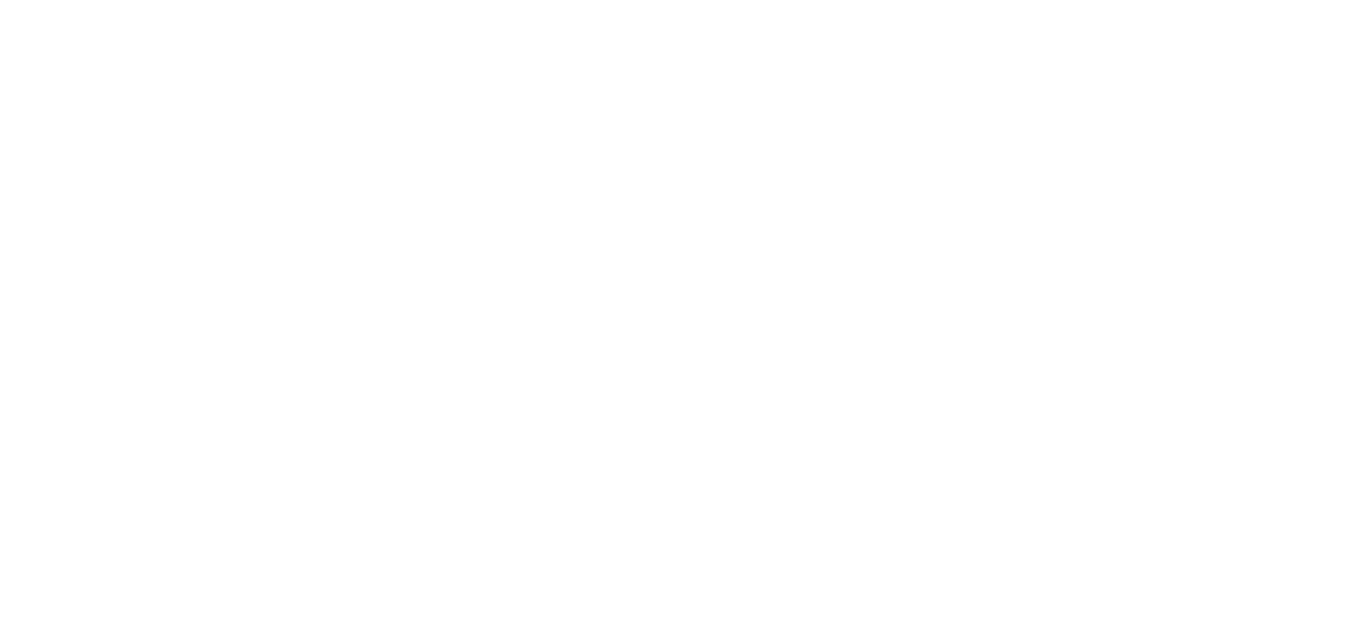 scroll, scrollTop: 0, scrollLeft: 0, axis: both 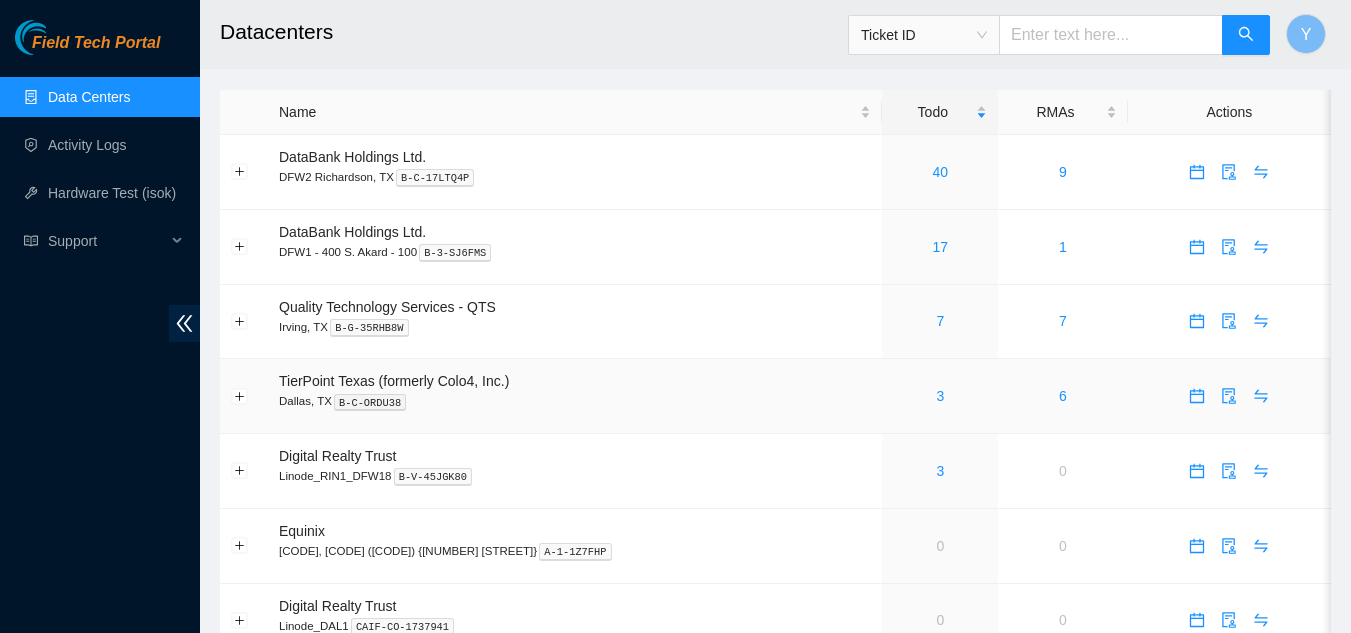 click on "3" at bounding box center (940, 396) 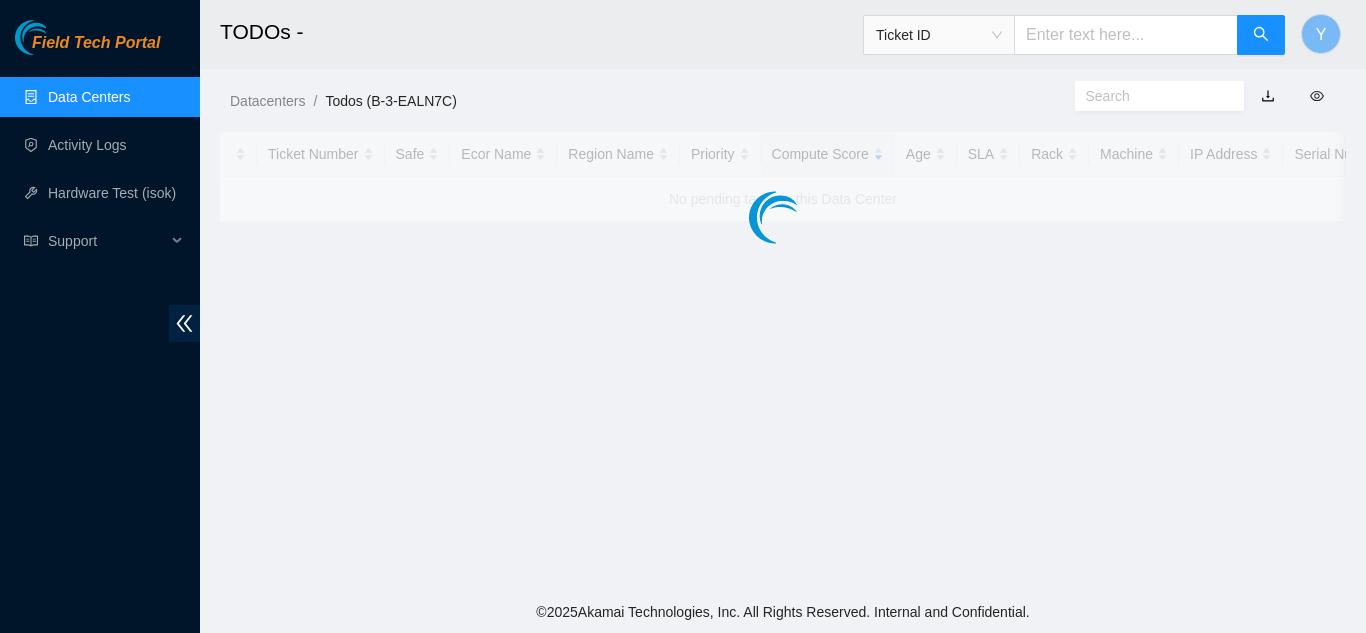 click on "Data Centers" at bounding box center (89, 97) 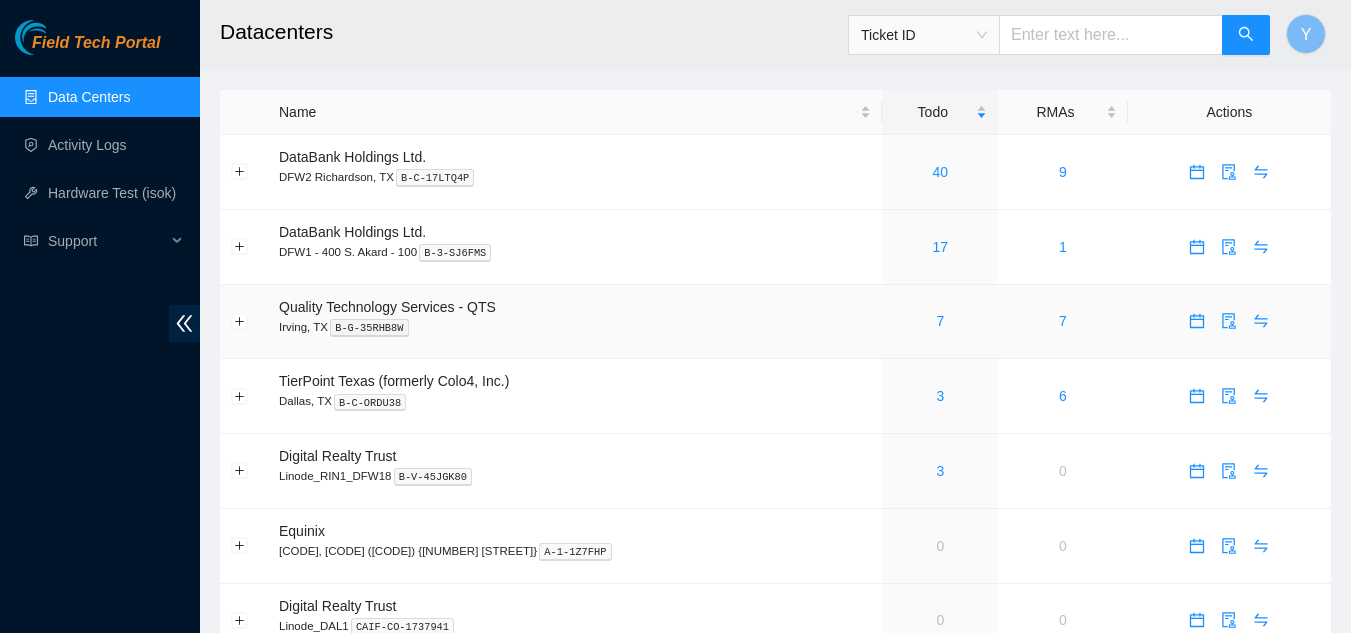 click on "7" at bounding box center [940, 321] 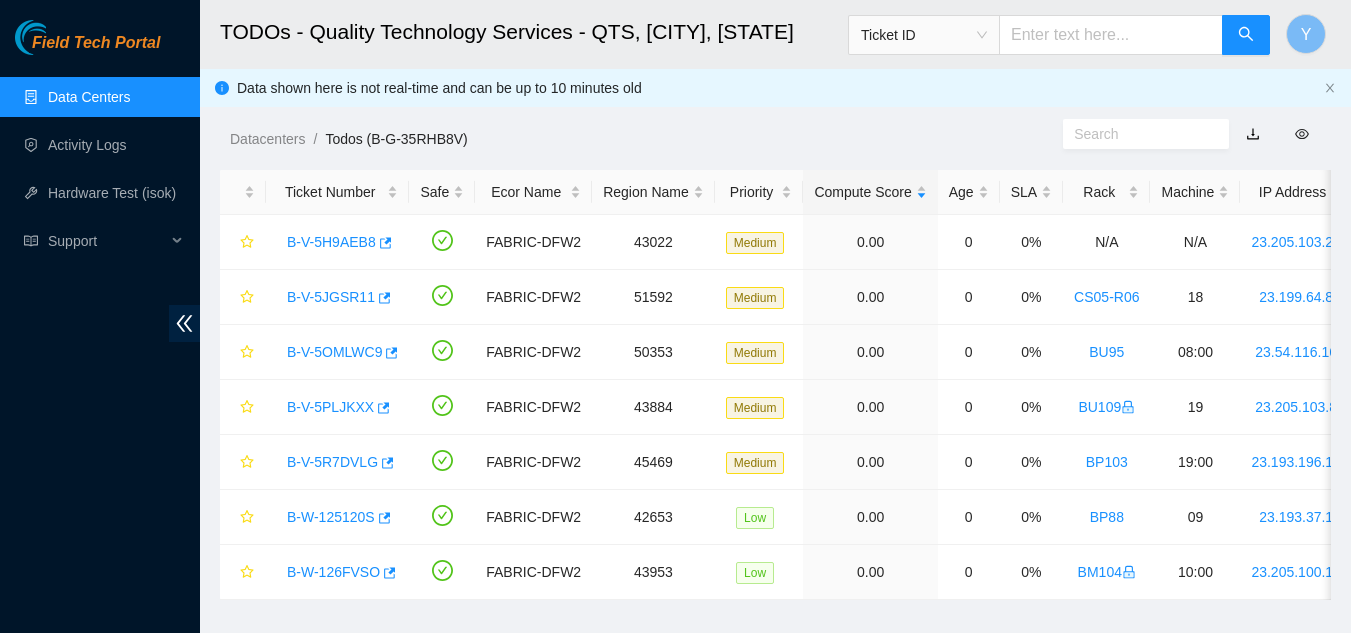 click on "Data Centers" at bounding box center (89, 97) 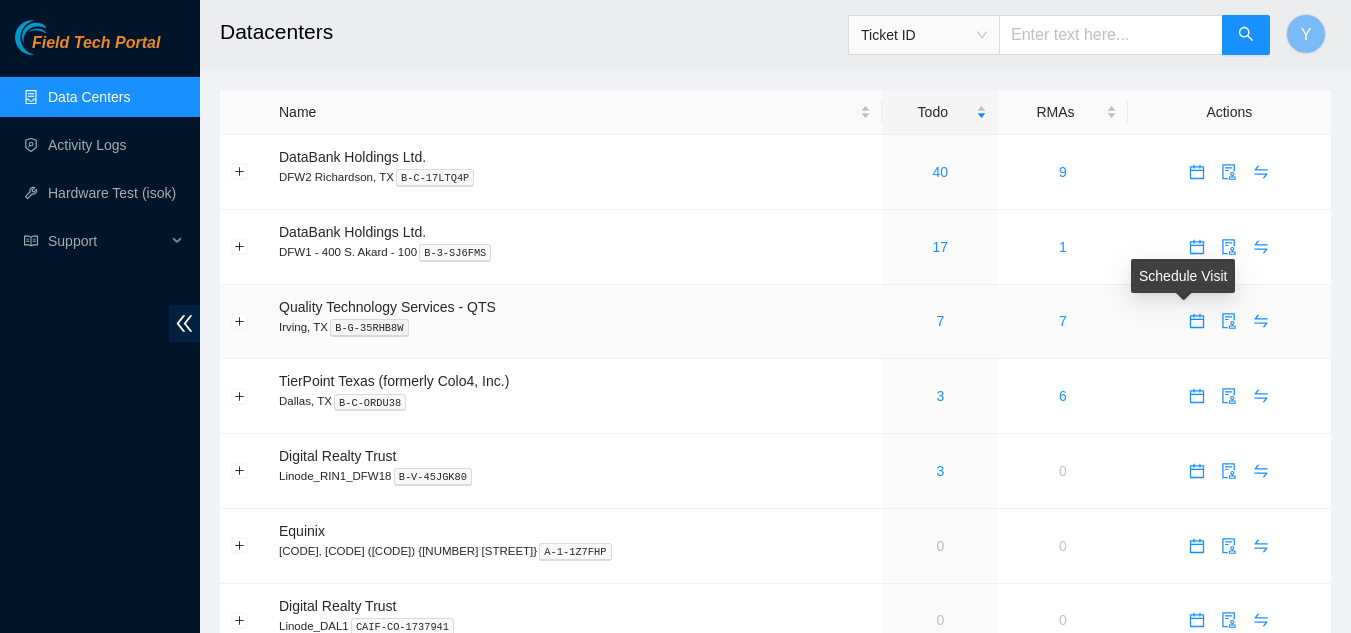click 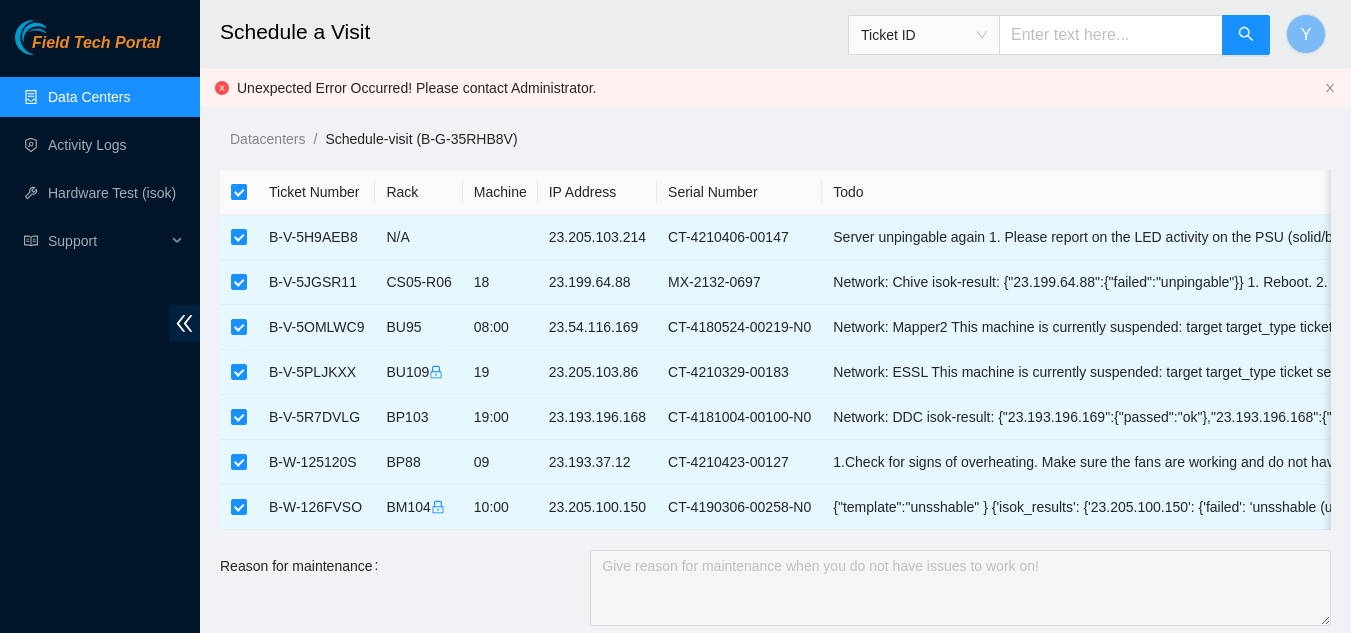 click at bounding box center [239, 192] 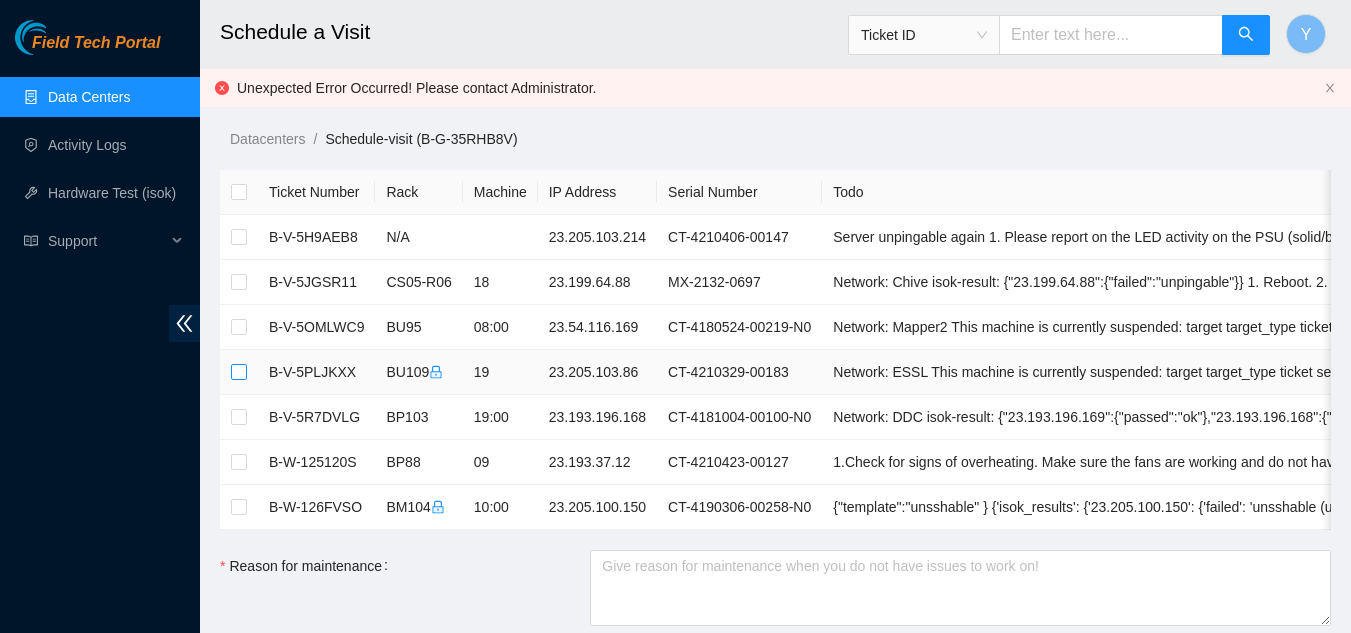 click at bounding box center (239, 372) 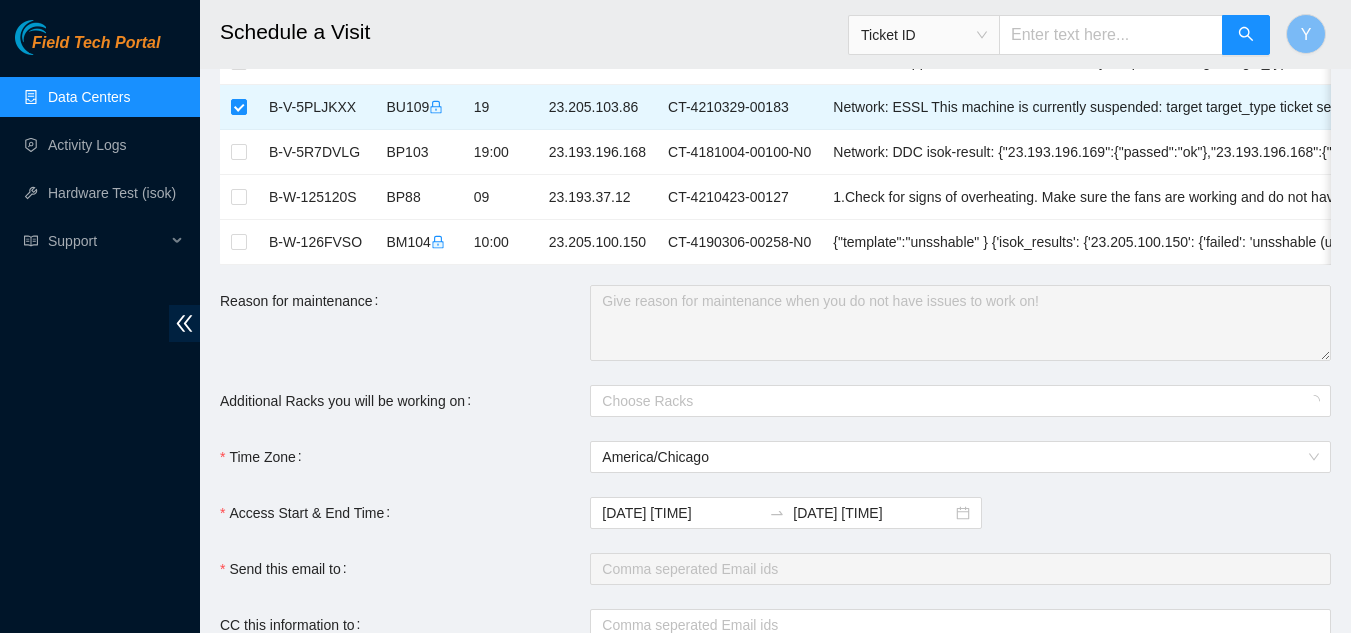 scroll, scrollTop: 300, scrollLeft: 0, axis: vertical 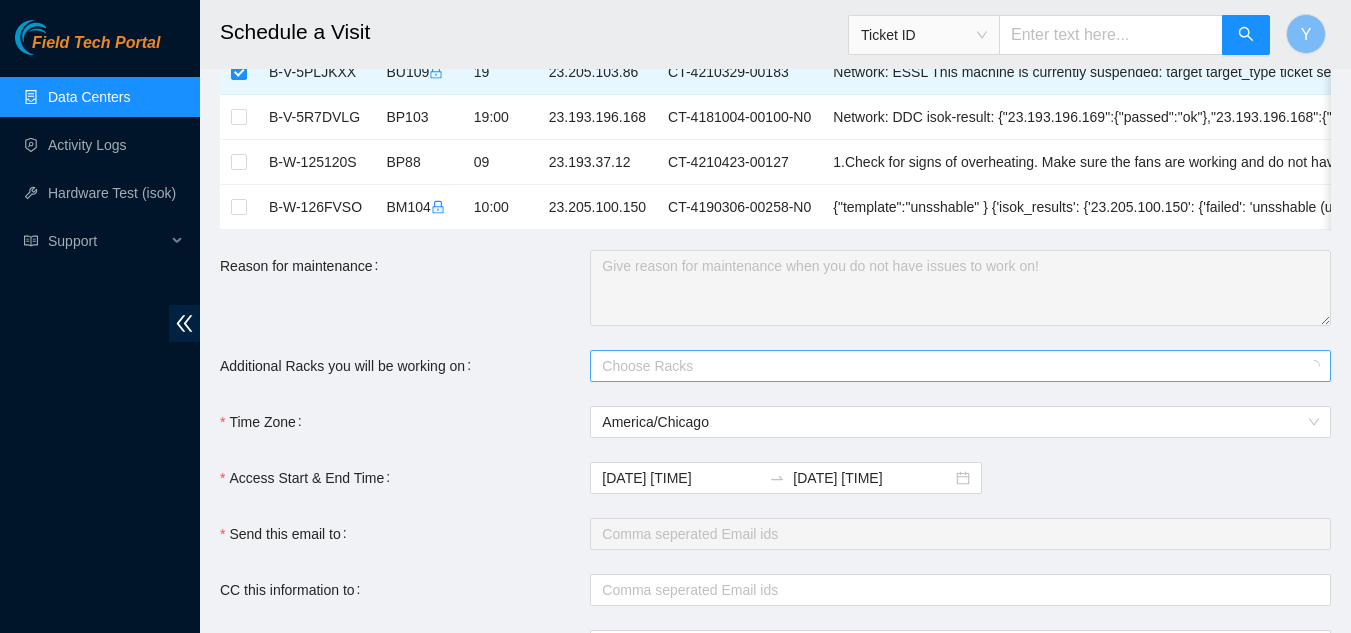 click at bounding box center (950, 366) 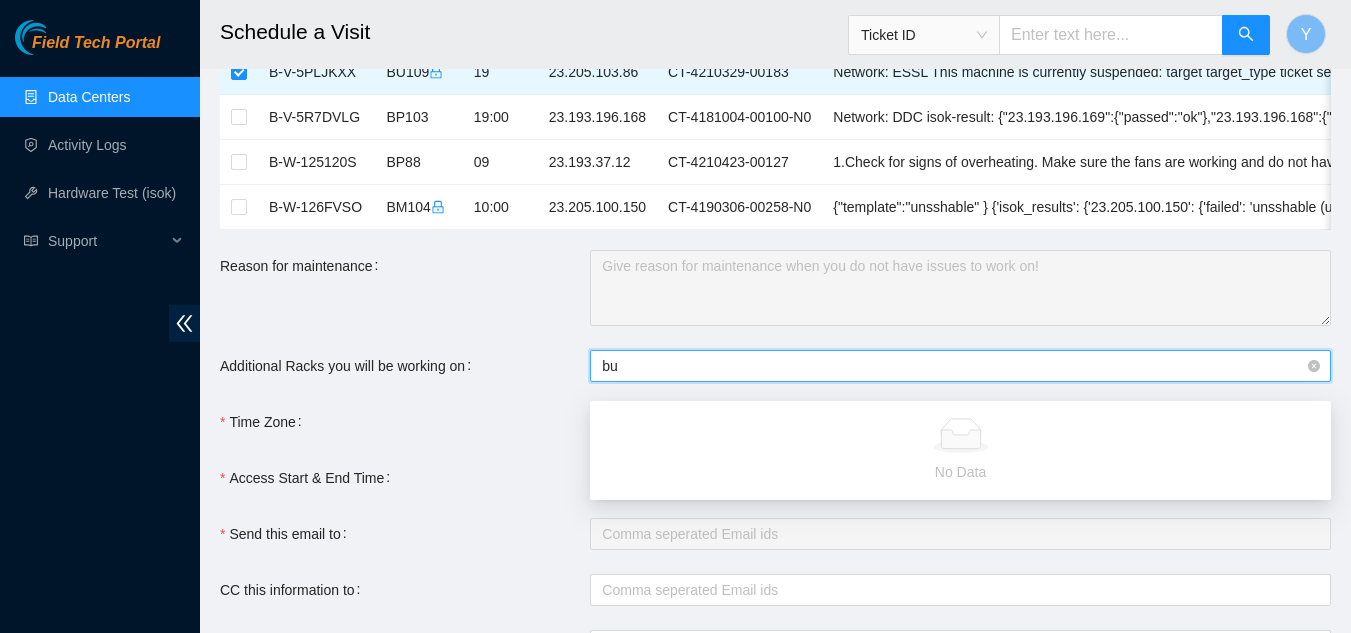 type on "b" 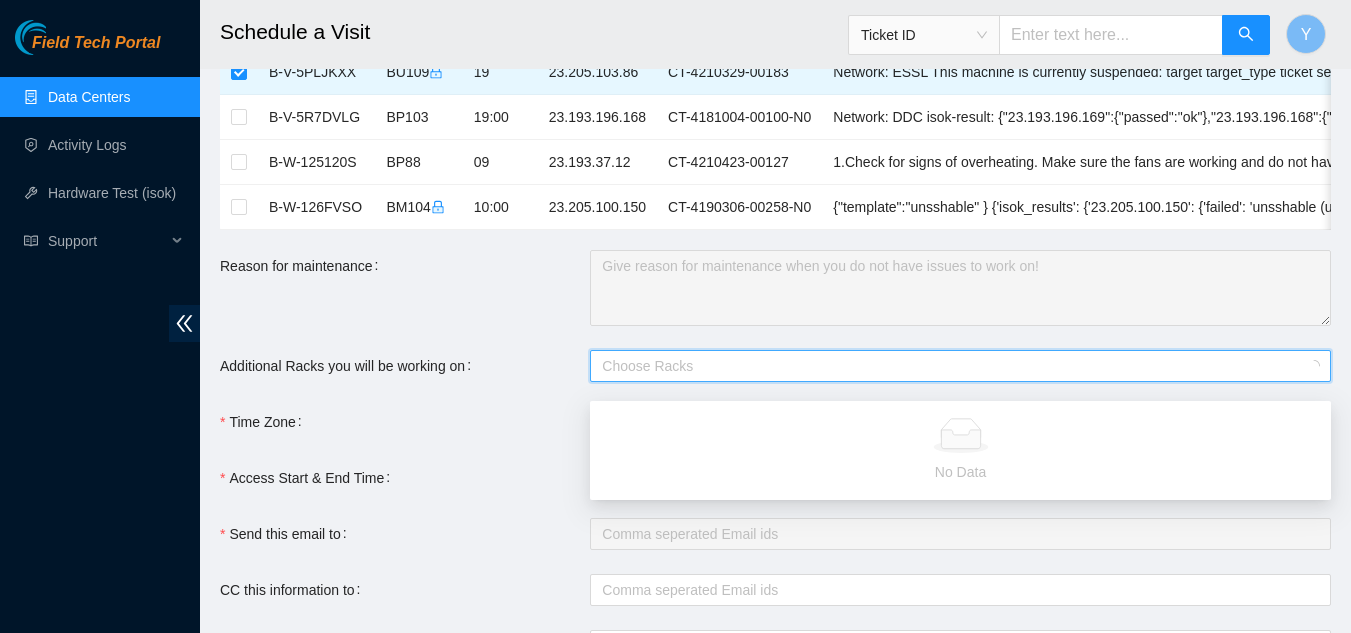 scroll, scrollTop: 400, scrollLeft: 0, axis: vertical 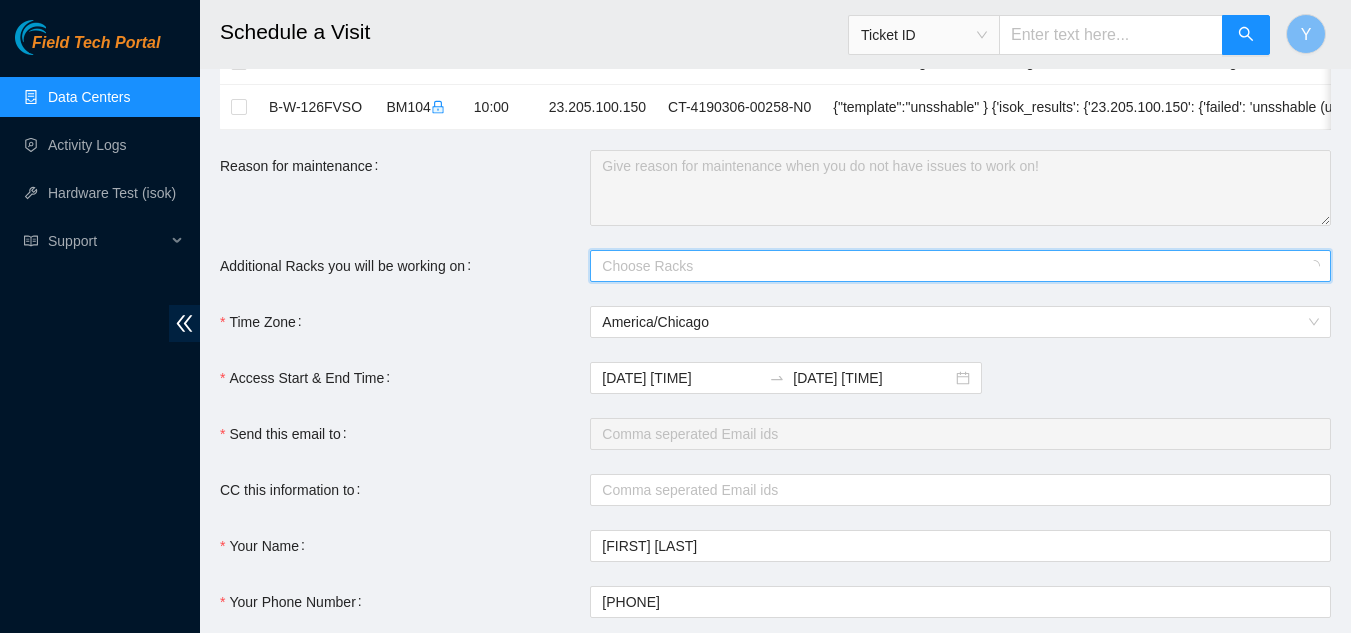click at bounding box center [950, 266] 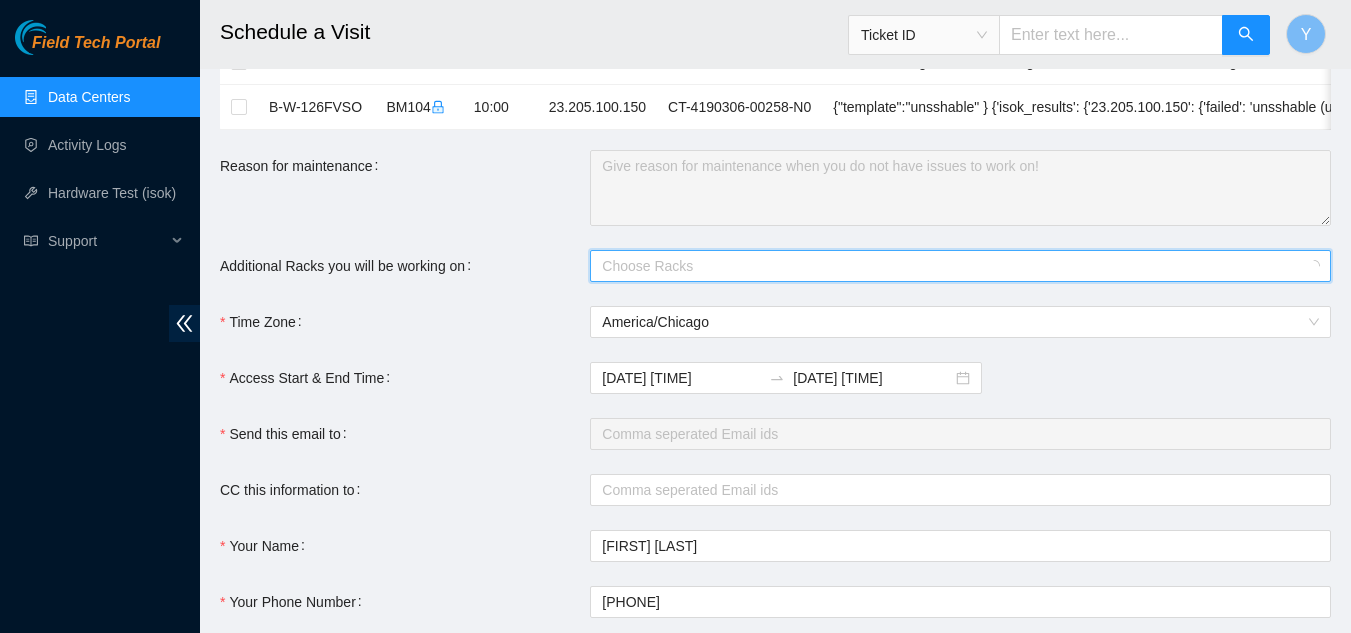 click at bounding box center (950, 266) 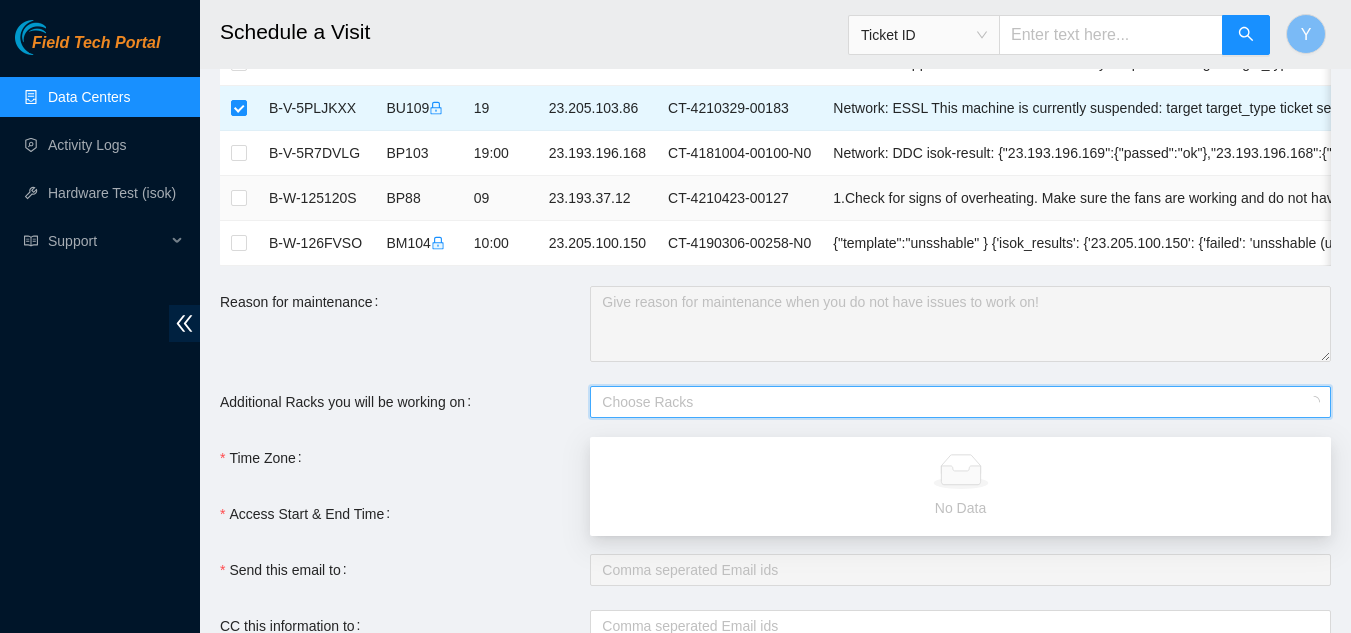 scroll, scrollTop: 300, scrollLeft: 0, axis: vertical 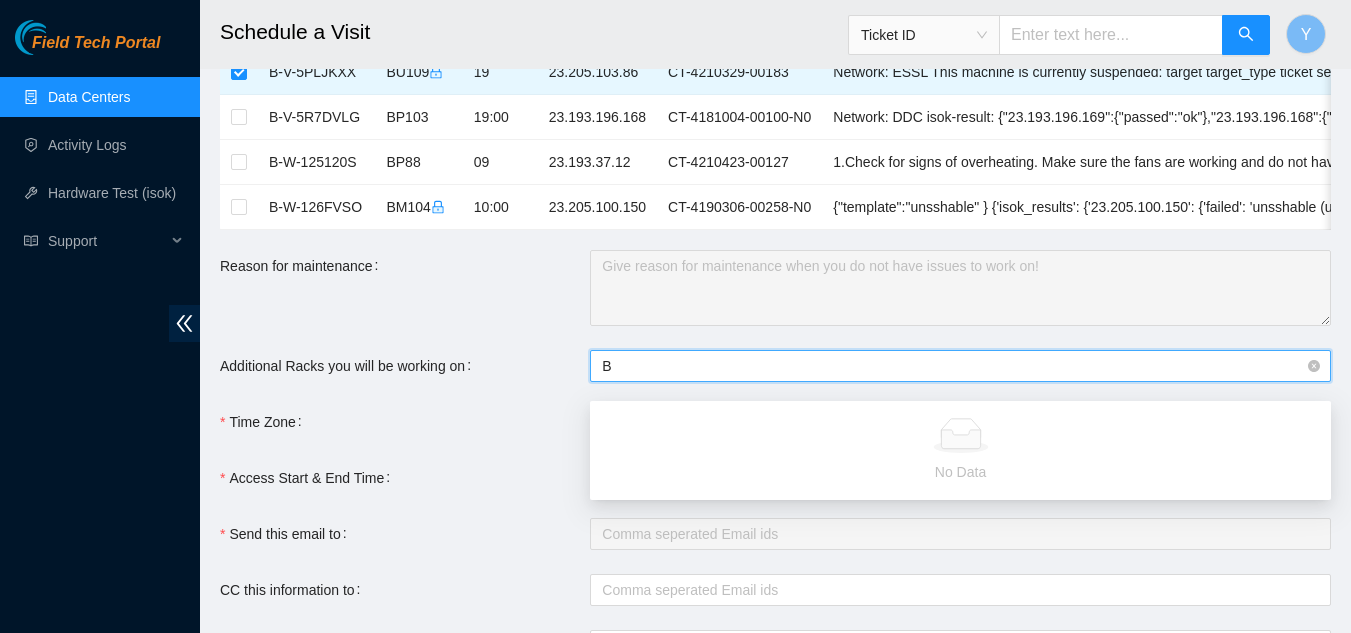 type on "Bu" 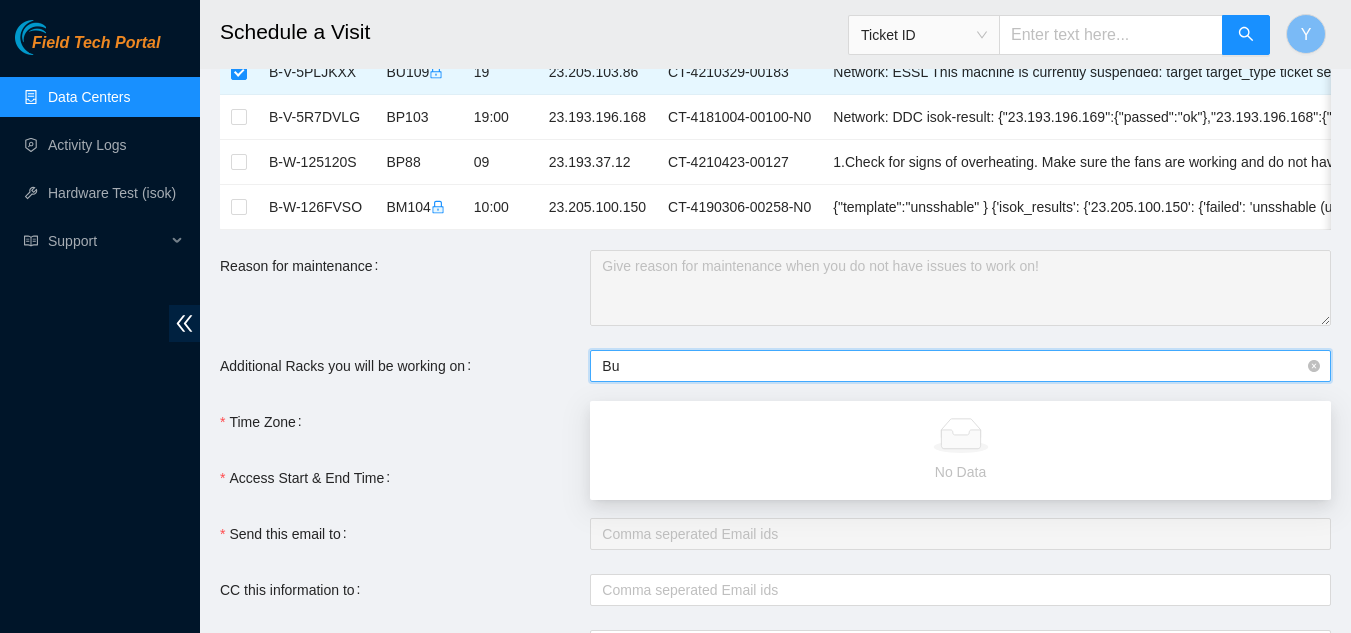 checkbox on "true" 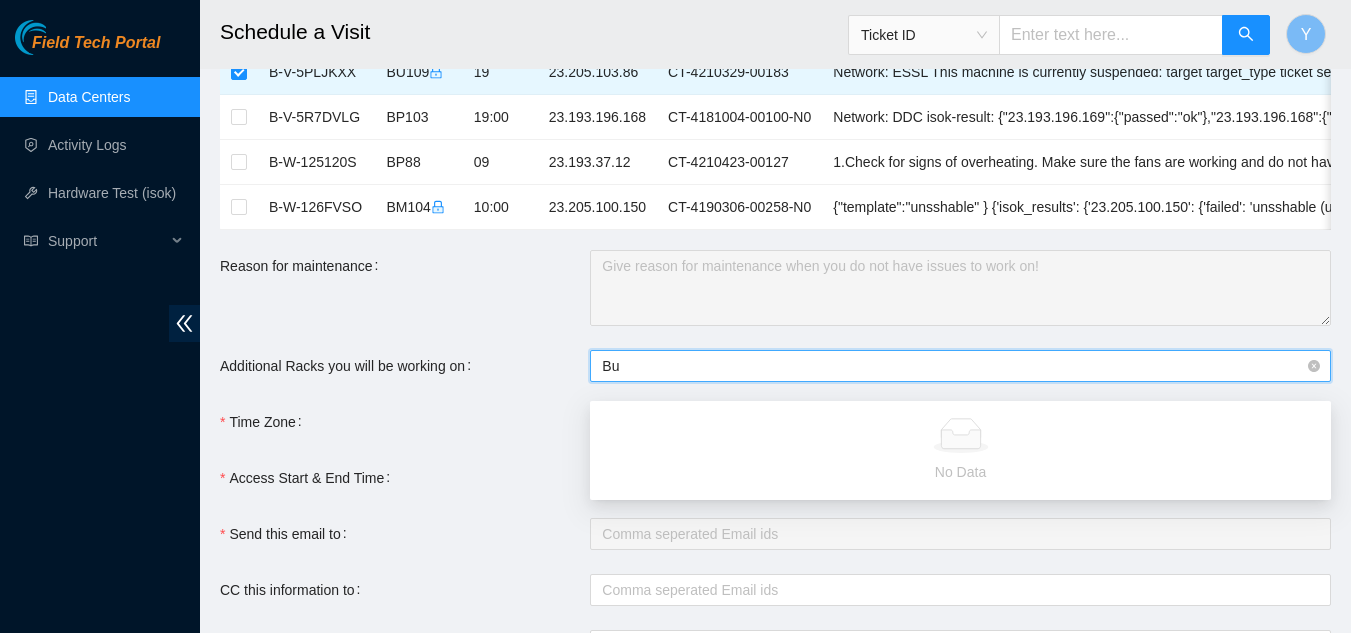 checkbox on "true" 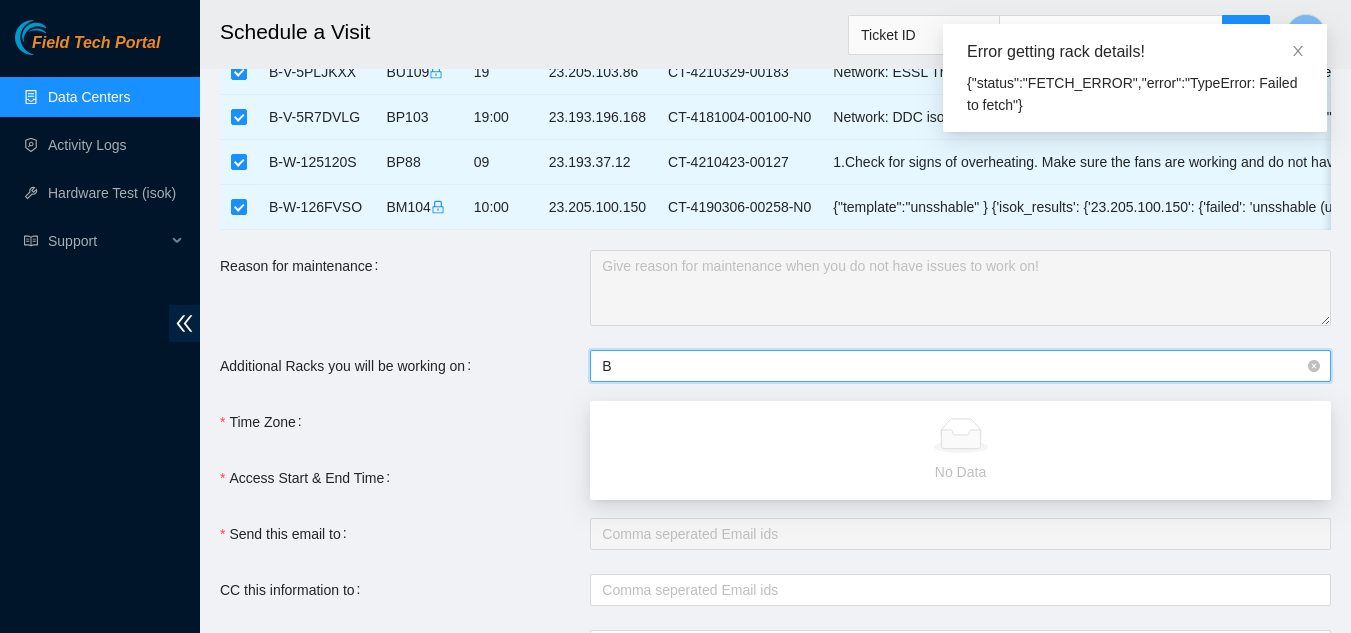 type on "BU" 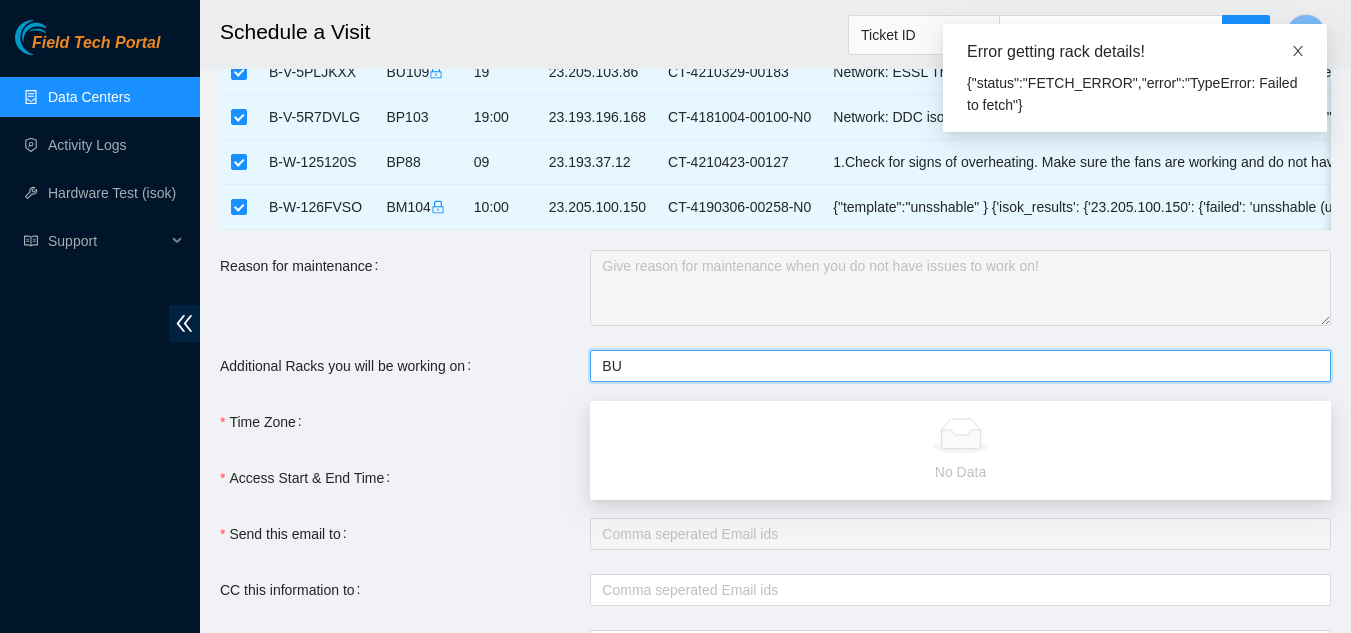 type 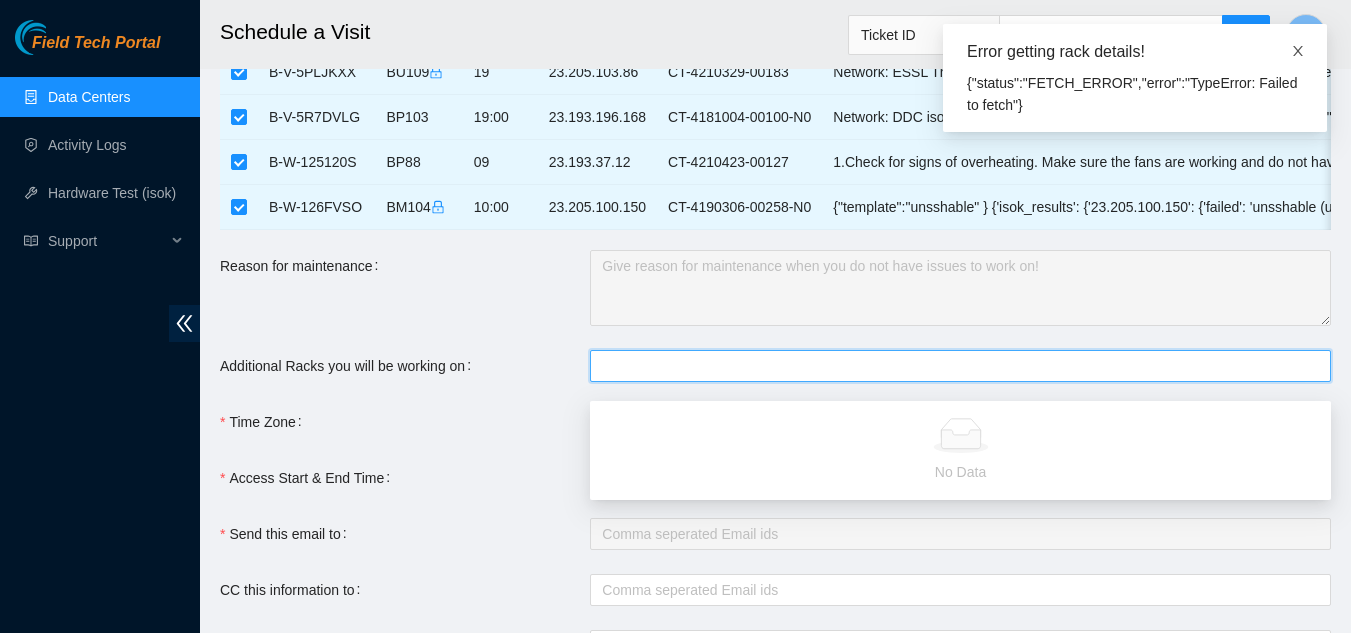 click 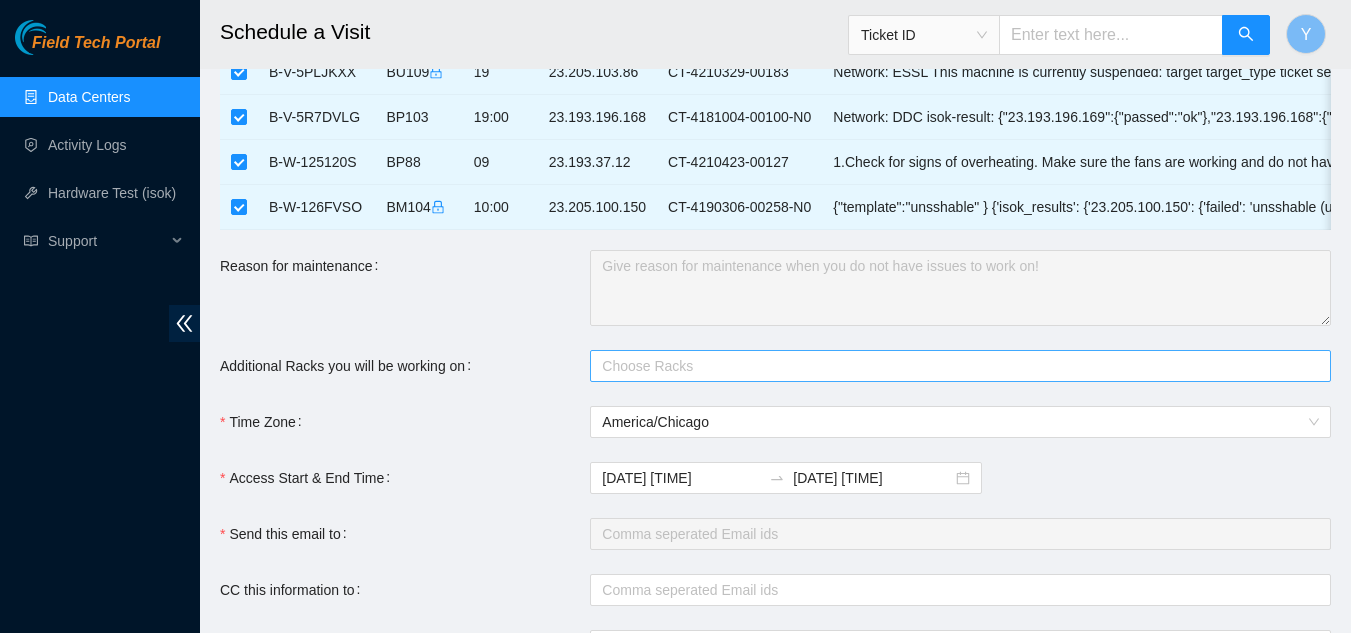 click at bounding box center [950, 366] 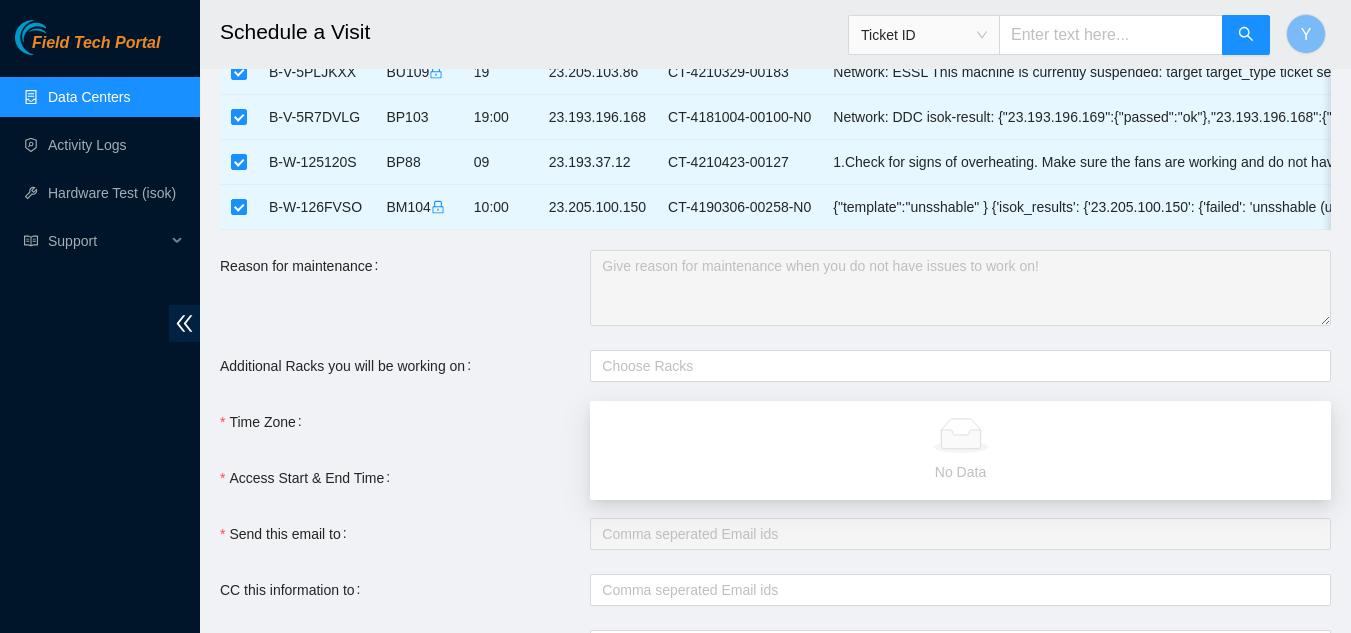 click on "Data Centers" at bounding box center (89, 97) 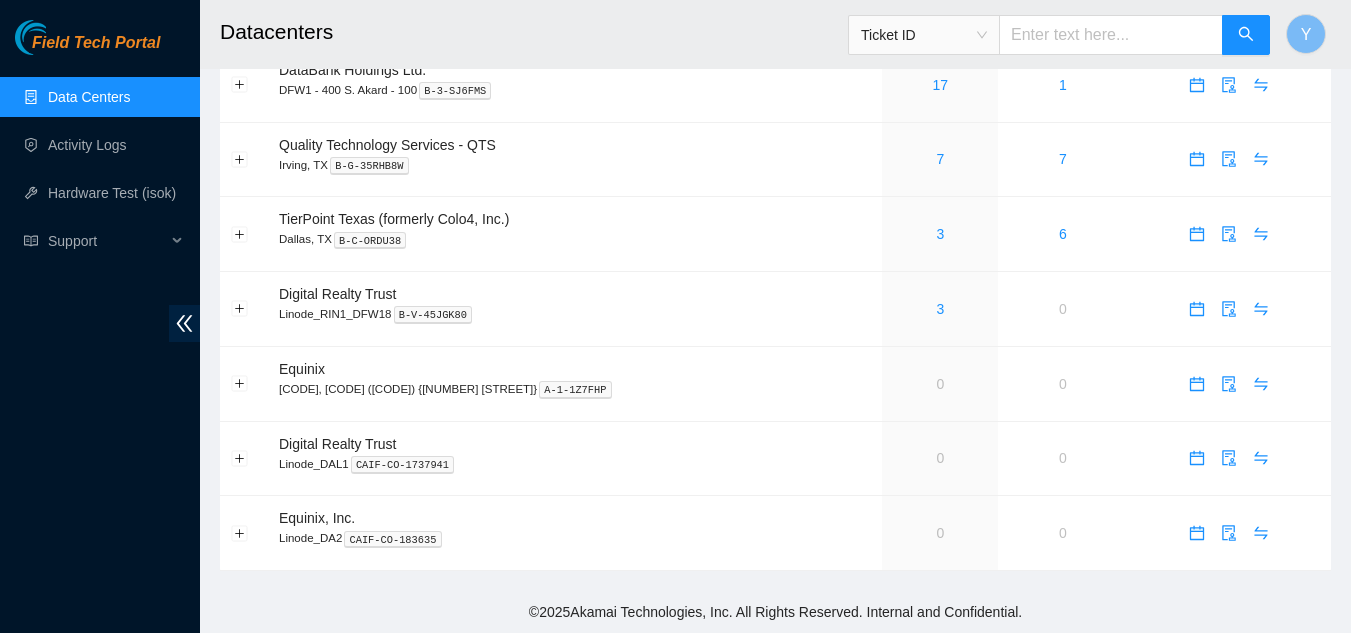 scroll, scrollTop: 162, scrollLeft: 0, axis: vertical 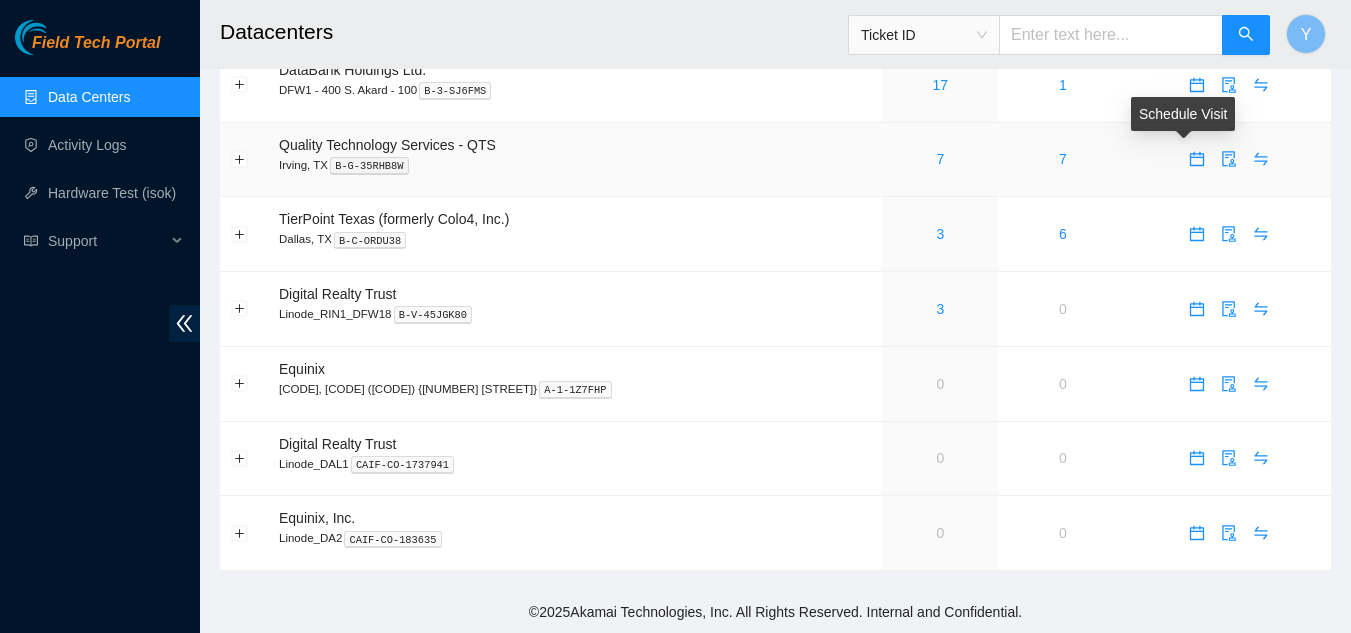 click 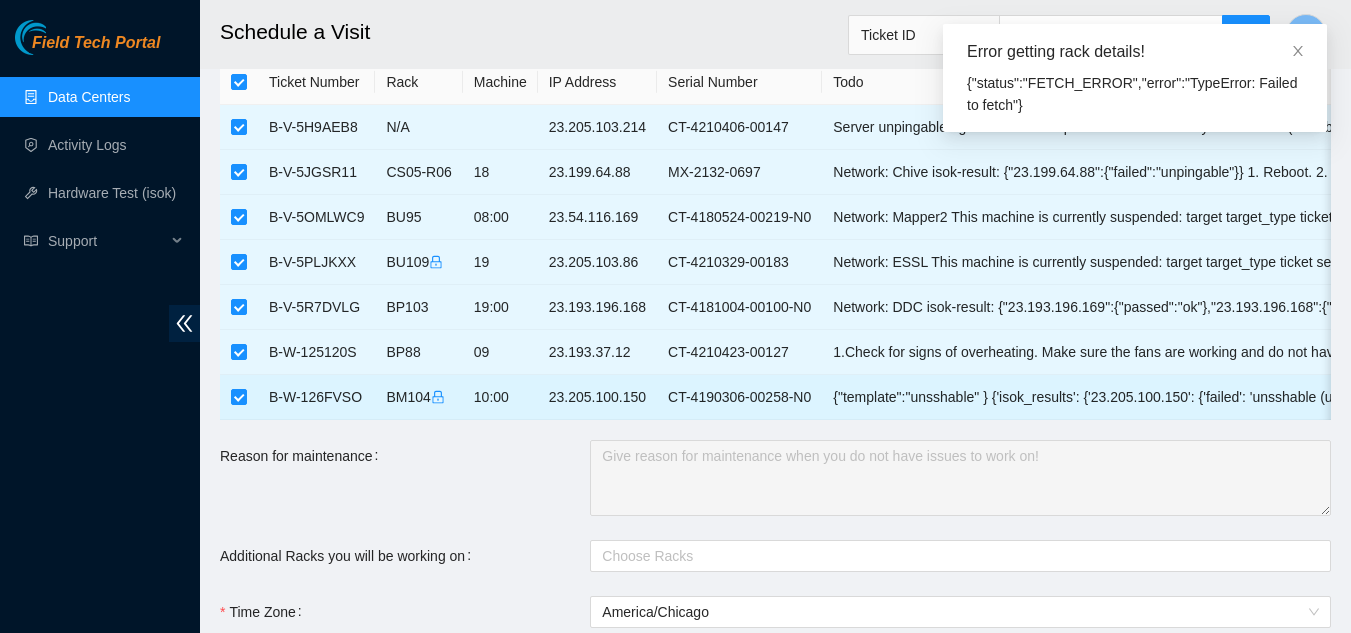 scroll, scrollTop: 62, scrollLeft: 0, axis: vertical 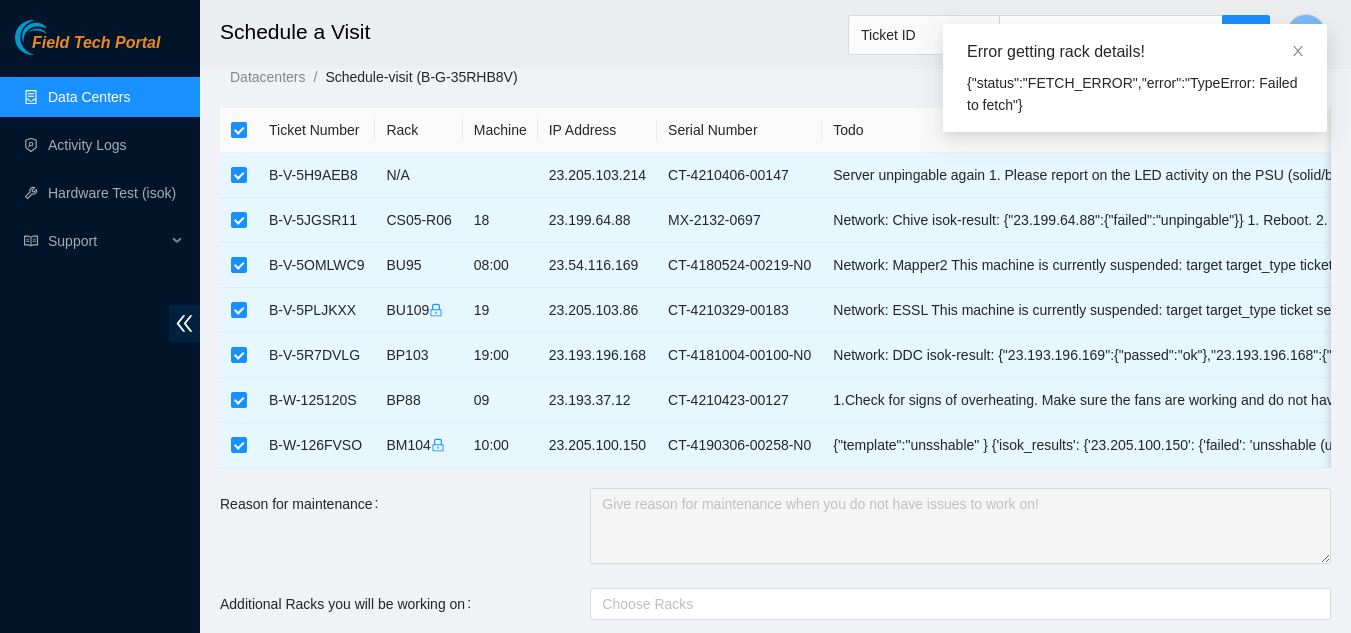 click at bounding box center (239, 130) 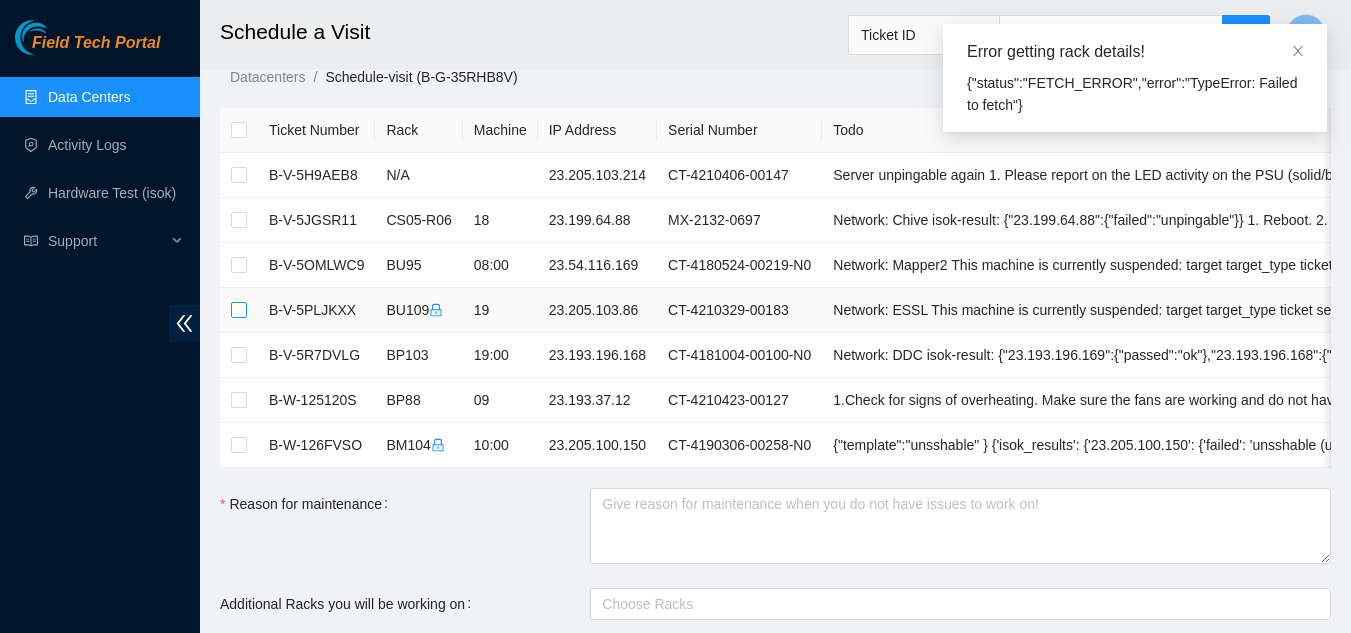 click at bounding box center [239, 310] 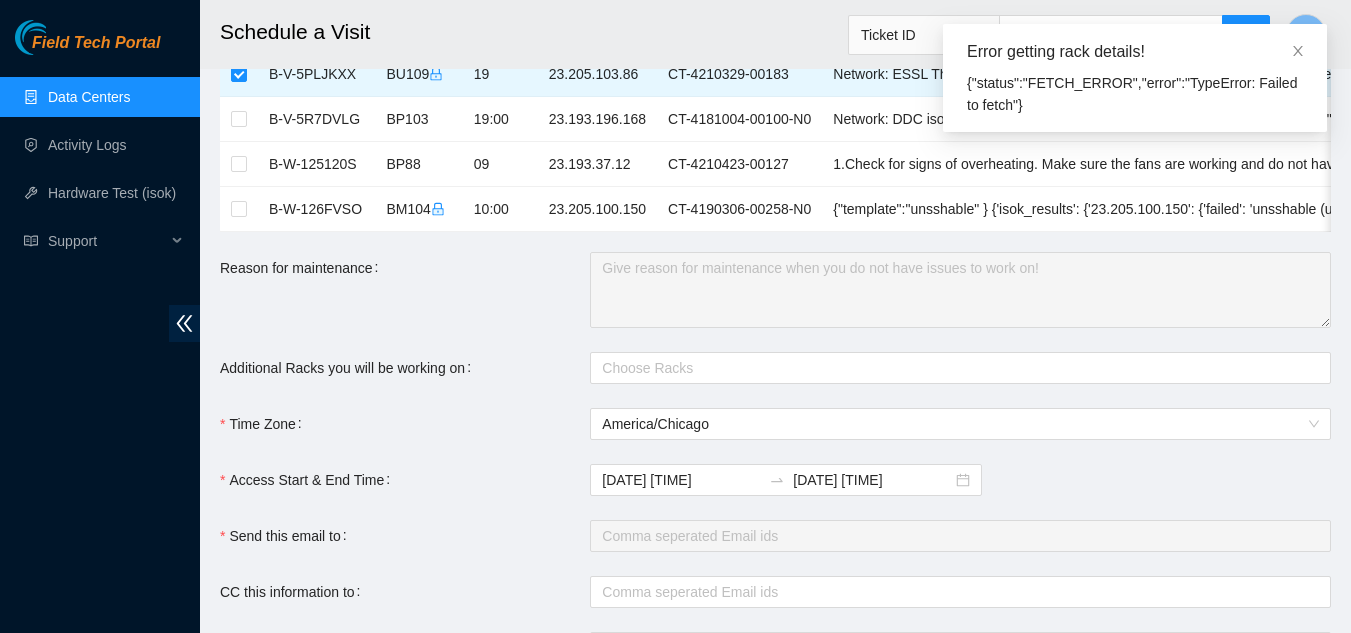 scroll, scrollTop: 362, scrollLeft: 0, axis: vertical 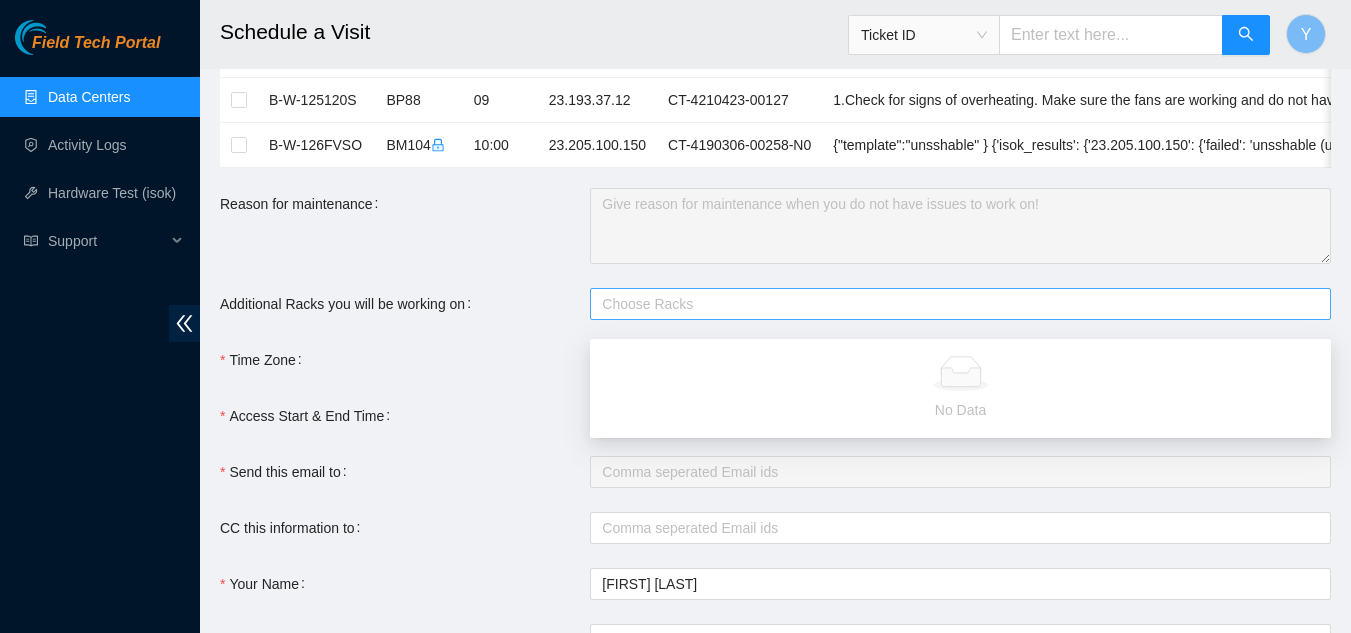 click at bounding box center [950, 304] 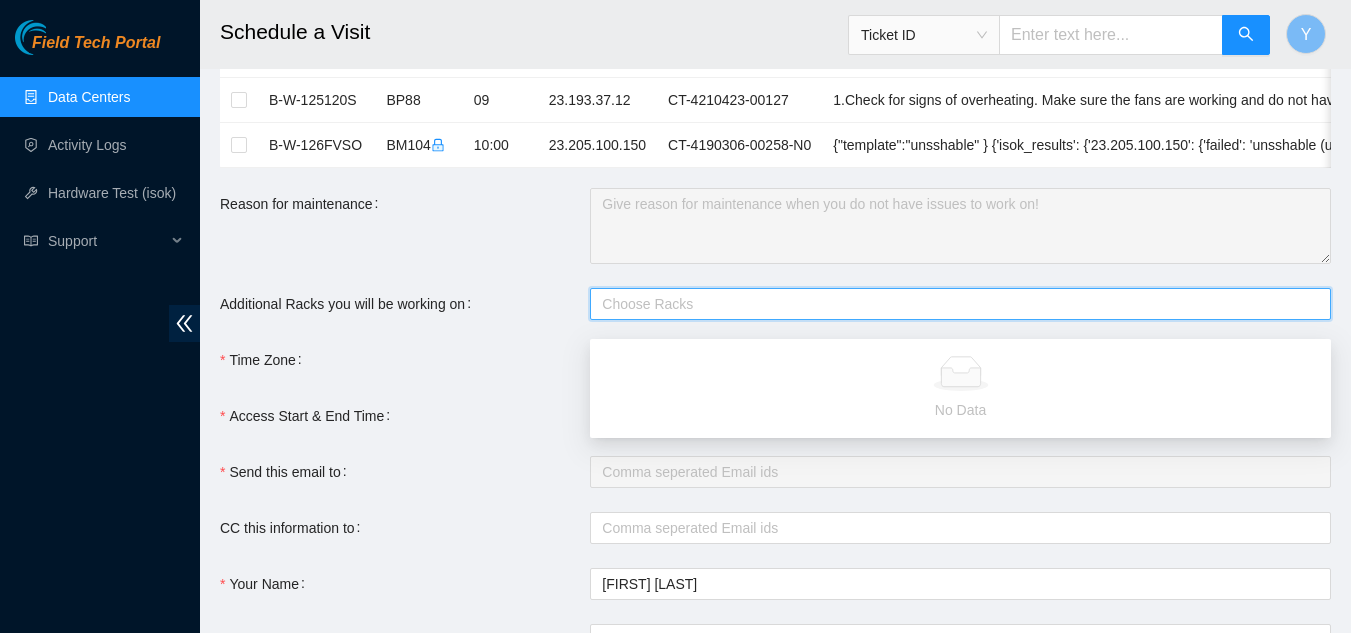 click on "Data Centers" at bounding box center [89, 97] 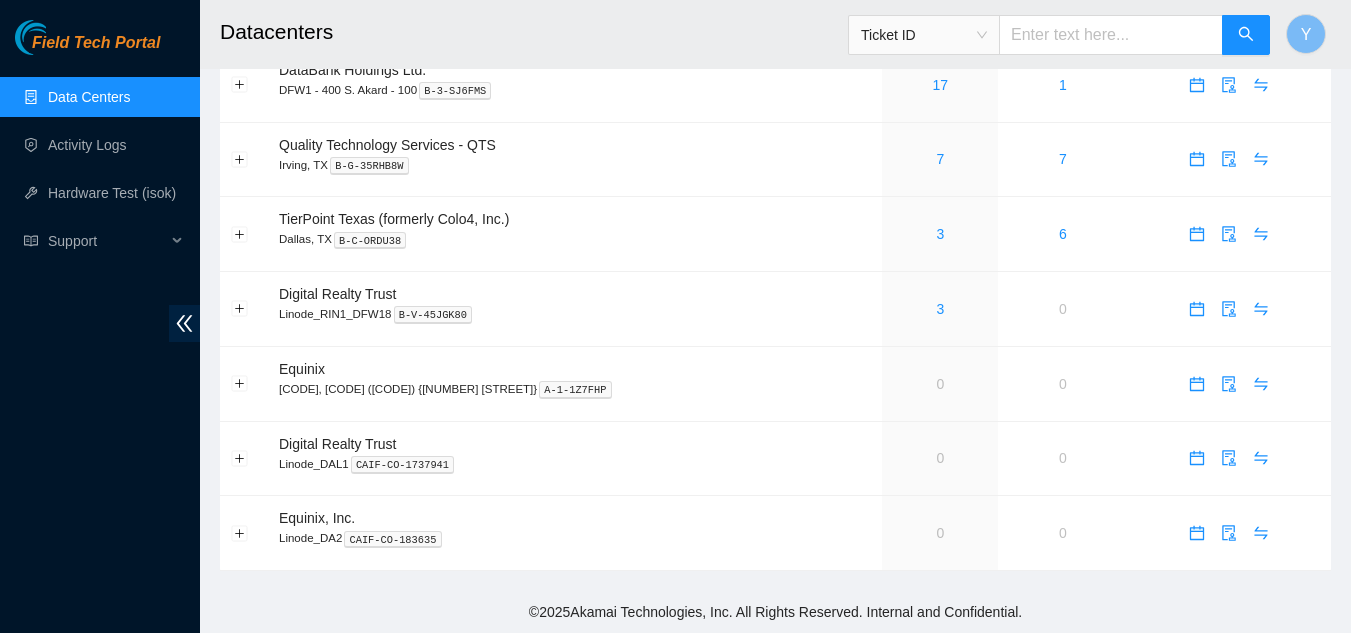 scroll, scrollTop: 162, scrollLeft: 0, axis: vertical 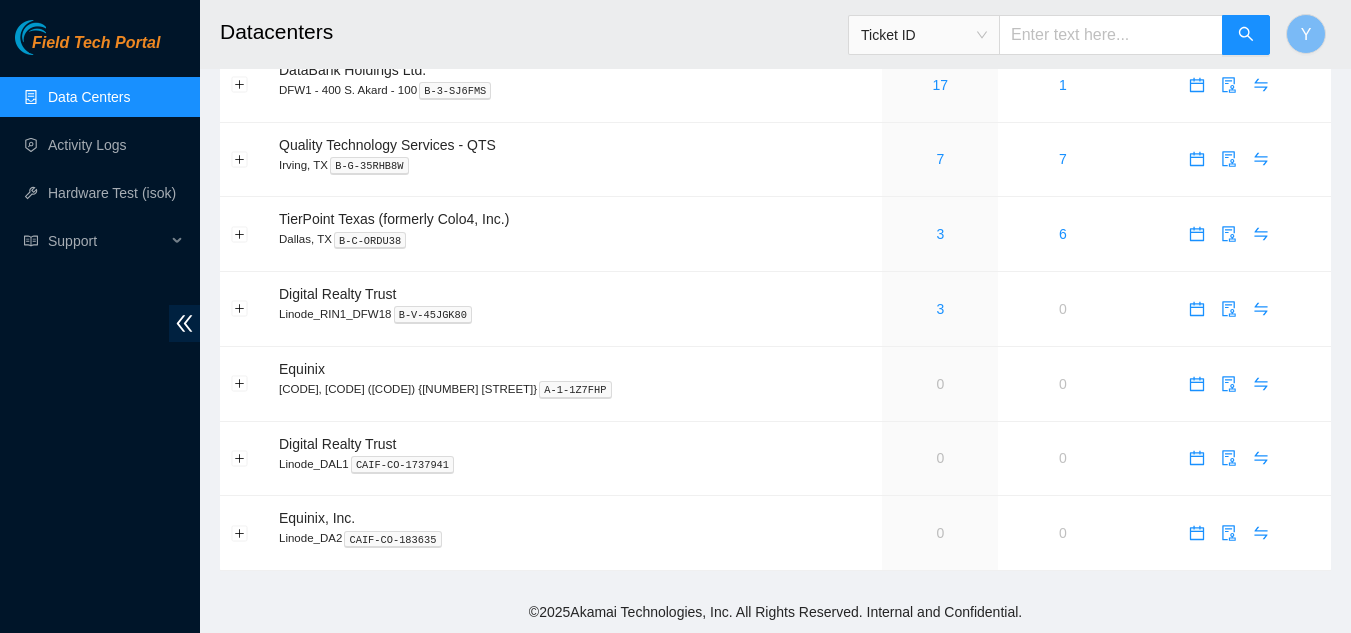click on "Data Centers" at bounding box center (89, 97) 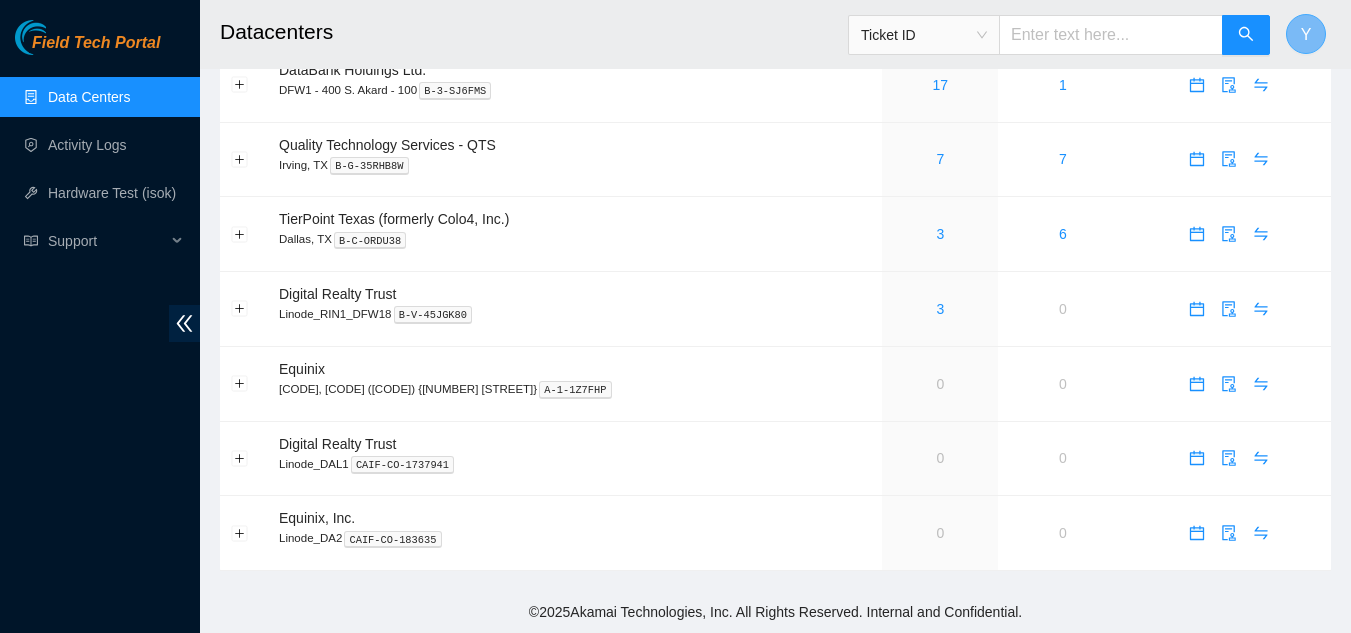 click on "Y" at bounding box center [1306, 34] 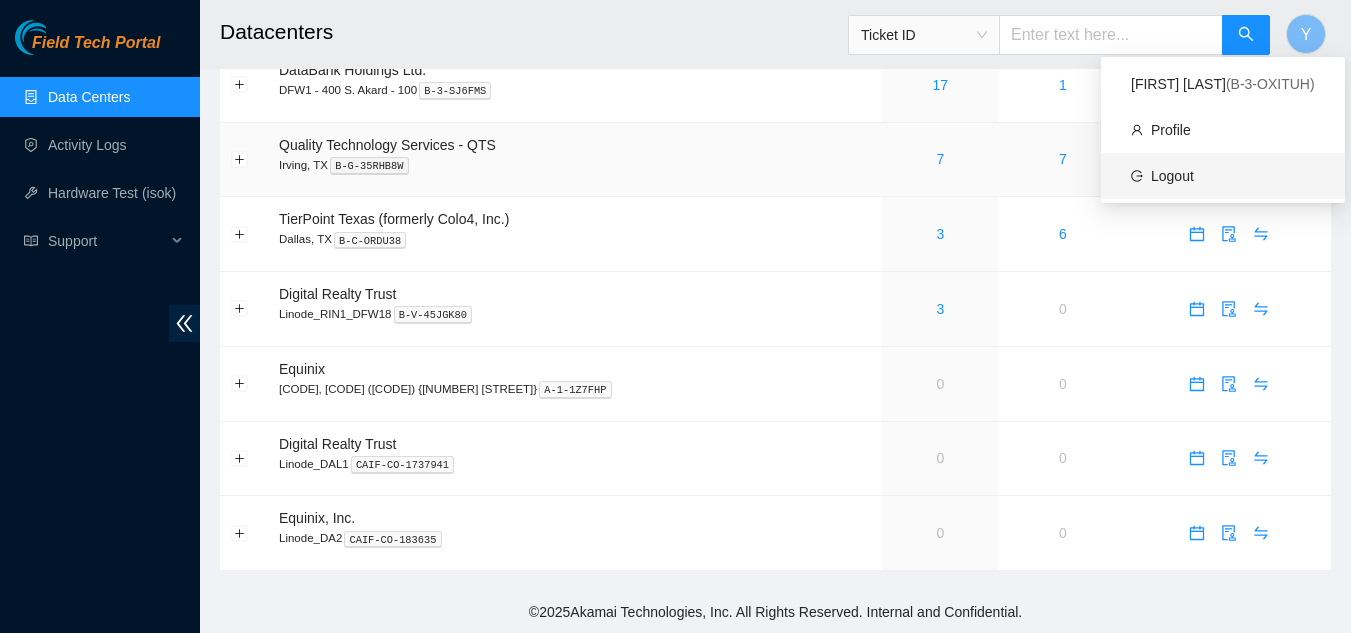 click on "Logout" at bounding box center [1172, 176] 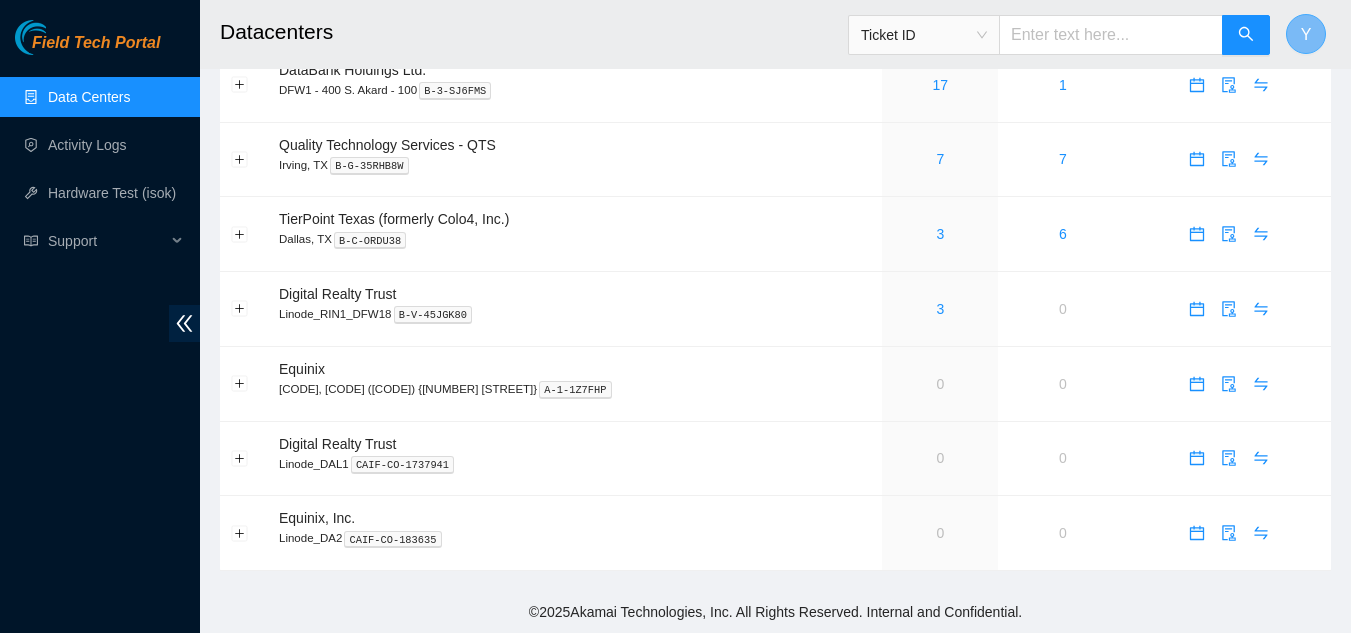click on "Y" at bounding box center (1306, 34) 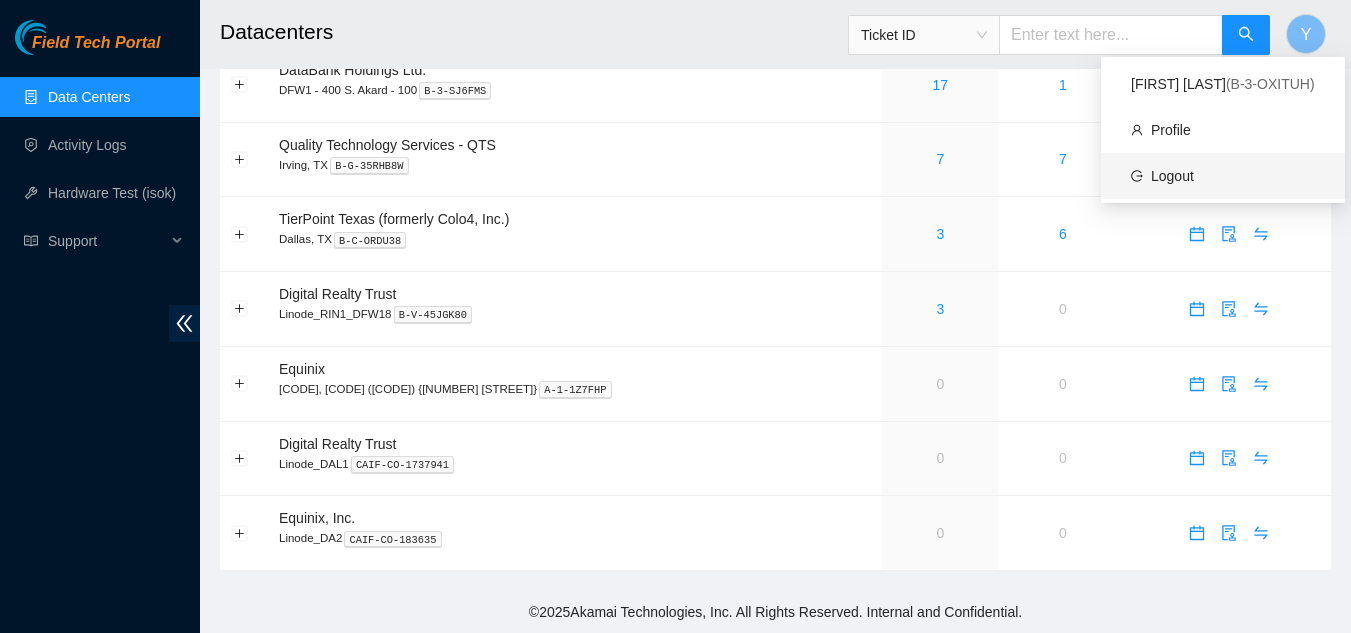 click on "Logout" at bounding box center [1172, 176] 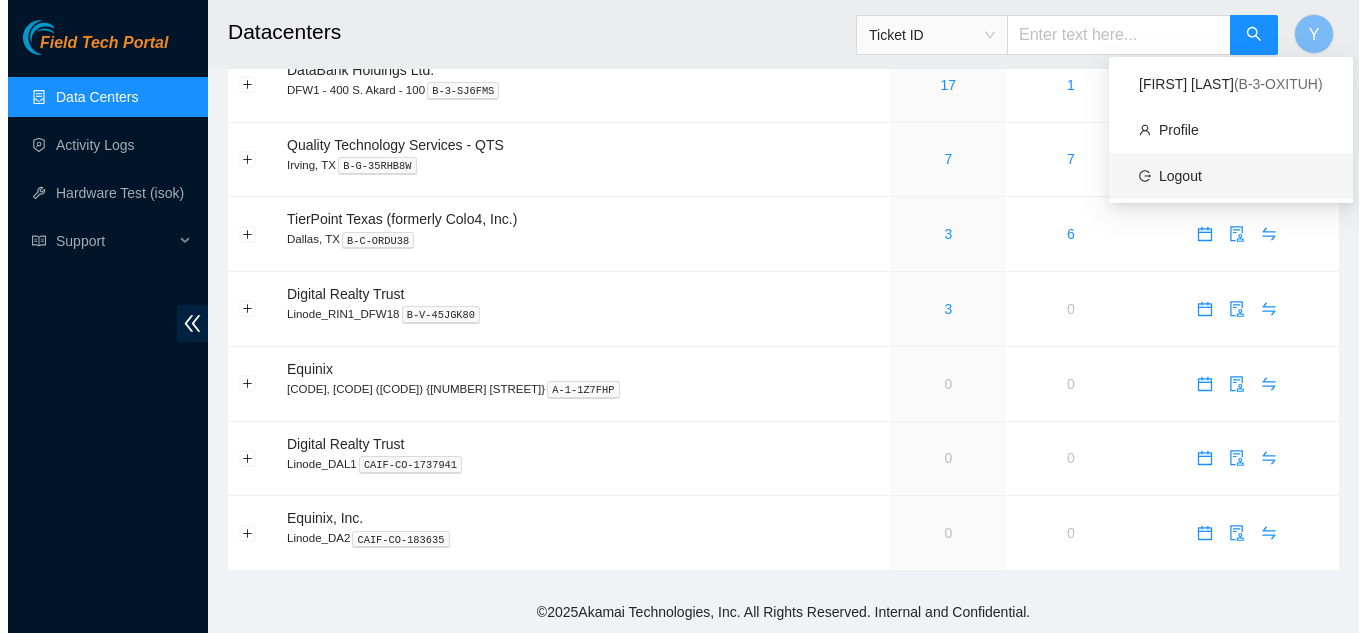 scroll, scrollTop: 0, scrollLeft: 0, axis: both 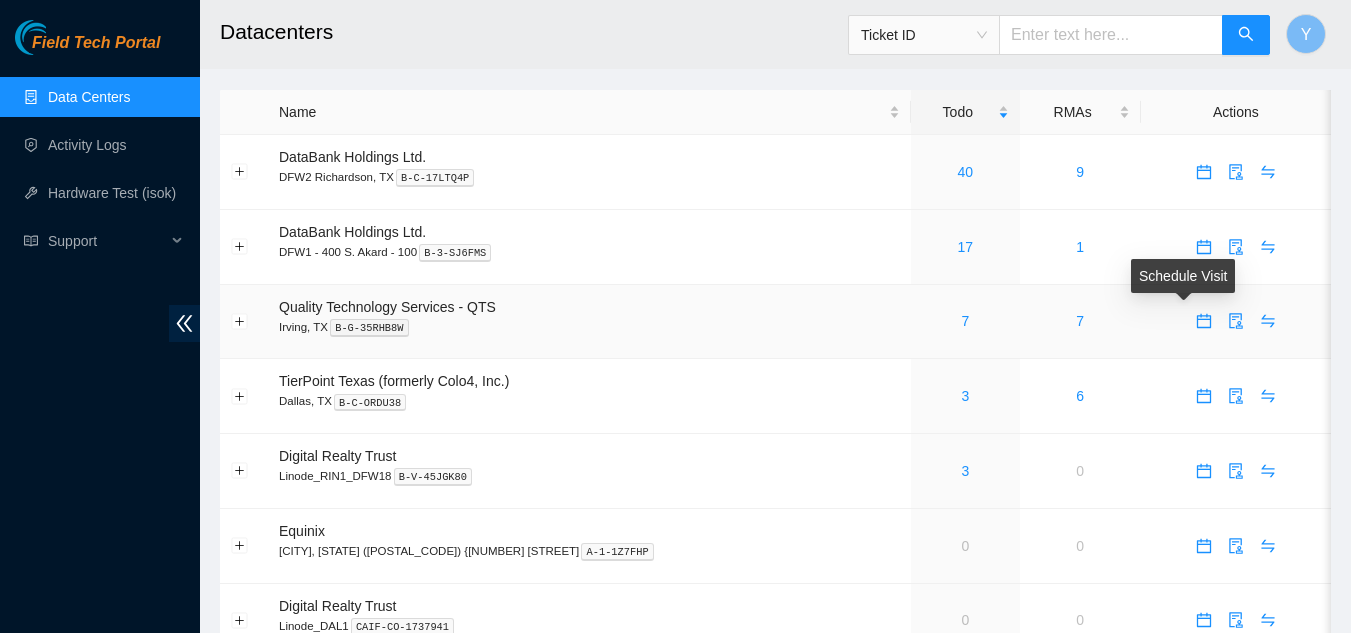 click 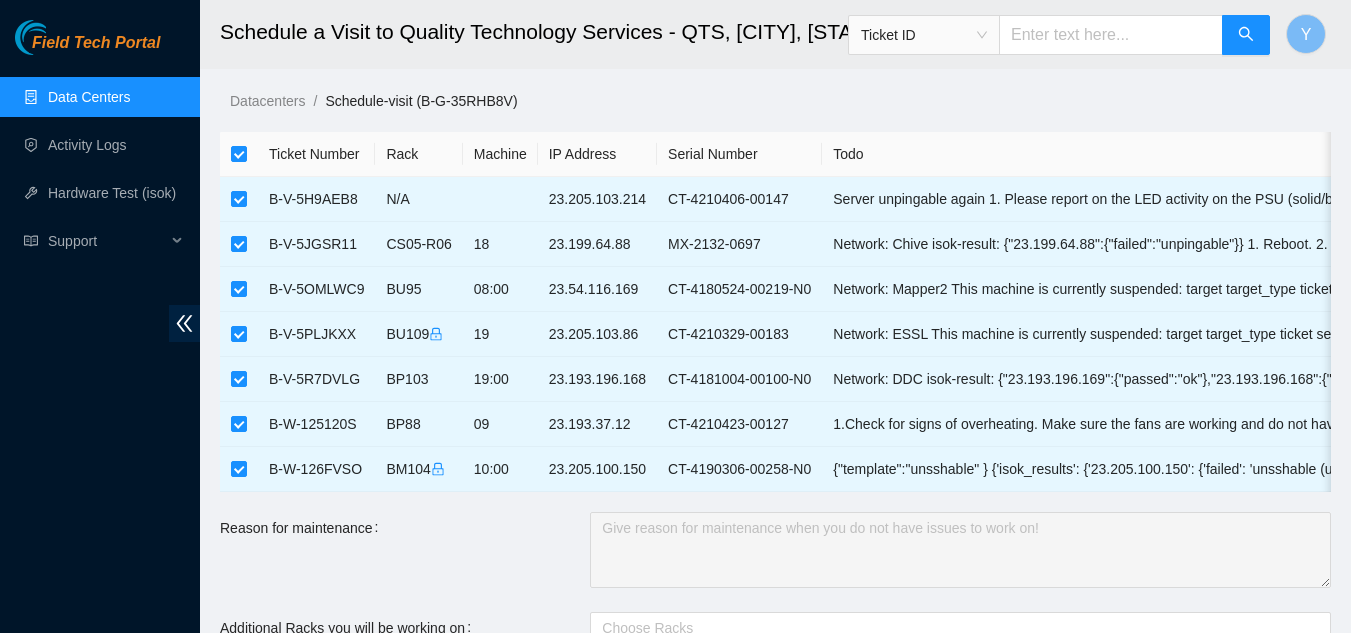 click at bounding box center [239, 154] 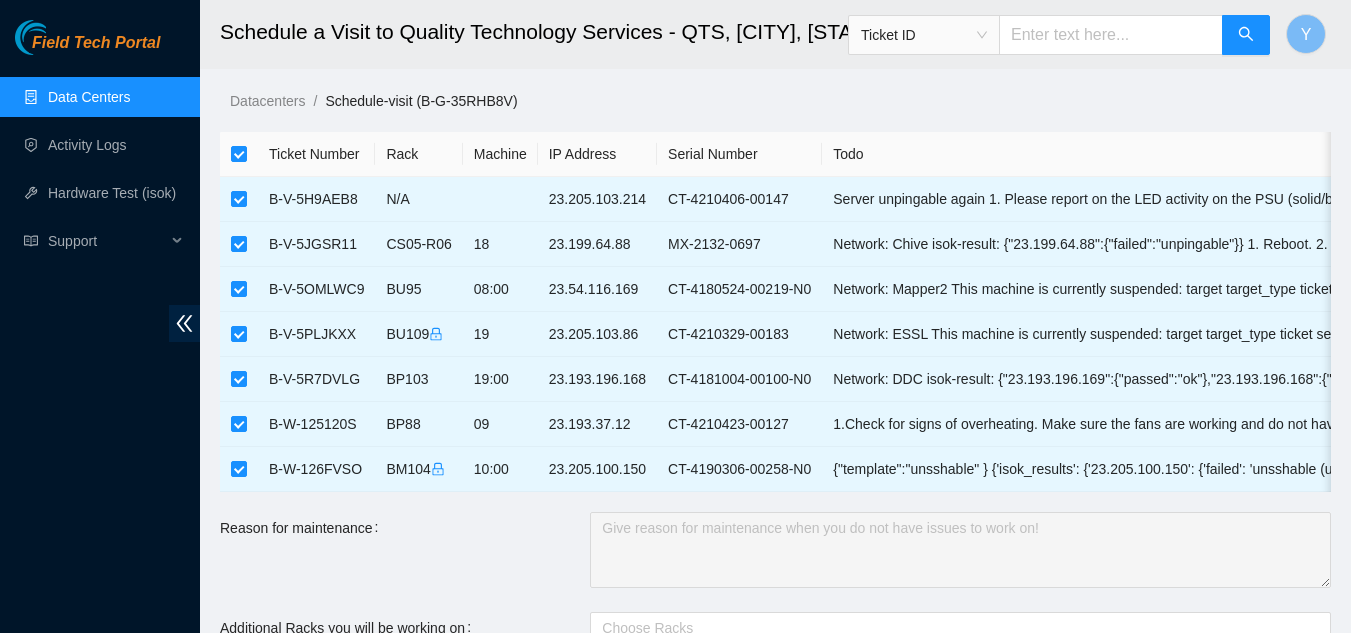 drag, startPoint x: 239, startPoint y: 154, endPoint x: 243, endPoint y: 166, distance: 12.649111 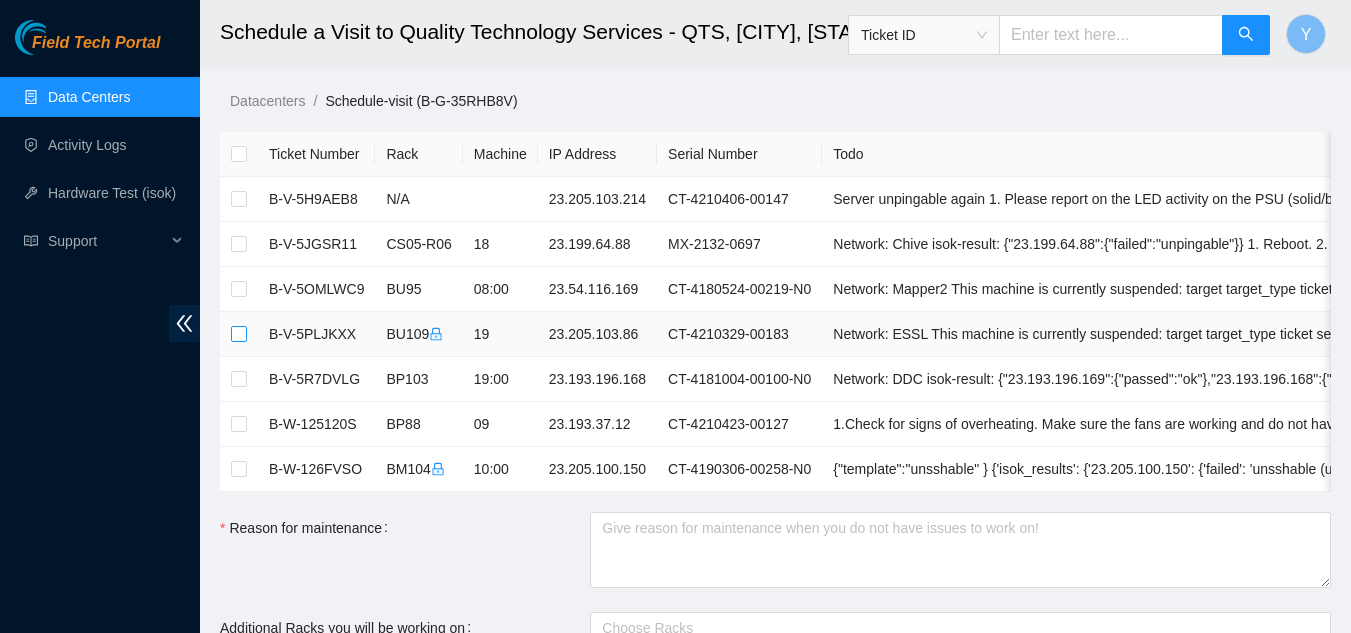 click at bounding box center (239, 334) 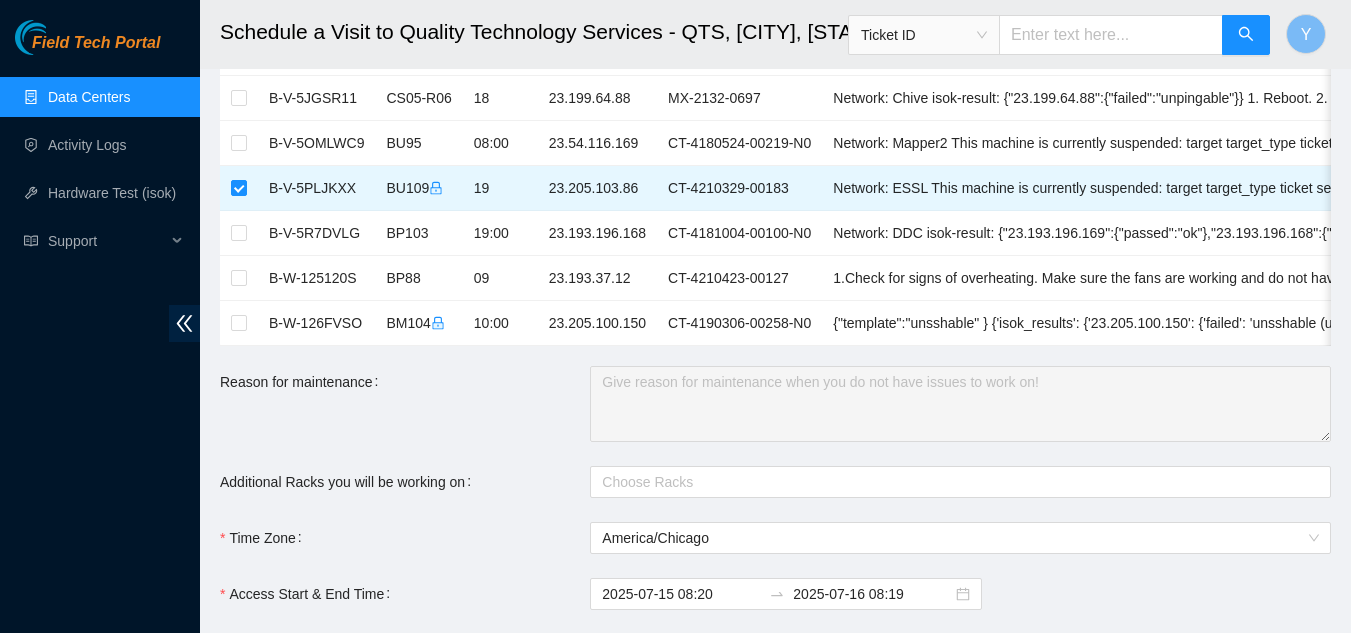 scroll, scrollTop: 300, scrollLeft: 0, axis: vertical 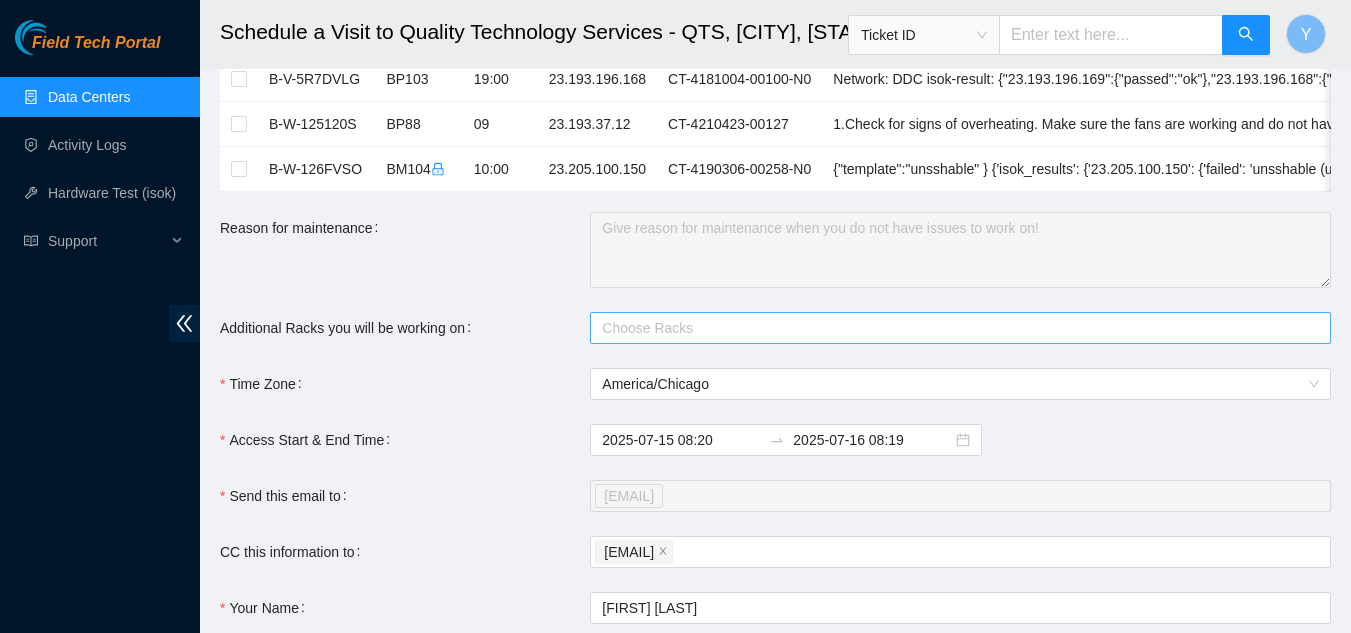 click at bounding box center [950, 328] 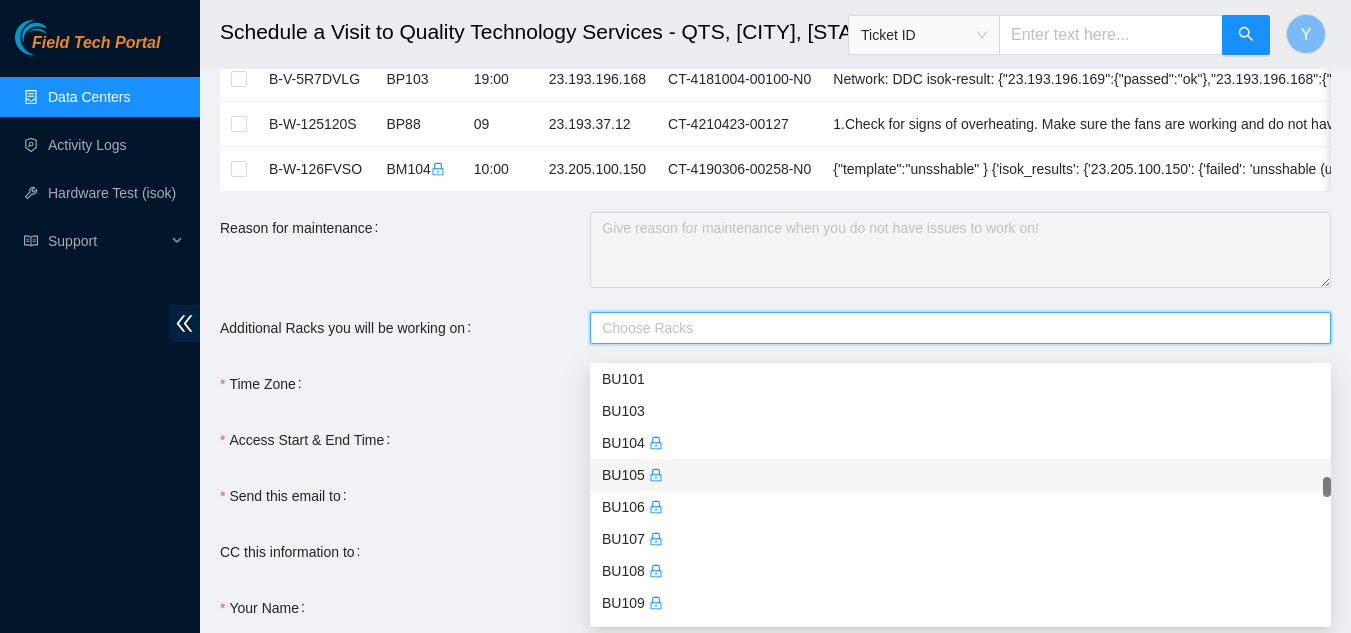 scroll, scrollTop: 1800, scrollLeft: 0, axis: vertical 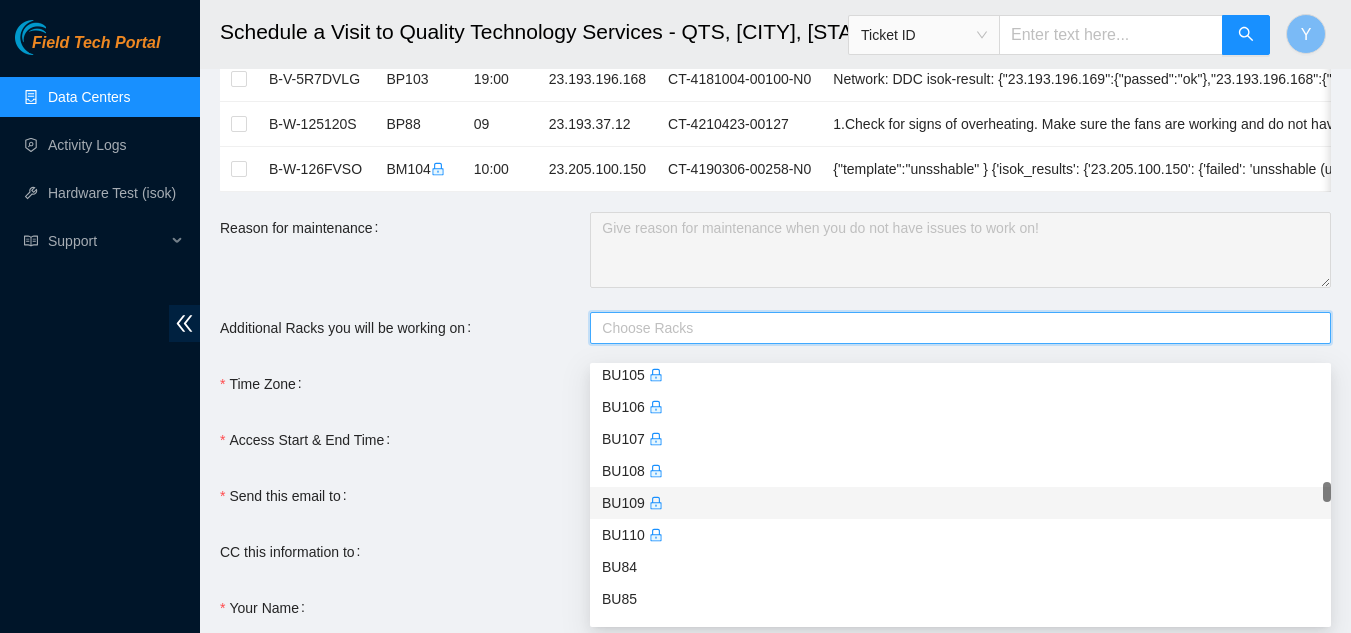 click on "BU109" at bounding box center [960, 503] 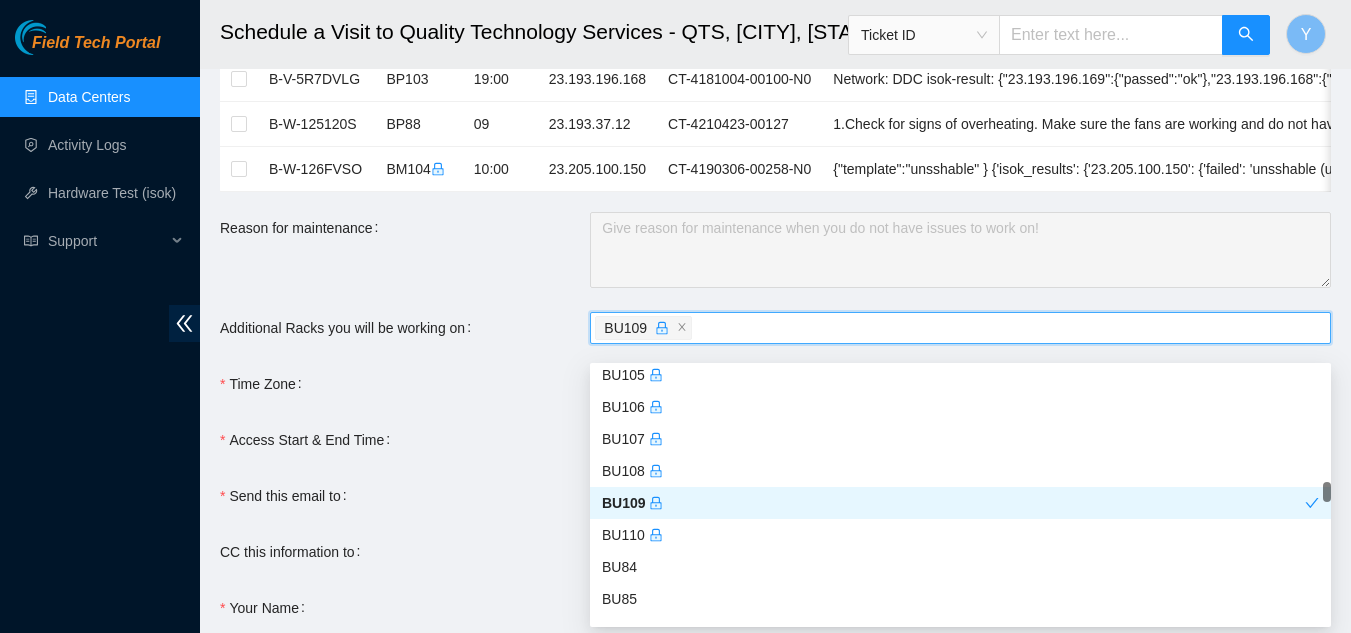 click on "Ticket Number Rack Machine IP Address Serial Number Todo               B-V-5H9AEB8 N/A 23.205.103.214 CT-4210406-00147 Server unpingable again
1. Please report on the LED activity on the PSU (solid/blinking; green/red/yellow).
2. If... B-V-5JGSR11  CS05-R06 18 23.199.64.88 MX-2132-0697 Network: Chive
isok-result: {"23.199.64.88":{"failed":"unpingable"}}
1. Reboot.
2. Please rescue with the latest... B-V-5OMLWC9  BU95 08:00 23.54.116.169 CT-4180524-00219-N0 Network: Mapper2
This machine is currently suspended:
target          target_type  ticket       service   user      ... B-V-5PLJKXX BU109  19 23.205.103.86 CT-4210329-00183 Network: ESSL
This machine is currently suspended:
target          target_type  ticket       service   user  date   ... B-V-5R7DVLG  BP103 19:00 23.193.196.168 CT-4181004-00100-N0 Network: DDC
isok-result: {"23.193.196.169":{"passed":"ok"},"23.193.196.168":{"failed":"unpingable"}}
Please rescue wi... B-W-125120S  BP88 09 23.193.37.12 CT-4210423-00127 10:00" at bounding box center (775, 312) 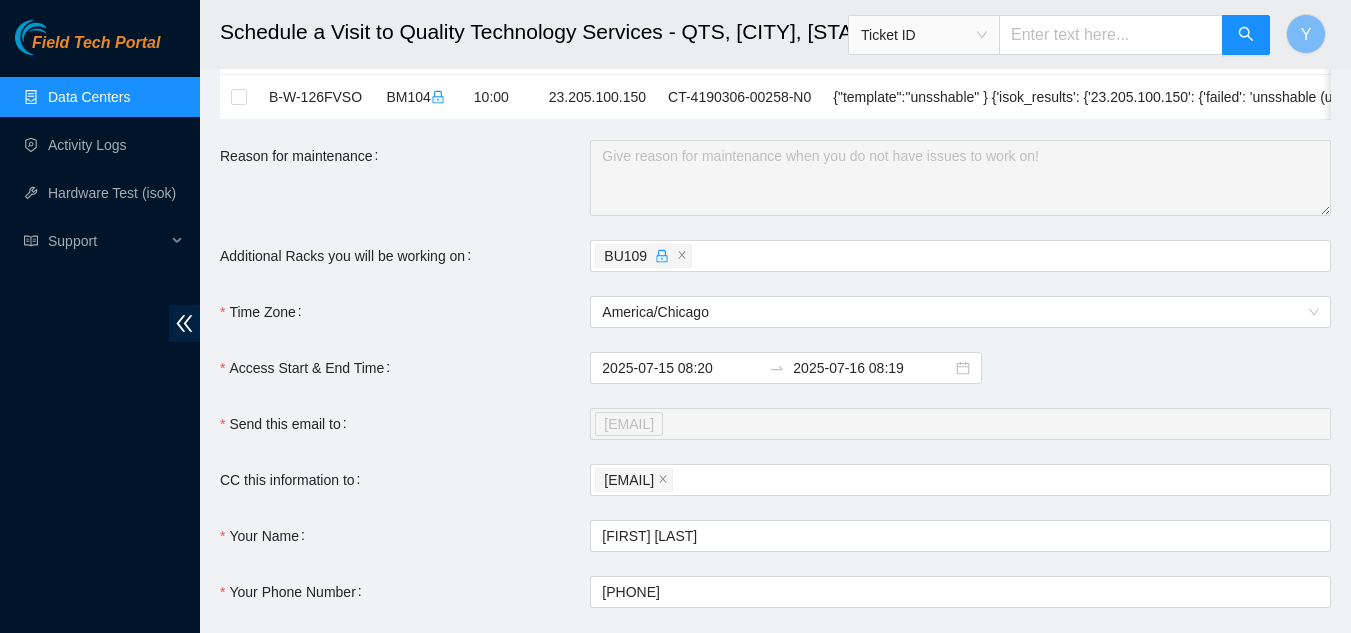 scroll, scrollTop: 400, scrollLeft: 0, axis: vertical 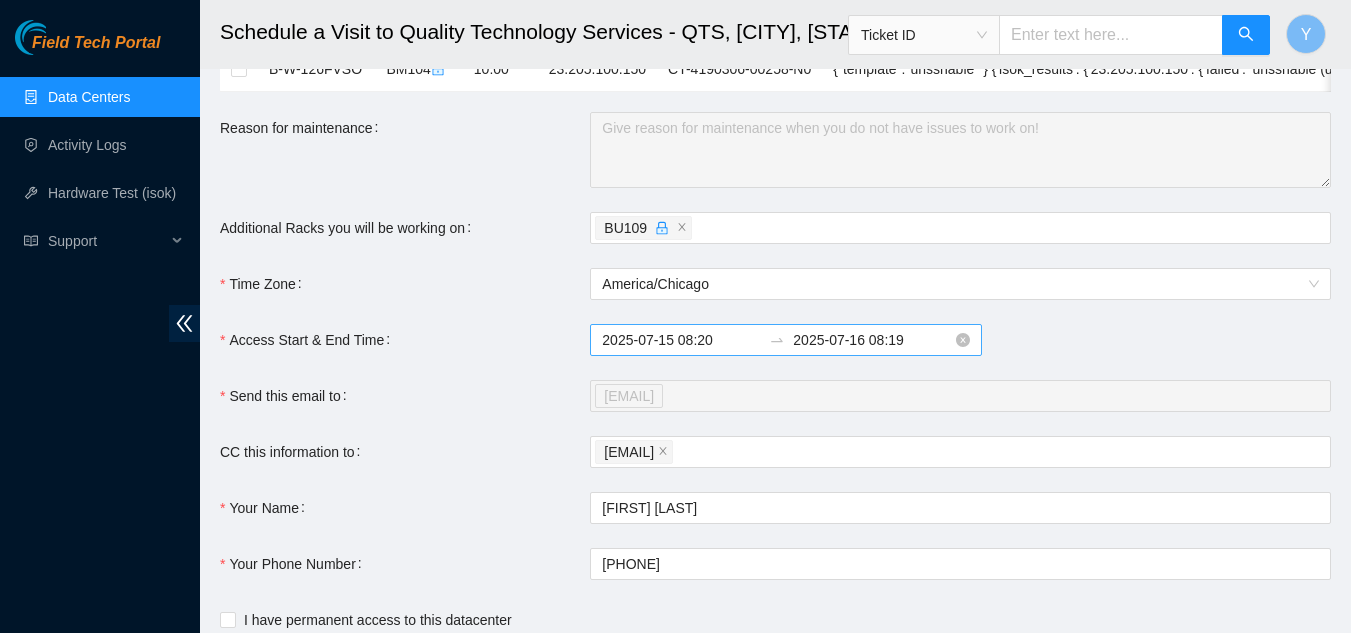 click on "2025-07-16 08:19" at bounding box center [872, 340] 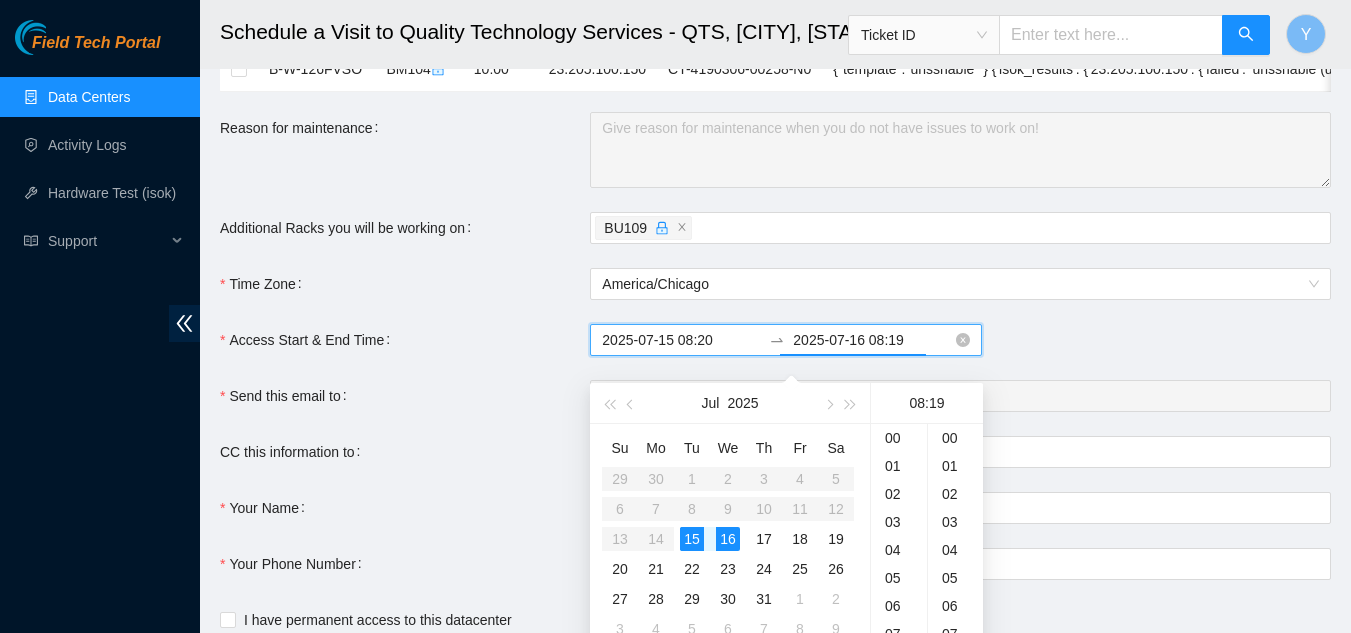 scroll, scrollTop: 224, scrollLeft: 0, axis: vertical 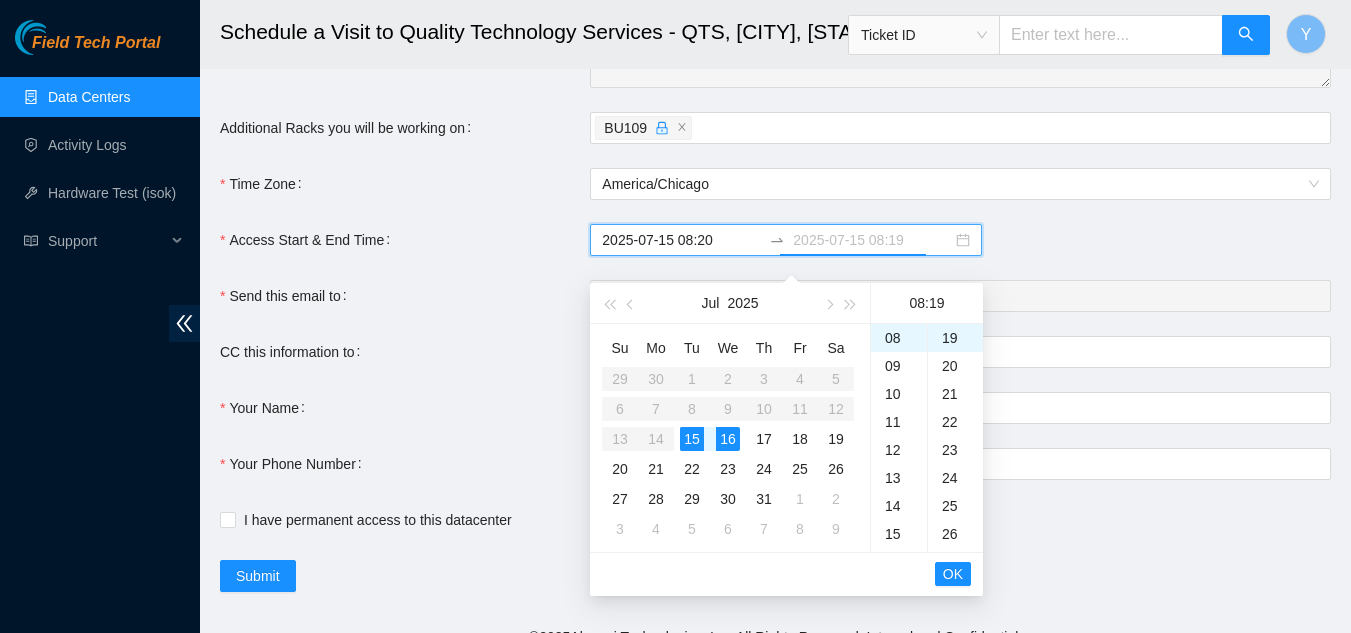 click on "15" at bounding box center (692, 439) 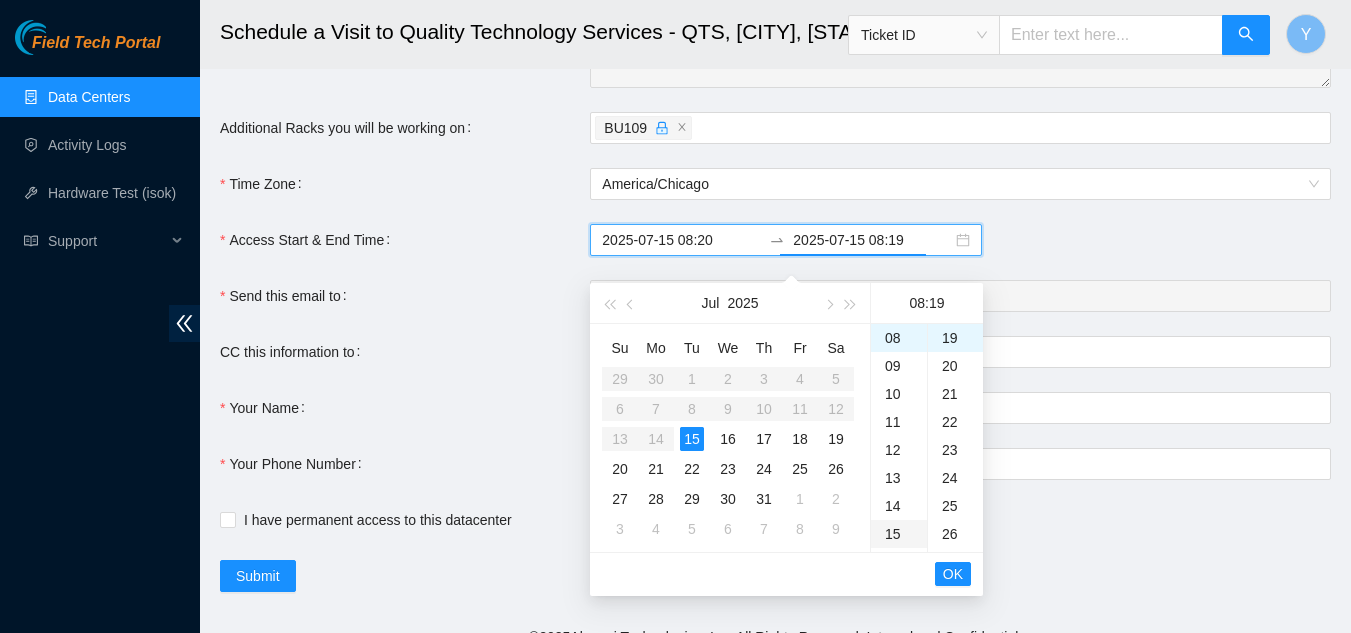 click on "15" at bounding box center (899, 534) 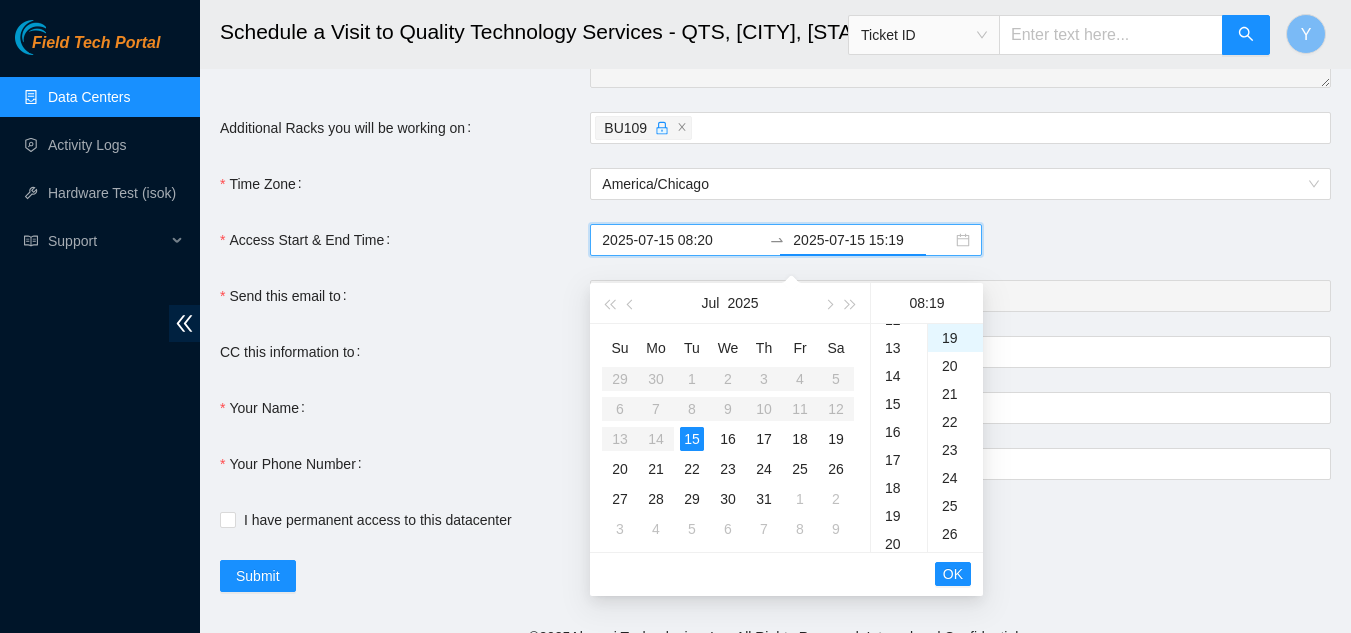 scroll, scrollTop: 420, scrollLeft: 0, axis: vertical 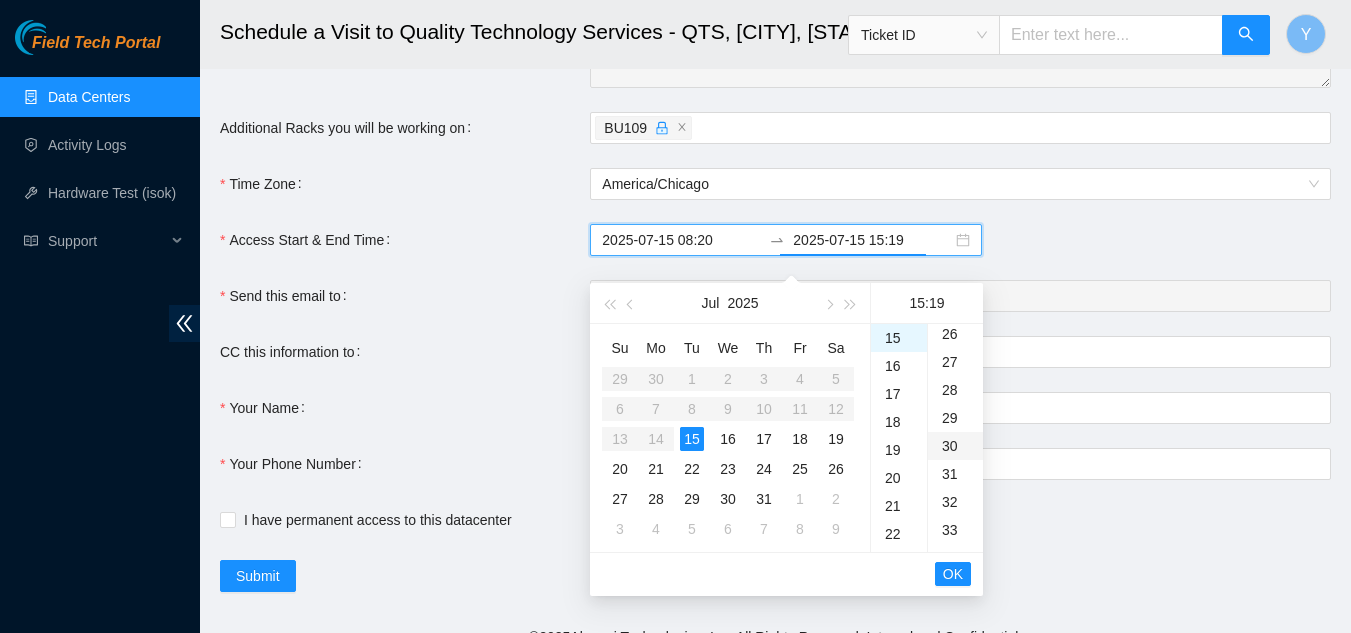 click on "30" at bounding box center (955, 446) 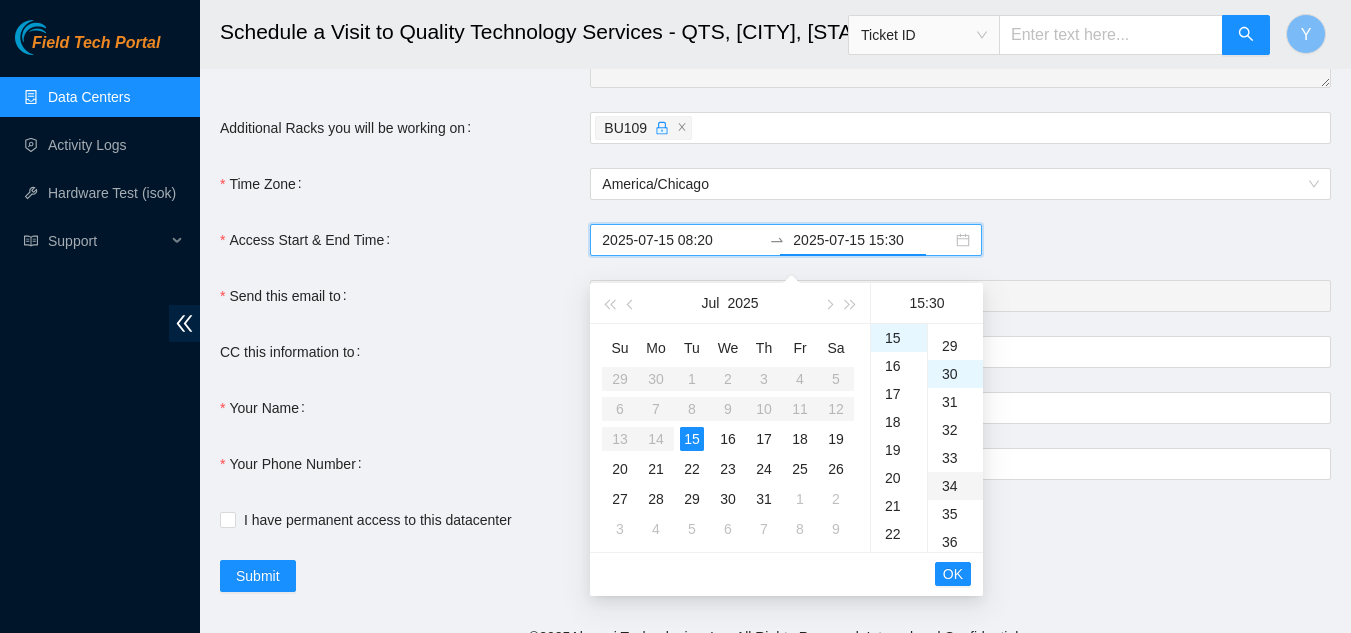 scroll, scrollTop: 840, scrollLeft: 0, axis: vertical 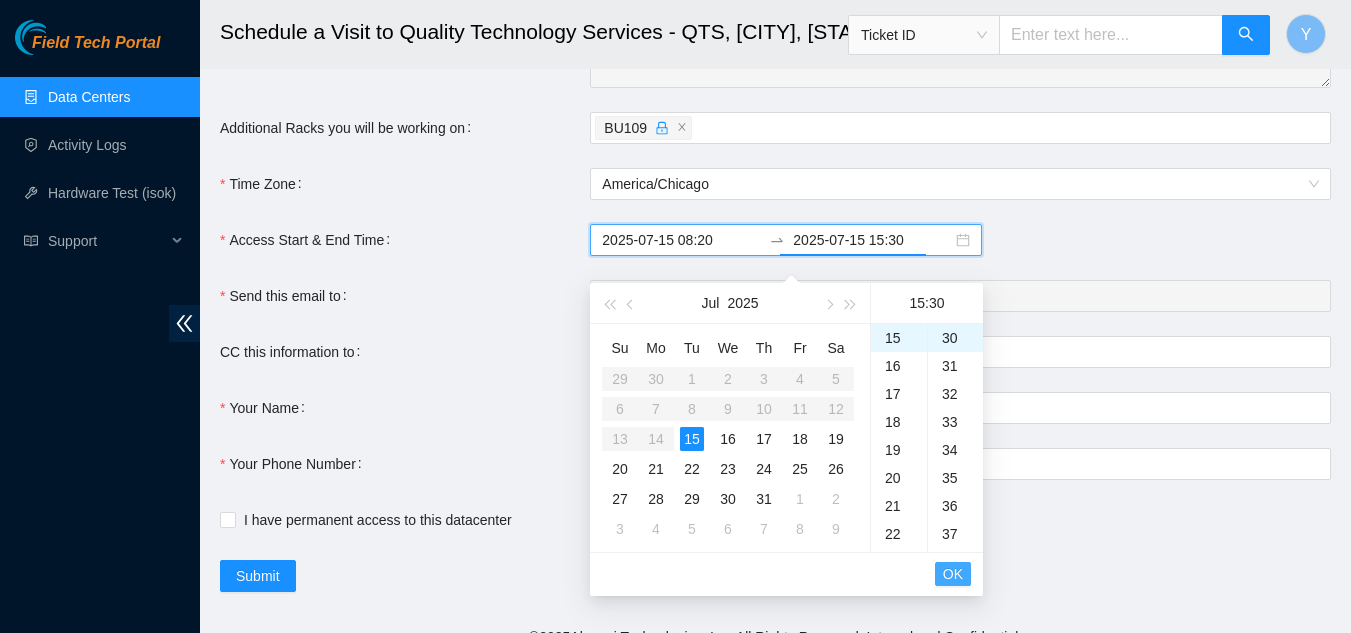 click on "OK" at bounding box center [953, 574] 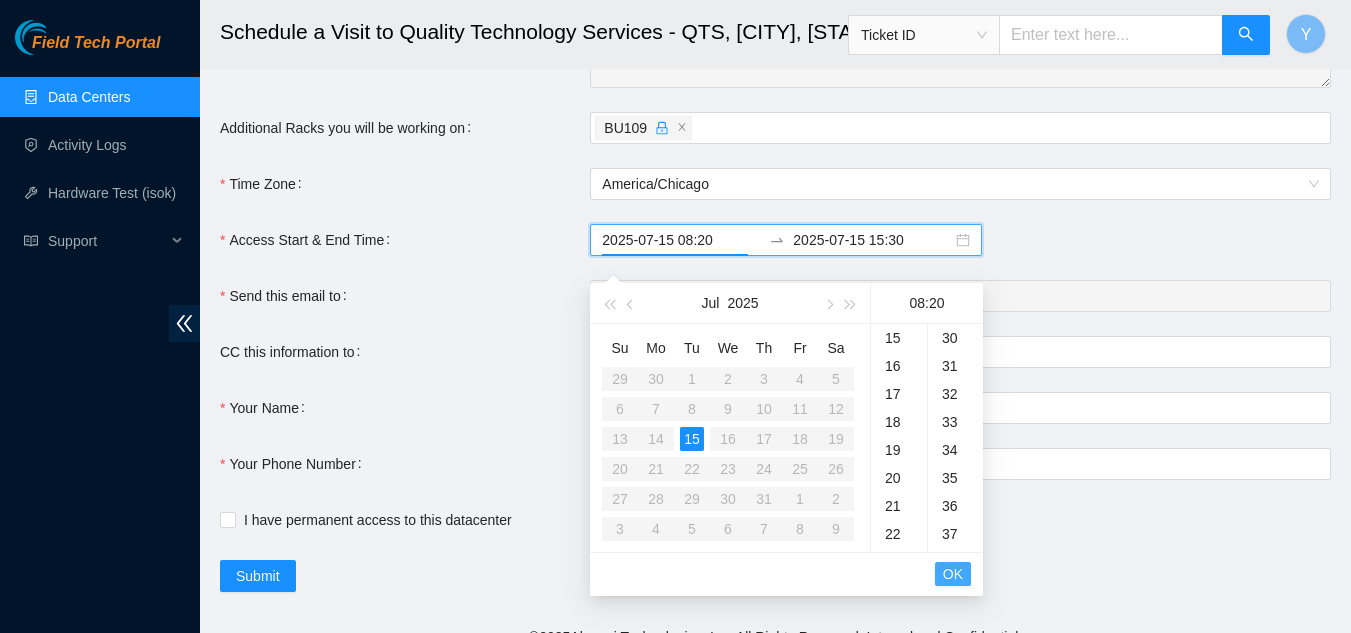 scroll, scrollTop: 274, scrollLeft: 0, axis: vertical 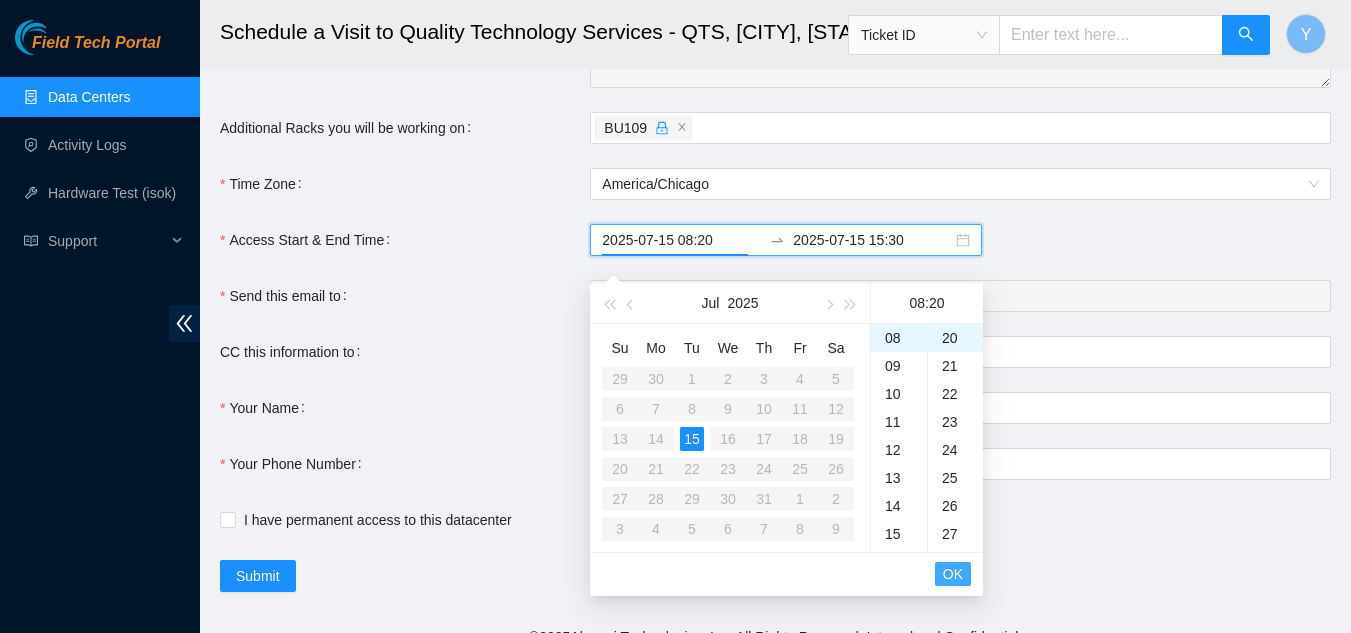 click on "OK" at bounding box center (953, 574) 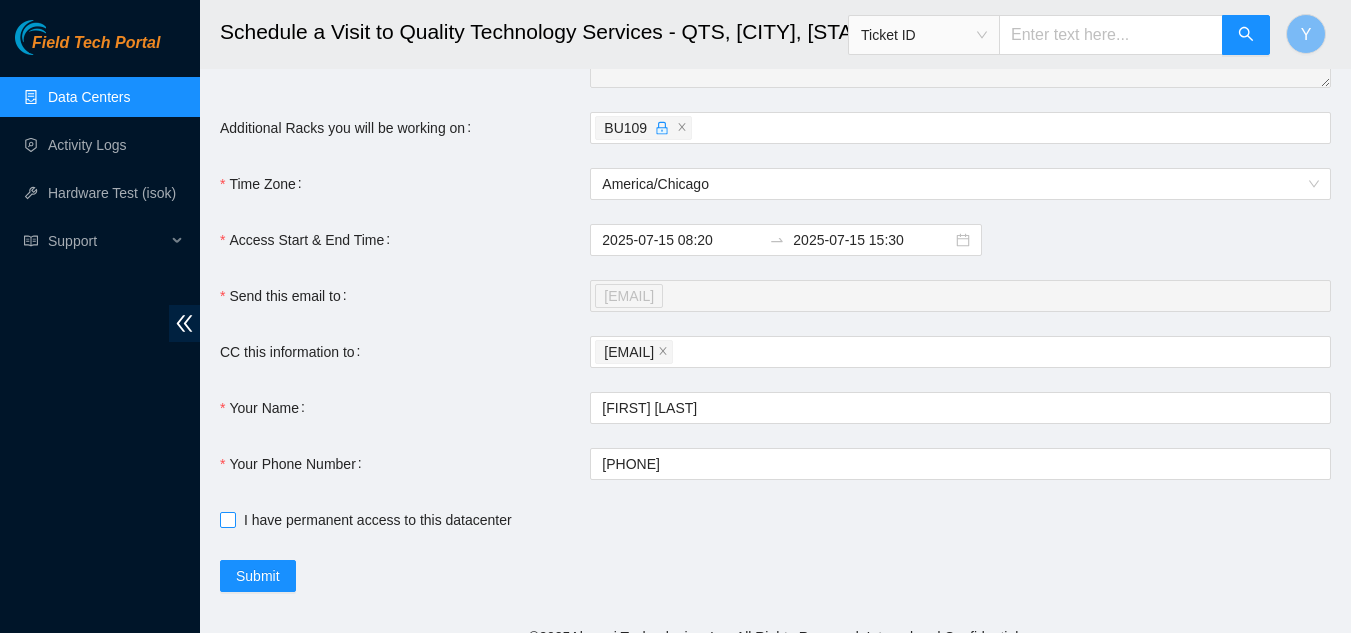 click on "I have permanent access to this datacenter" at bounding box center (227, 519) 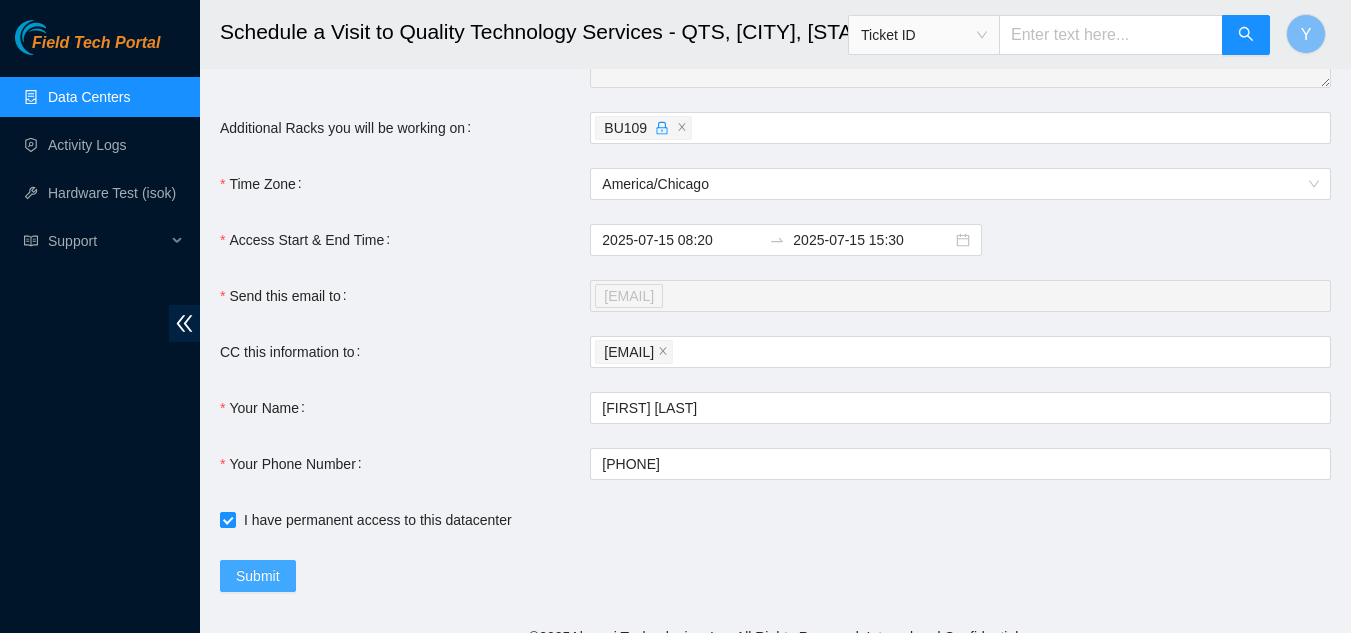 click on "Submit" at bounding box center [258, 576] 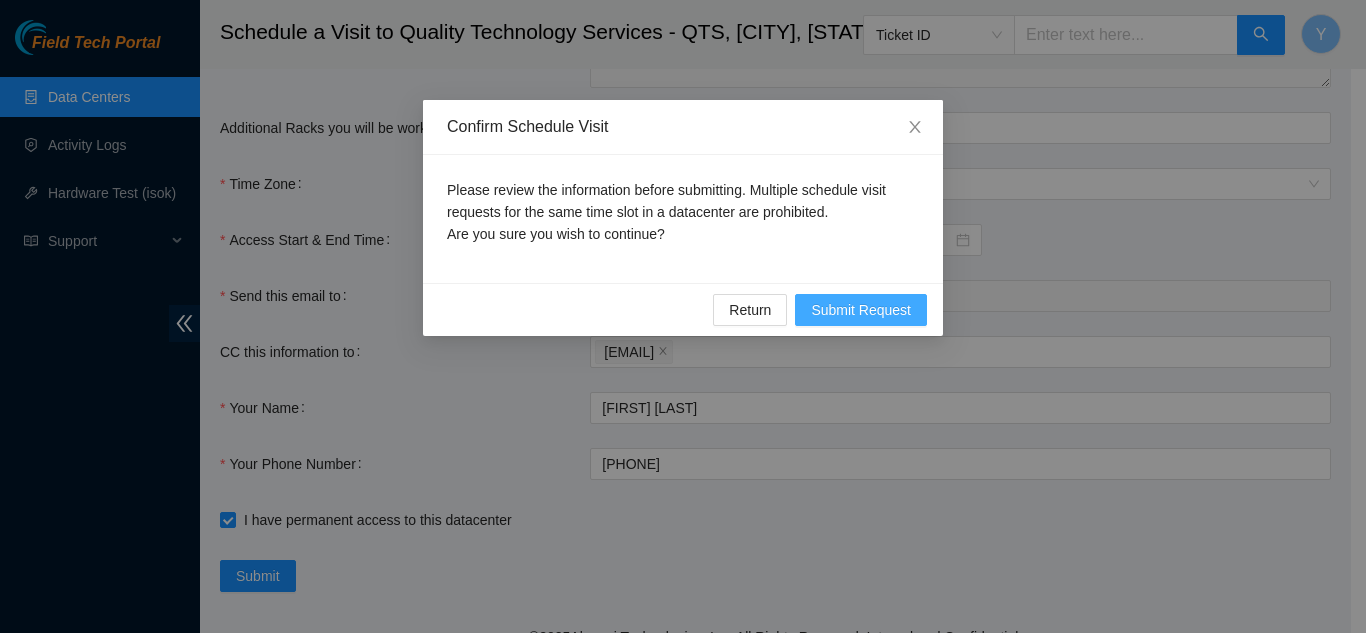 click on "Submit Request" at bounding box center [861, 310] 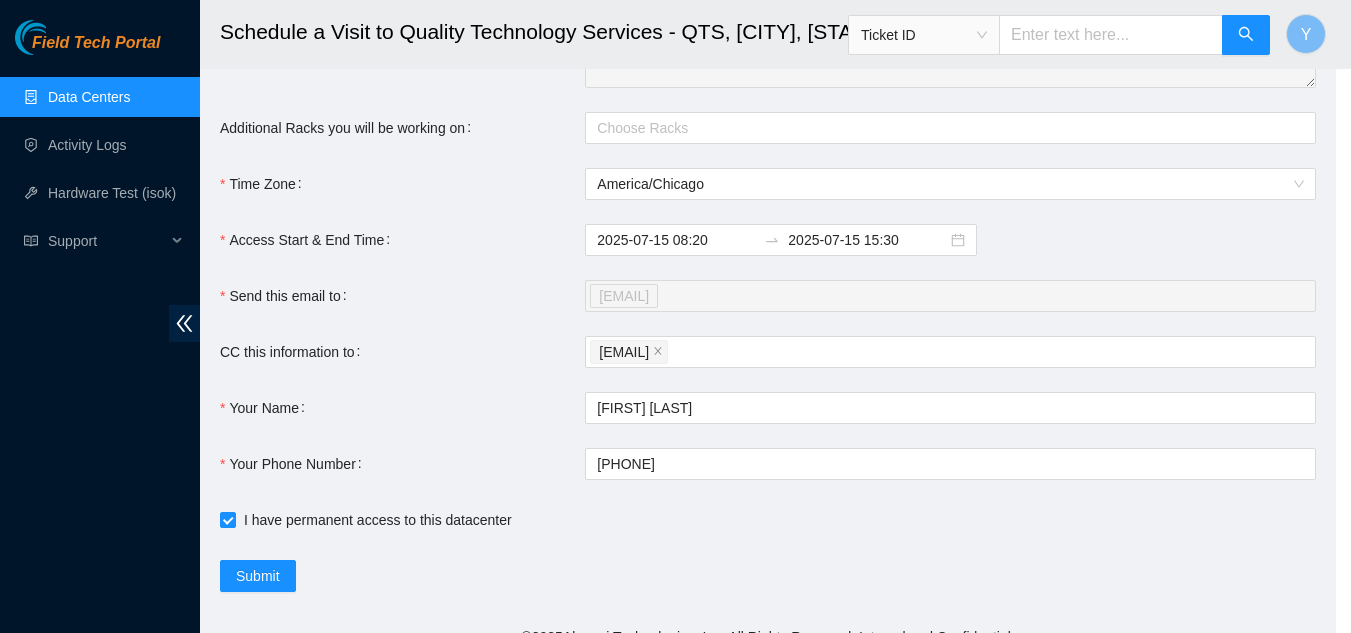 type on "2025-07-15 08:22" 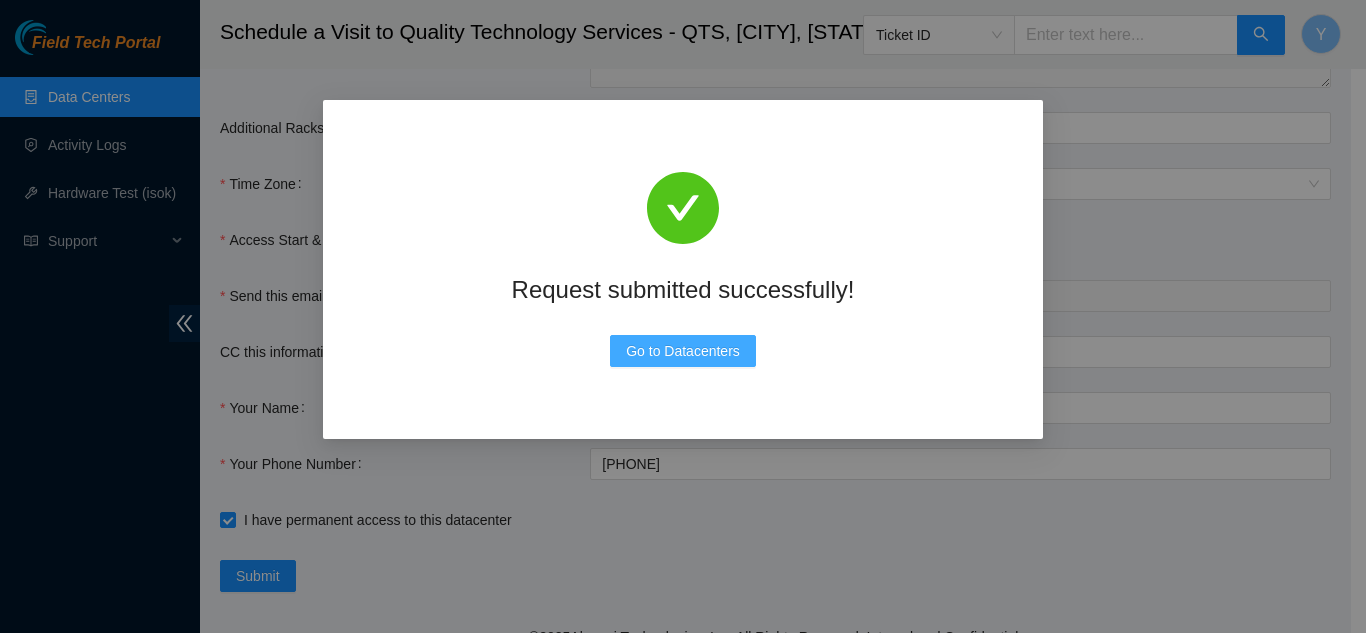 click on "Go to Datacenters" at bounding box center [683, 351] 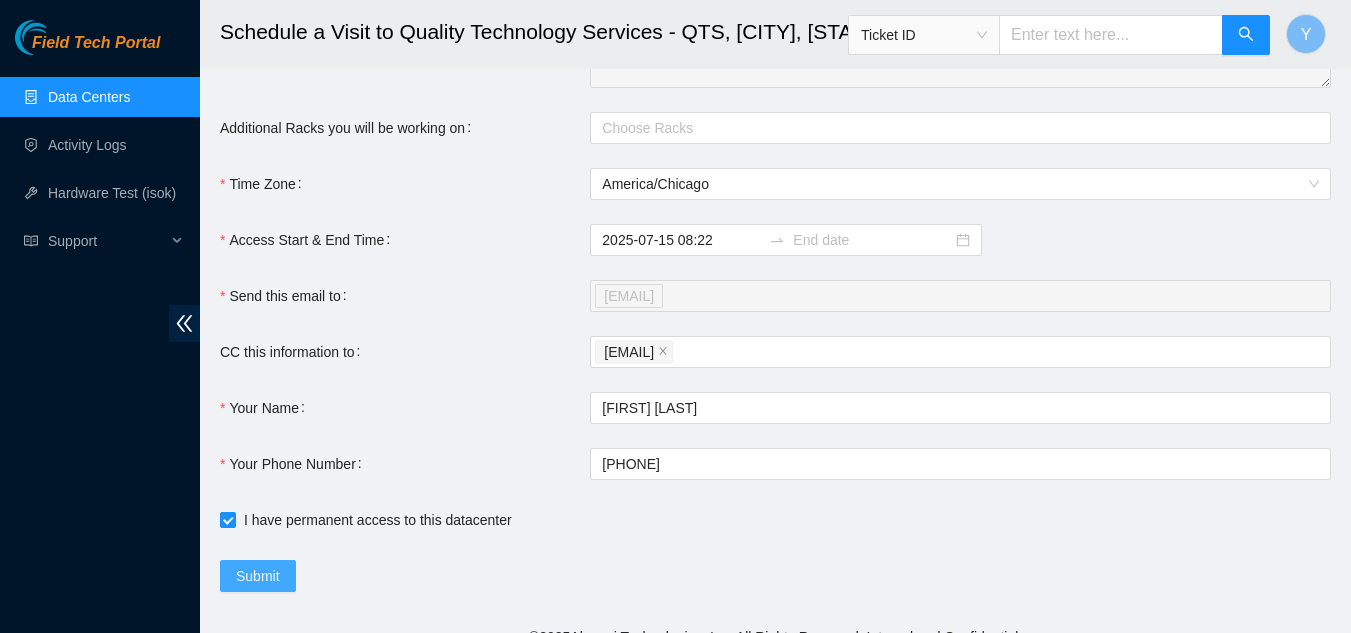 click on "Submit" at bounding box center [258, 576] 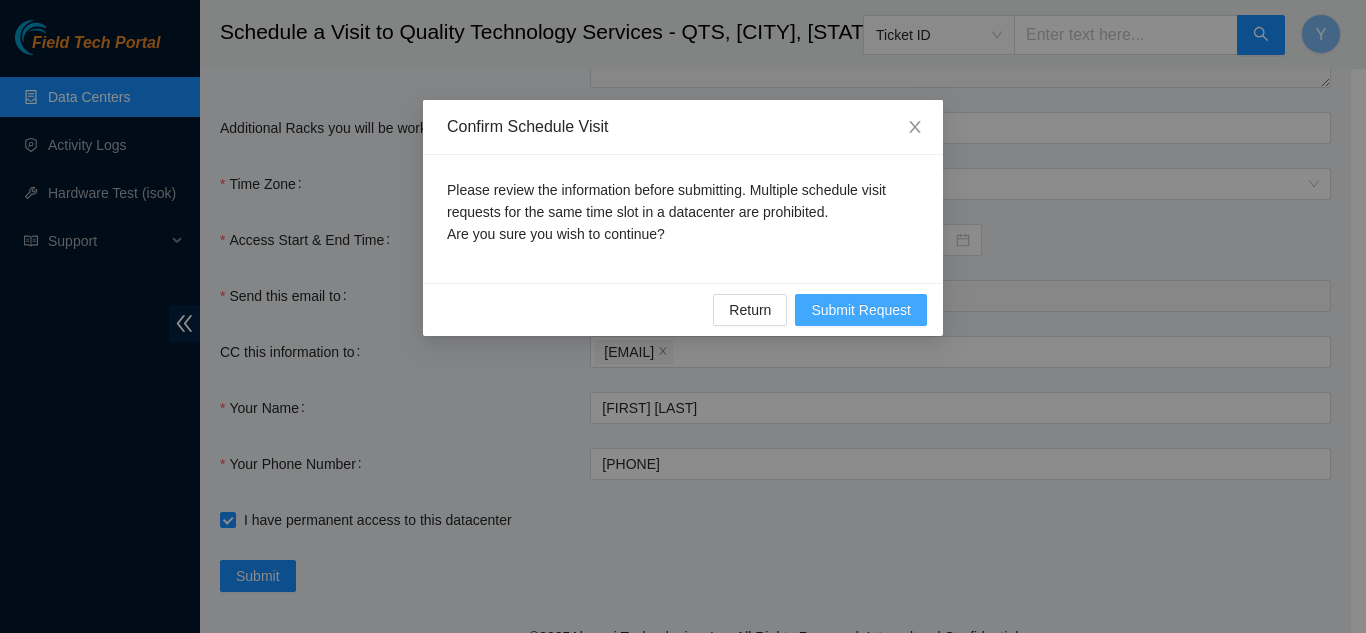 click on "Submit Request" at bounding box center (861, 310) 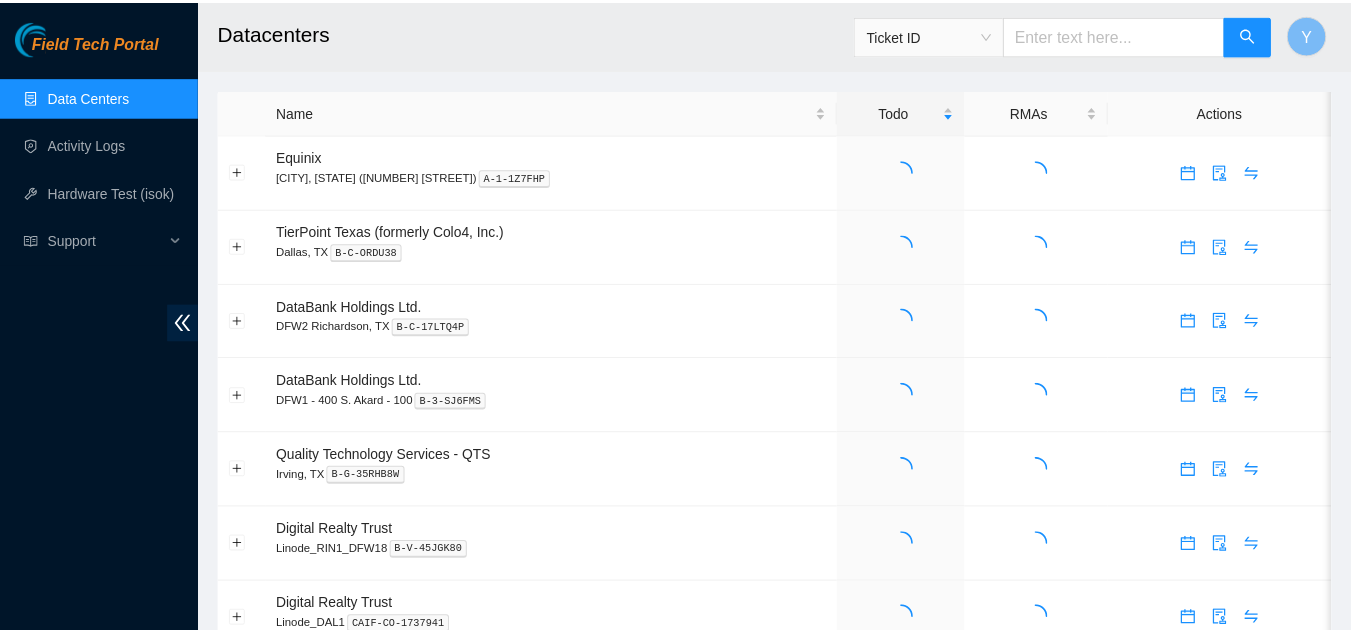 scroll, scrollTop: 0, scrollLeft: 0, axis: both 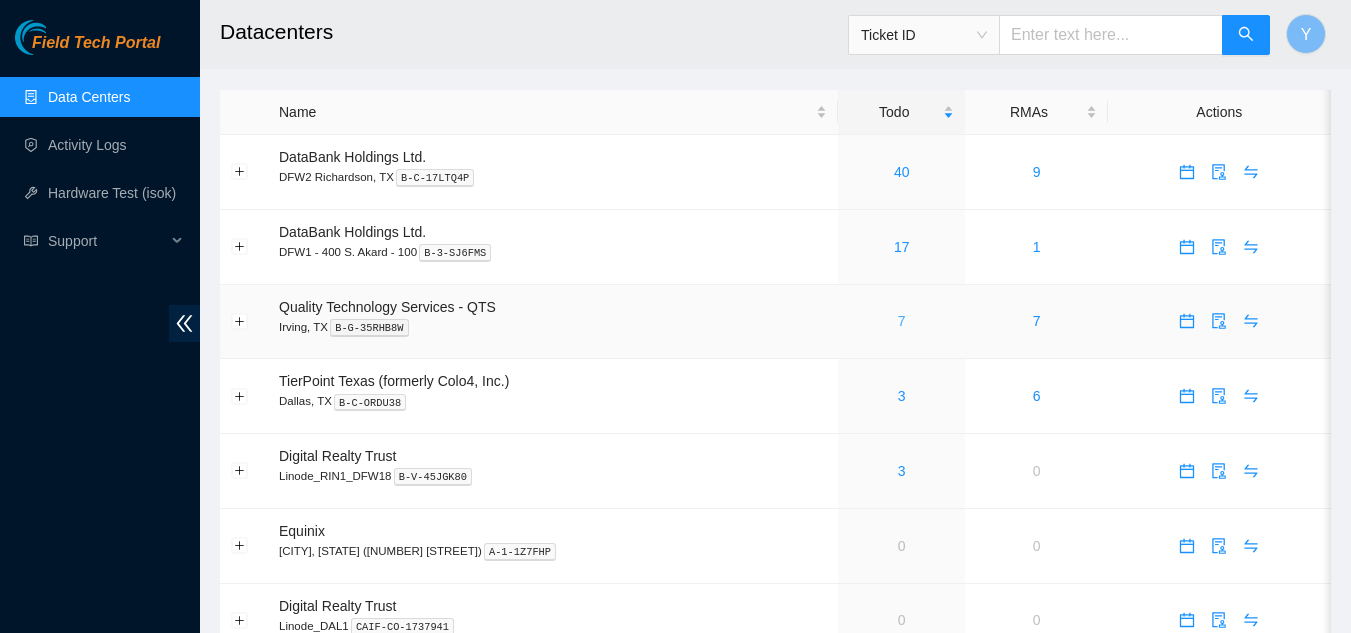 click on "7" at bounding box center (902, 321) 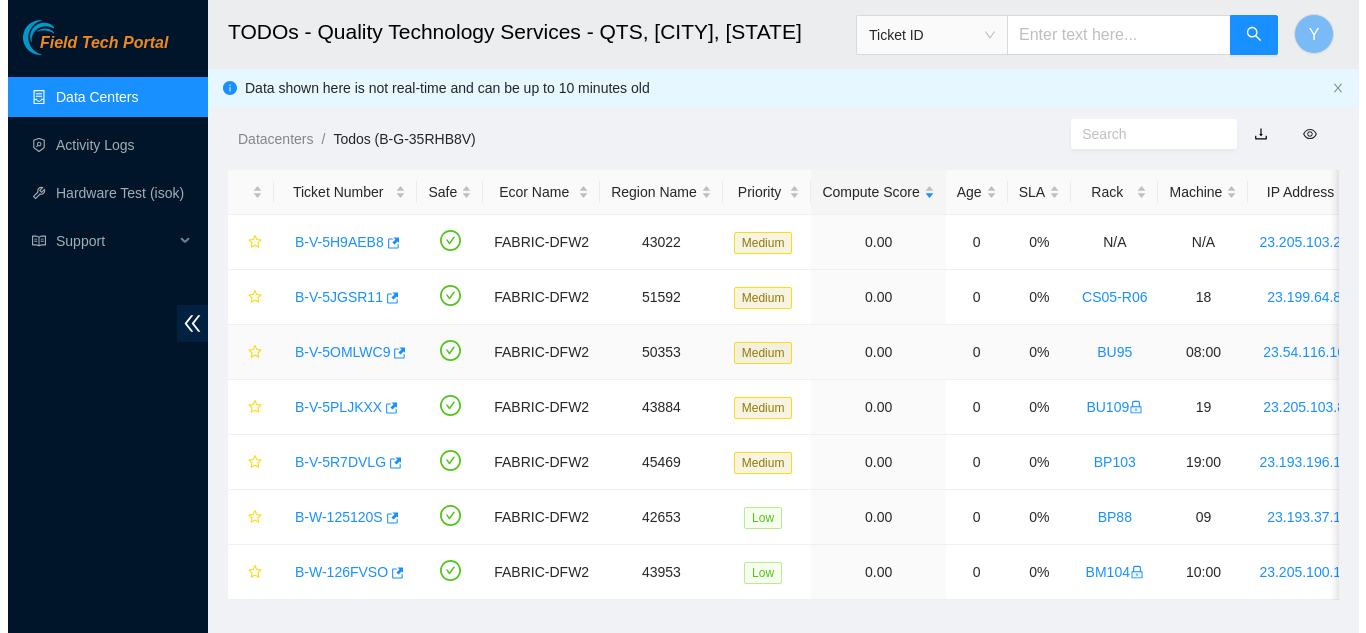 scroll, scrollTop: 44, scrollLeft: 0, axis: vertical 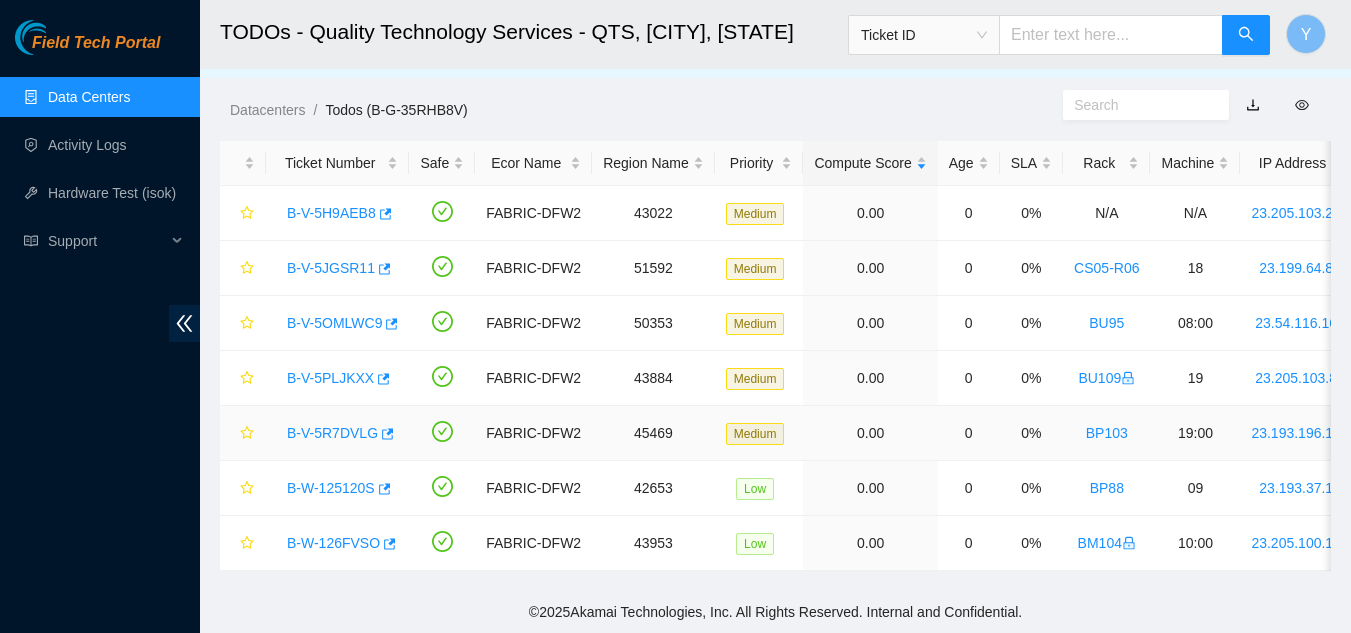 click on "B-V-5R7DVLG" at bounding box center (332, 433) 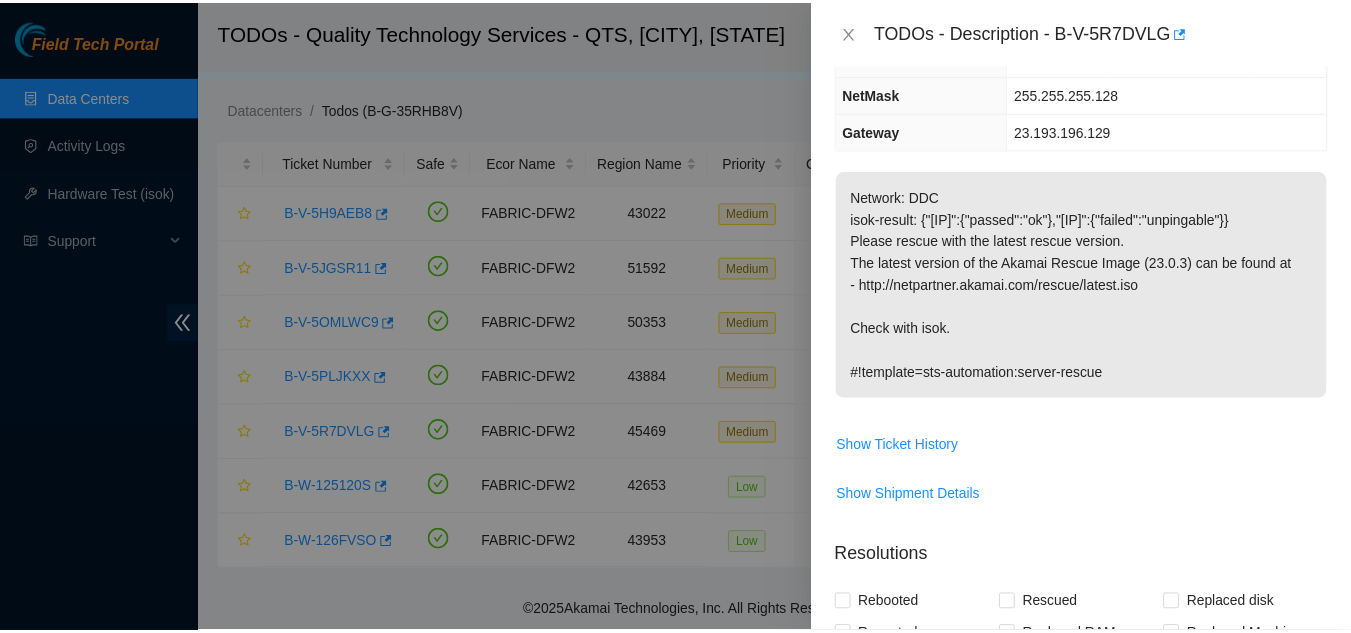 scroll, scrollTop: 200, scrollLeft: 0, axis: vertical 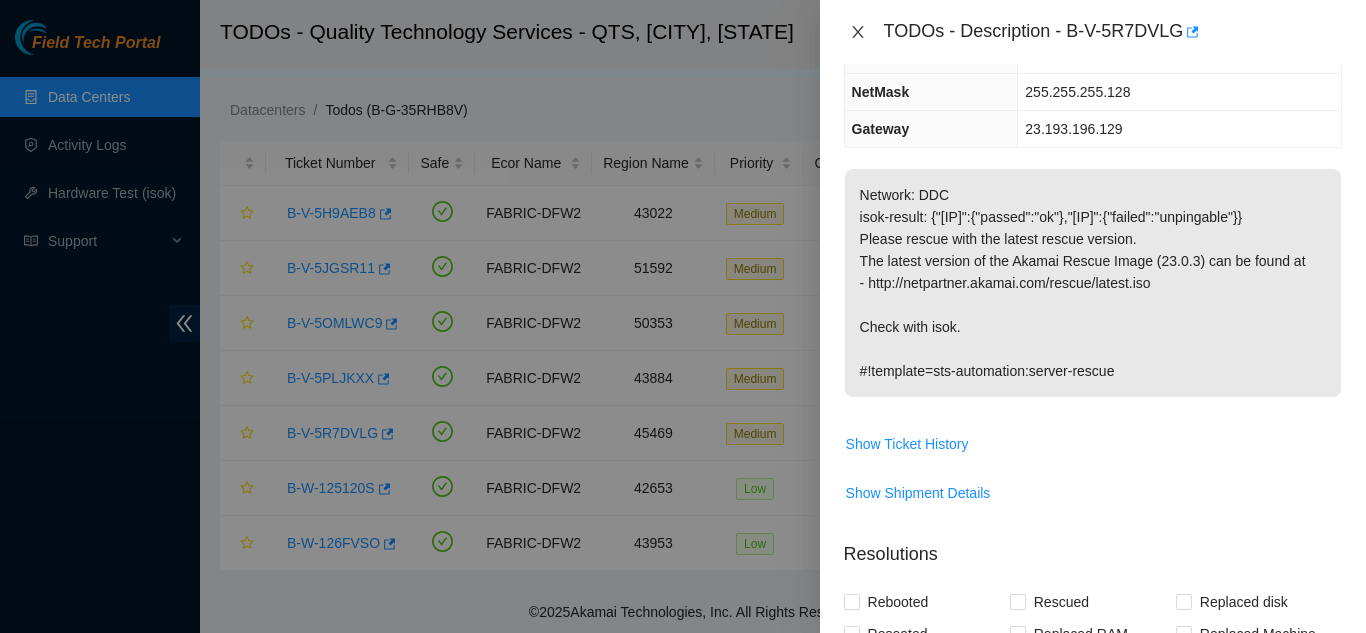 drag, startPoint x: 858, startPoint y: 34, endPoint x: 880, endPoint y: 44, distance: 24.166092 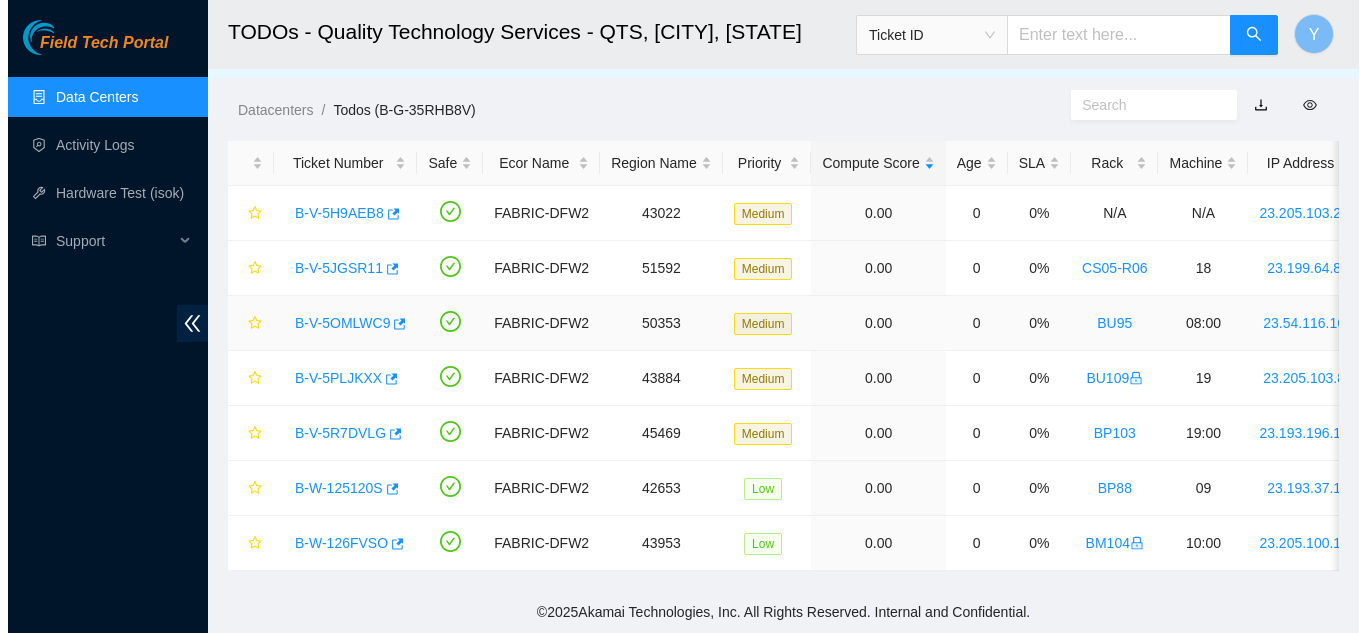 scroll, scrollTop: 266, scrollLeft: 0, axis: vertical 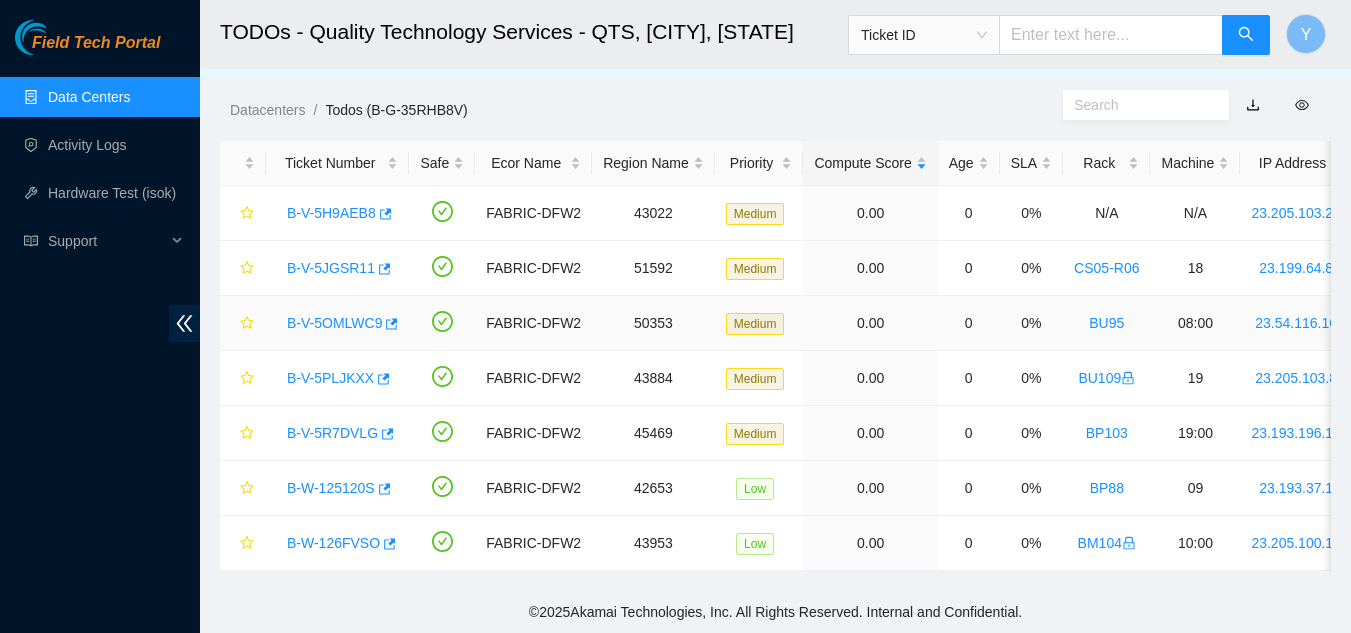 click on "B-V-5OMLWC9" at bounding box center [334, 323] 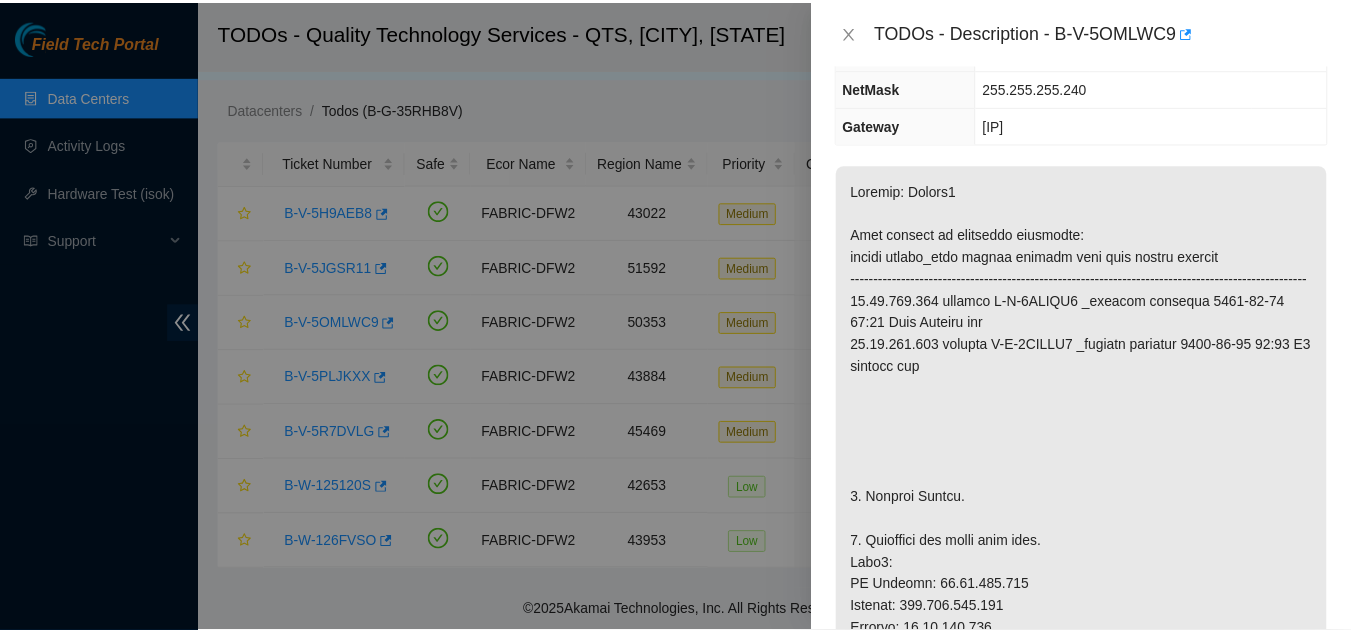 scroll, scrollTop: 200, scrollLeft: 0, axis: vertical 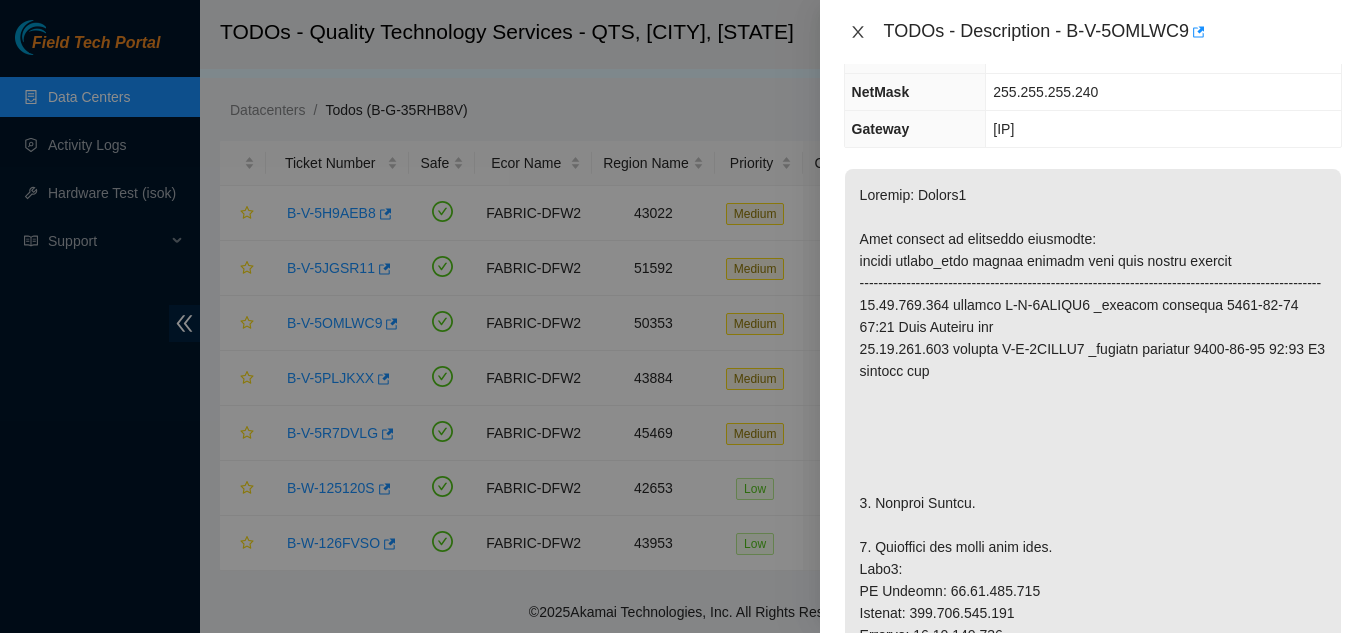 click 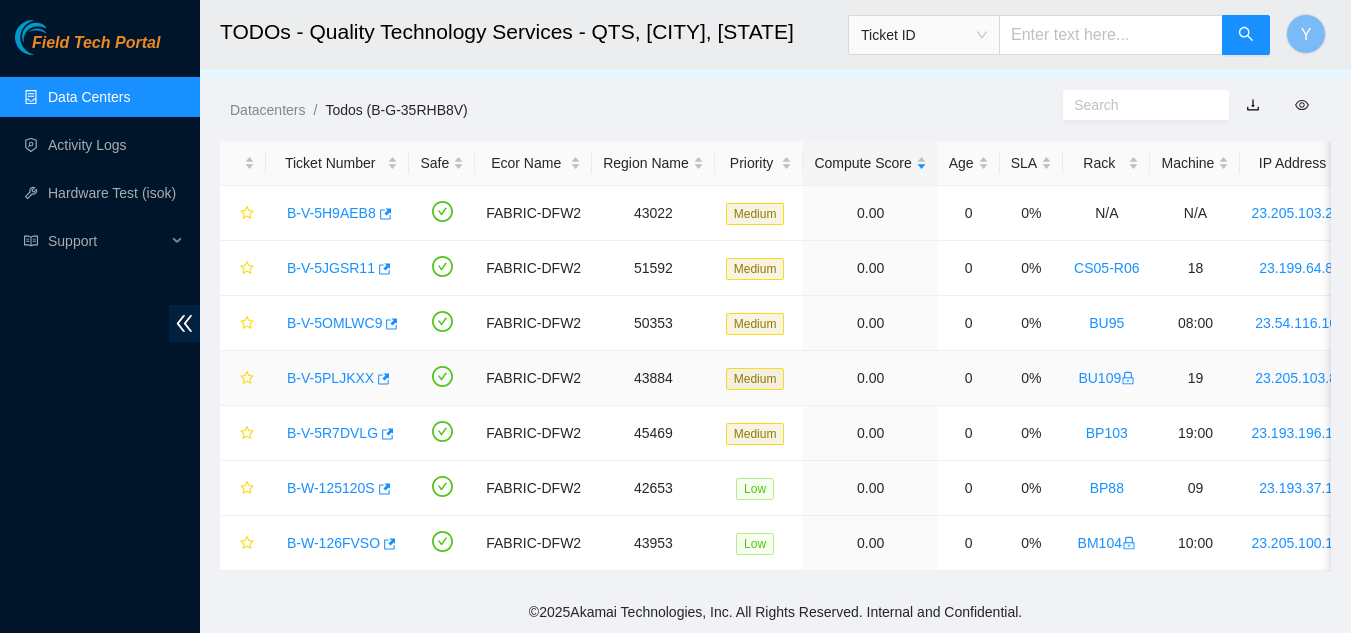 scroll, scrollTop: 266, scrollLeft: 0, axis: vertical 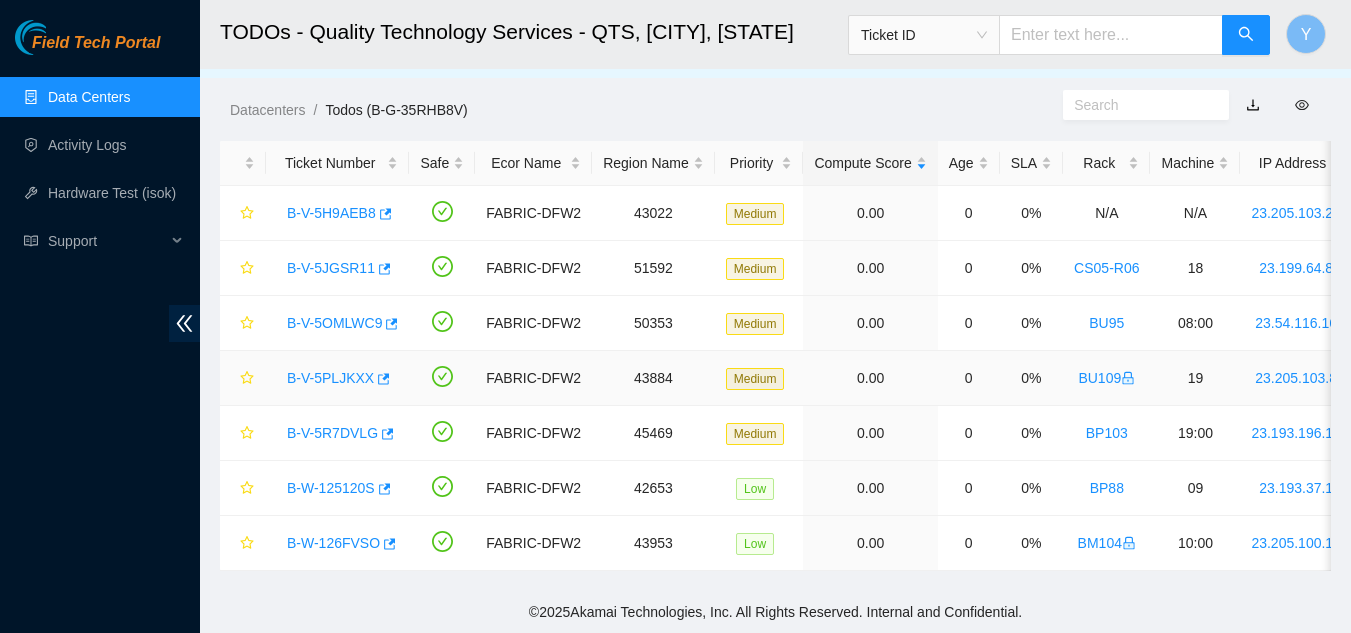 click on "B-V-5PLJKXX" at bounding box center [330, 378] 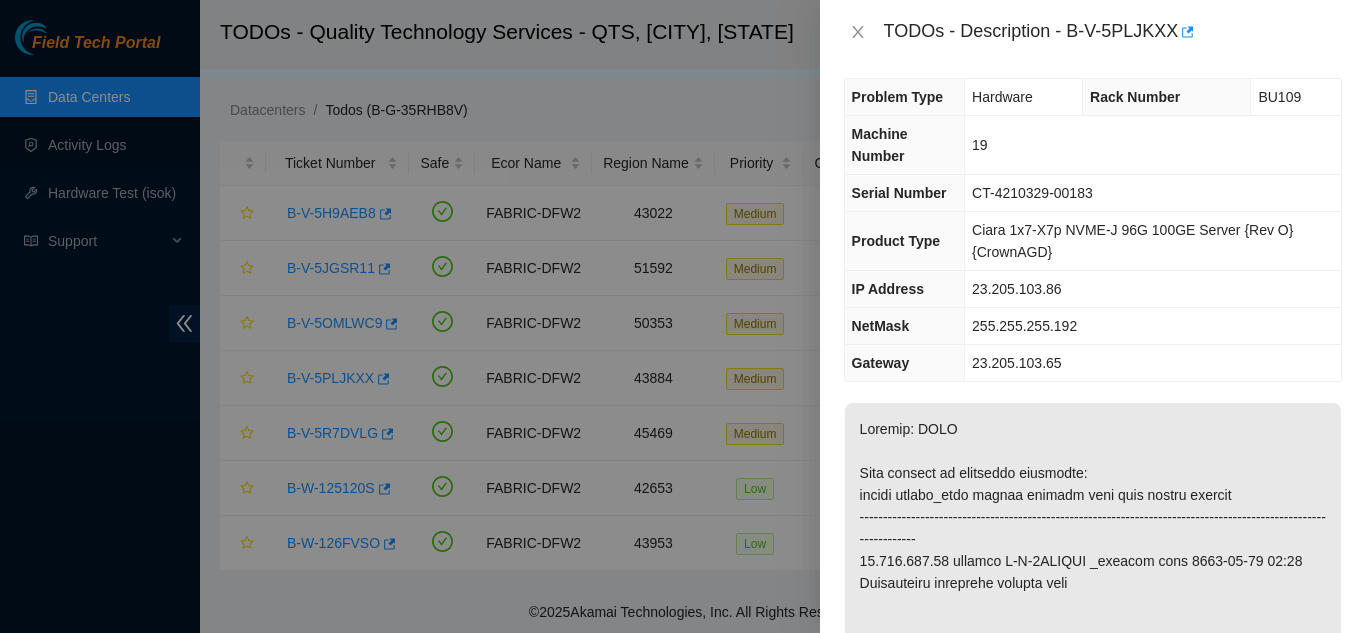 scroll, scrollTop: 0, scrollLeft: 0, axis: both 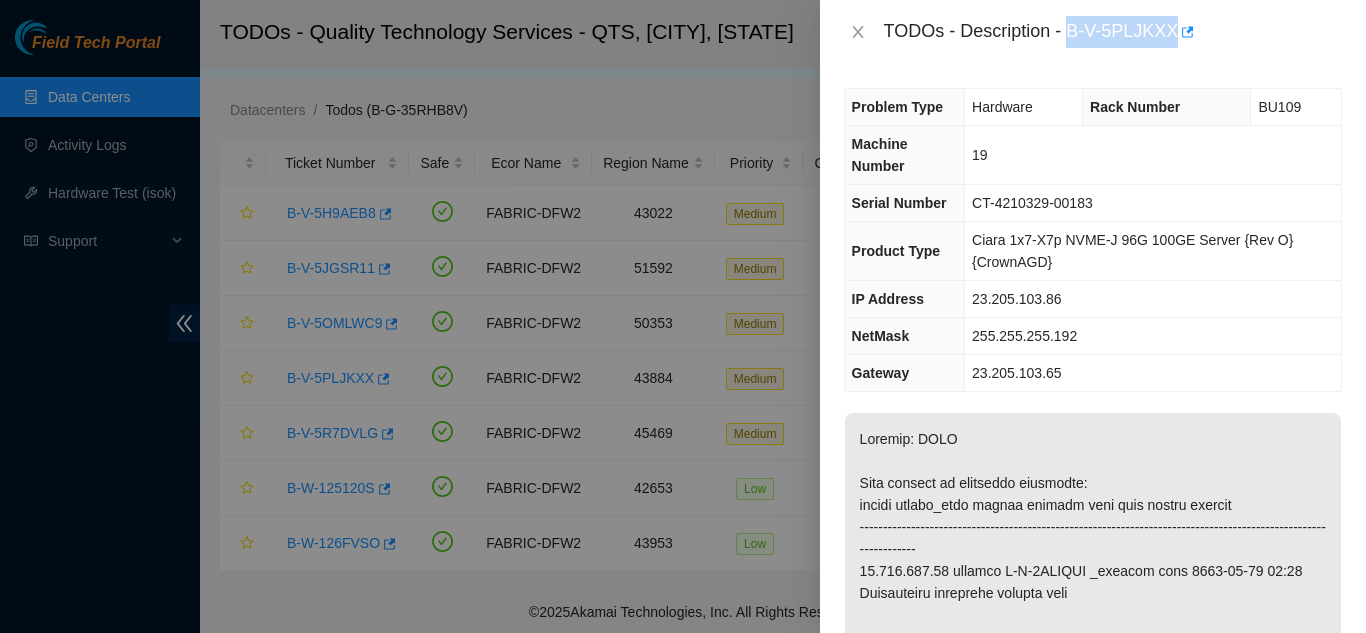 drag, startPoint x: 1068, startPoint y: 32, endPoint x: 1172, endPoint y: 36, distance: 104.0769 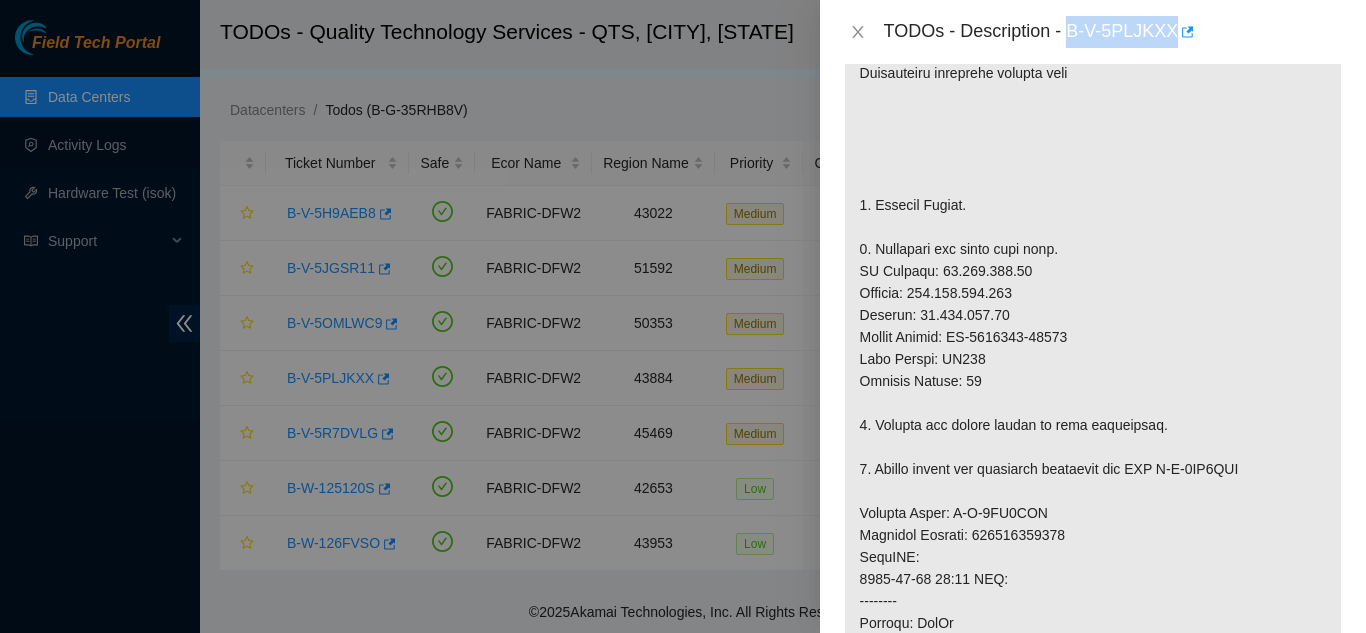 scroll, scrollTop: 600, scrollLeft: 0, axis: vertical 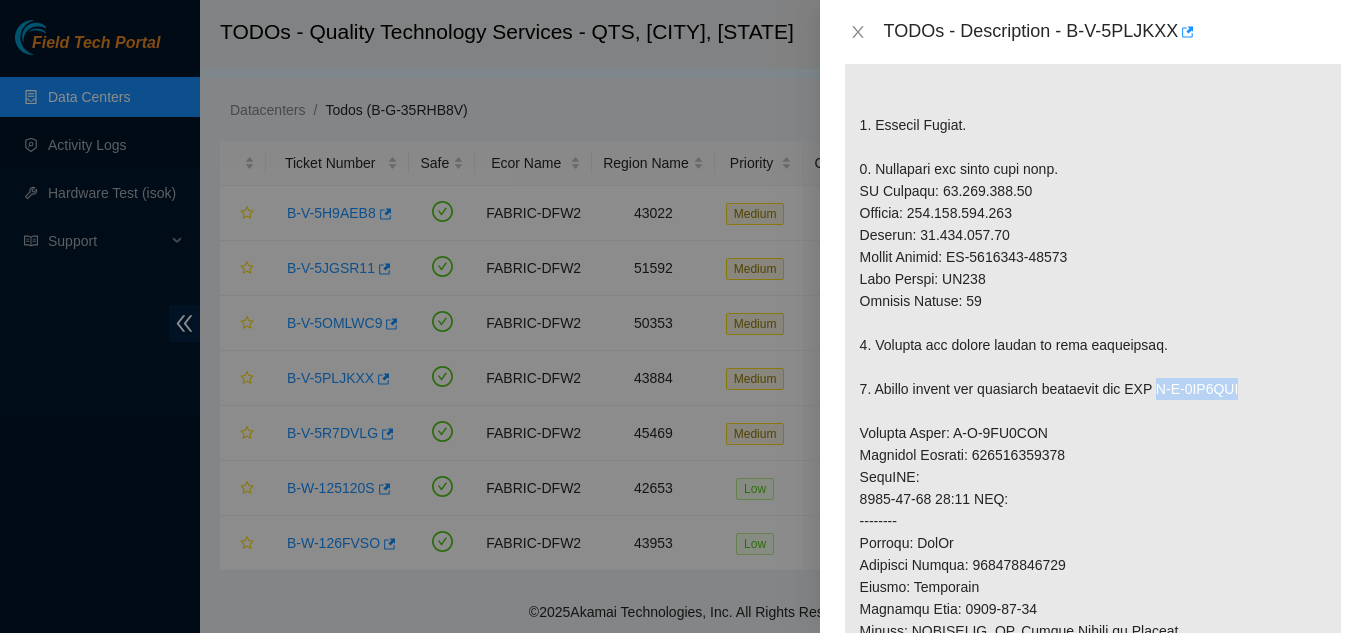 drag, startPoint x: 1169, startPoint y: 390, endPoint x: 1262, endPoint y: 395, distance: 93.13431 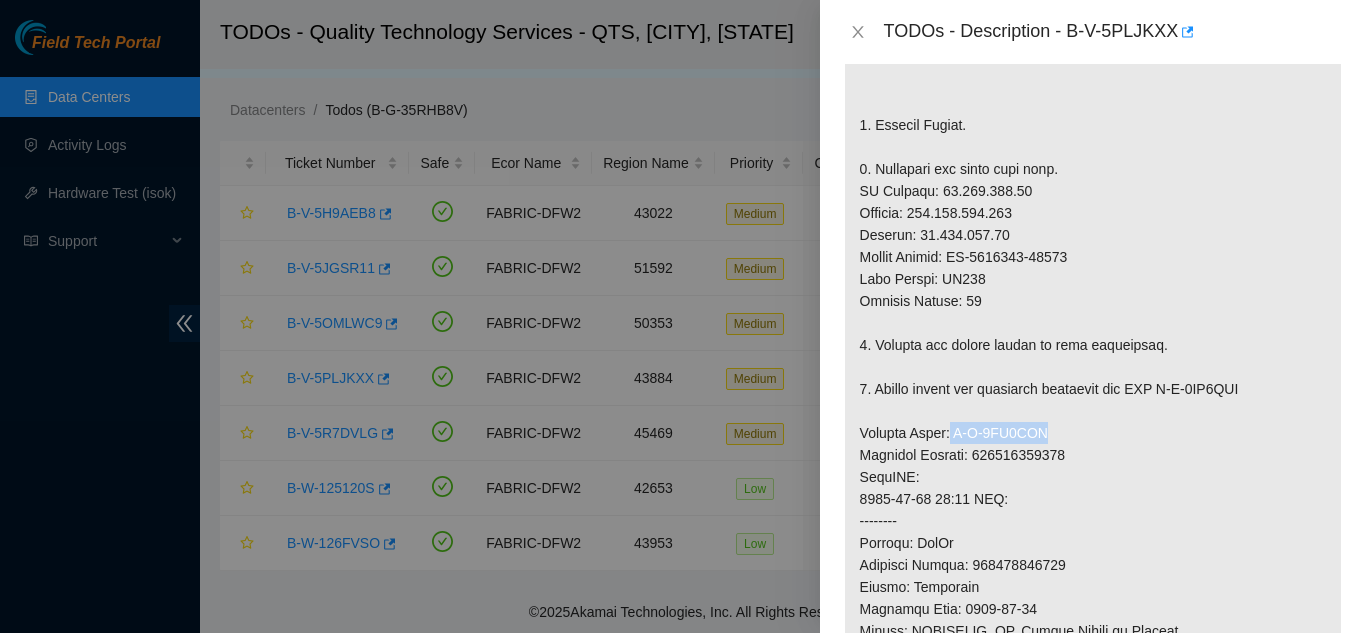 drag, startPoint x: 947, startPoint y: 431, endPoint x: 1044, endPoint y: 443, distance: 97.73945 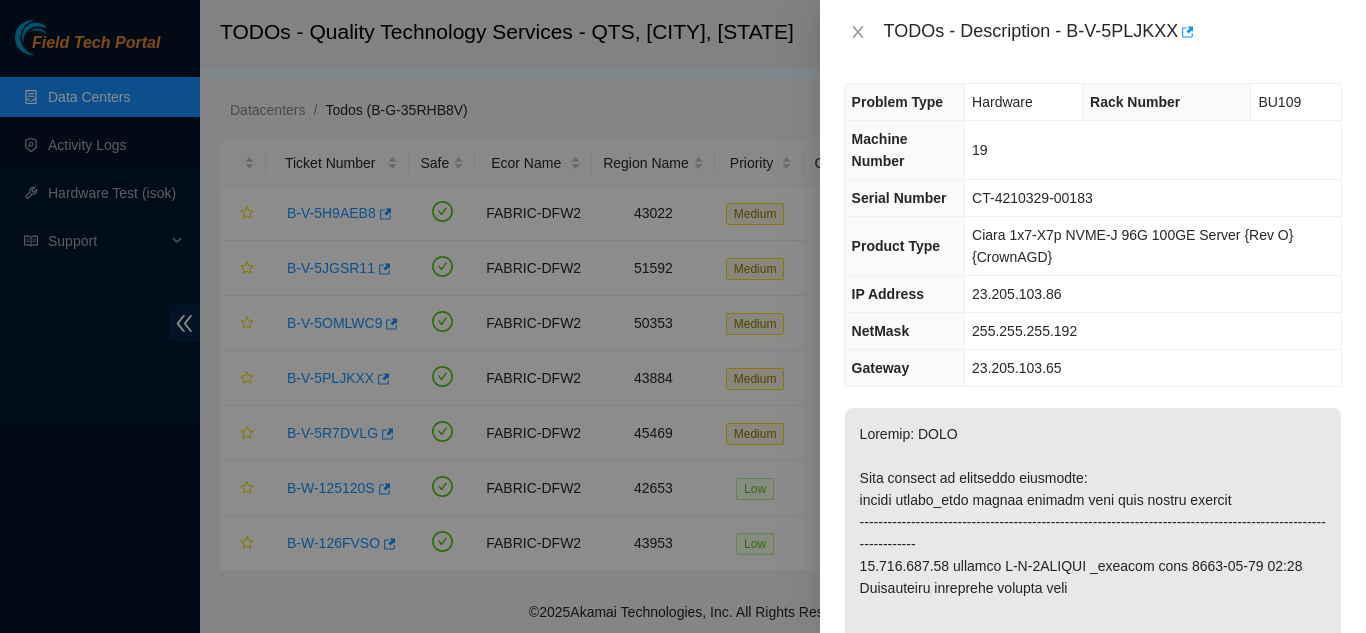 scroll, scrollTop: 0, scrollLeft: 0, axis: both 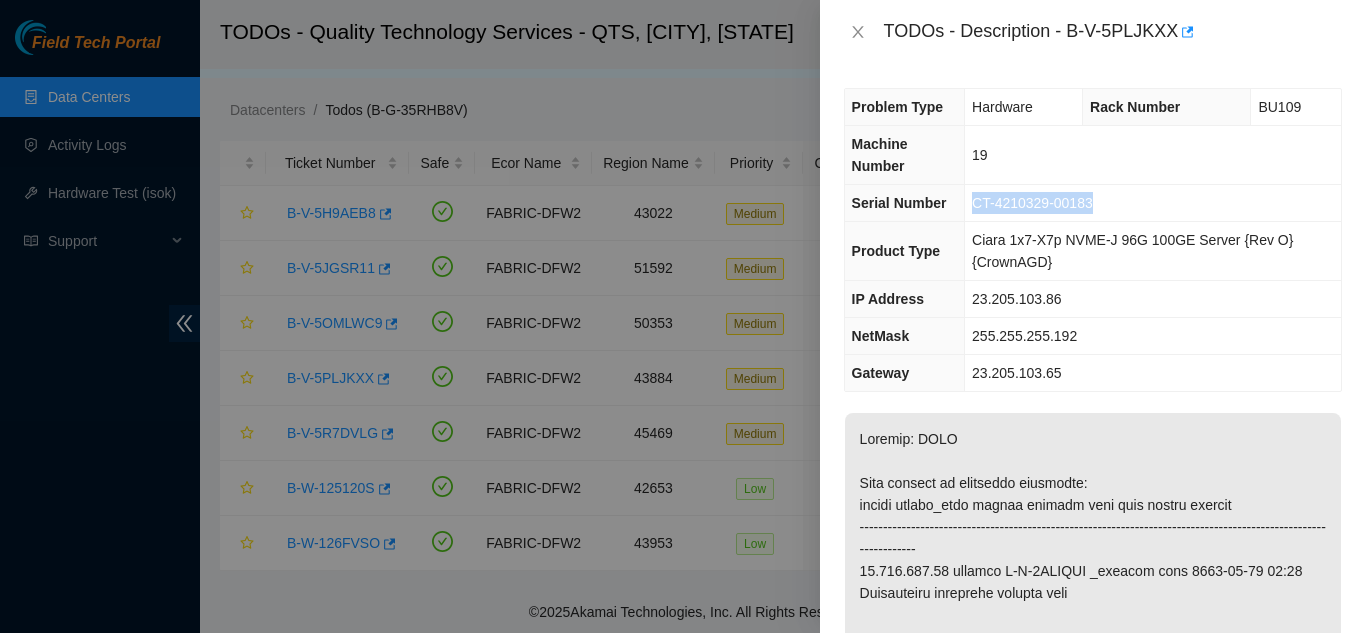 drag, startPoint x: 975, startPoint y: 203, endPoint x: 1101, endPoint y: 216, distance: 126.66886 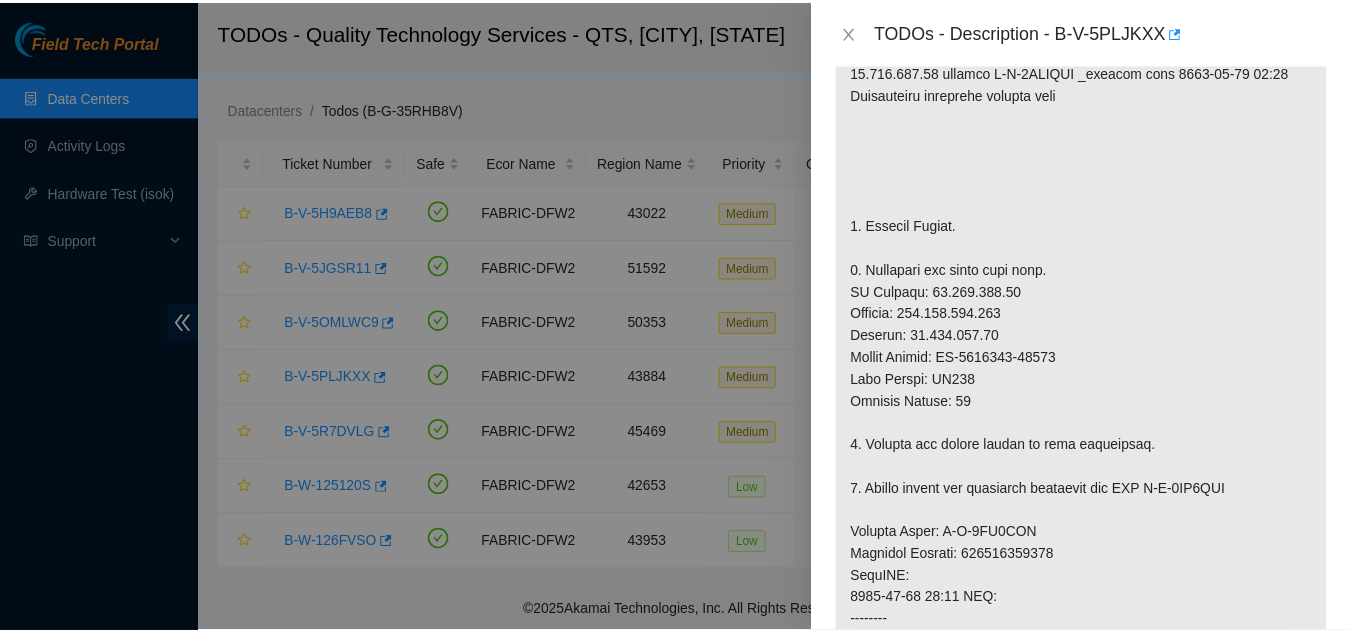 scroll, scrollTop: 500, scrollLeft: 0, axis: vertical 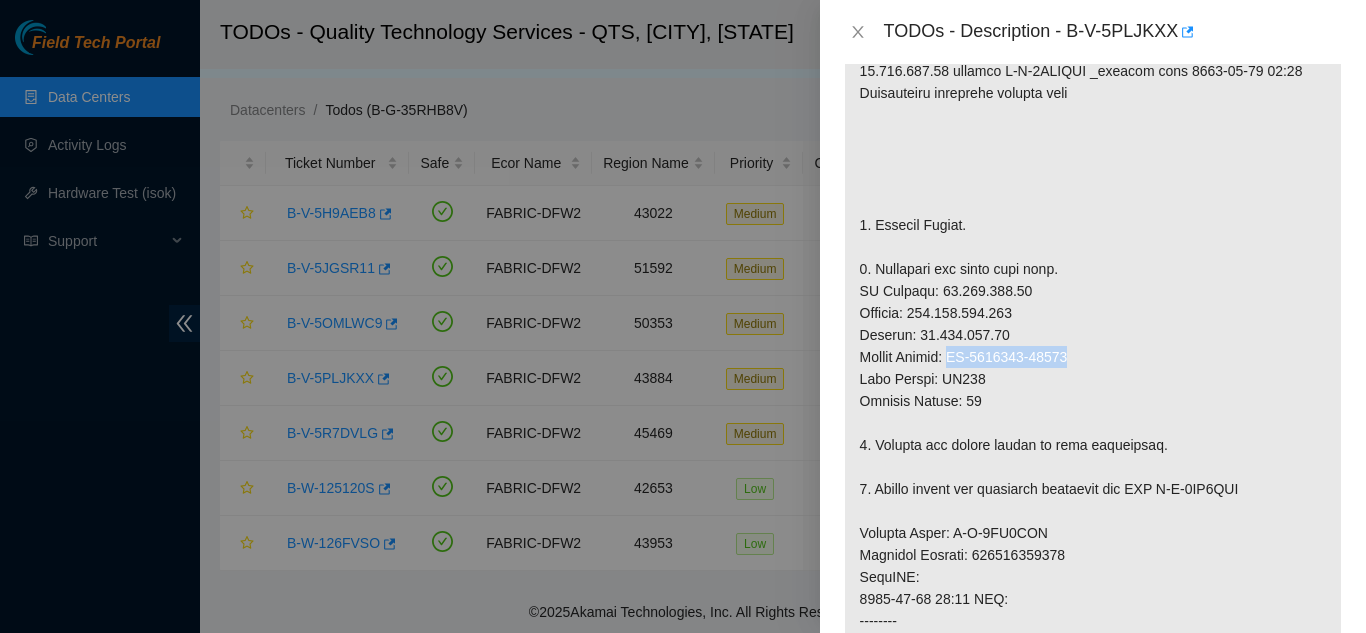 drag, startPoint x: 956, startPoint y: 358, endPoint x: 1073, endPoint y: 360, distance: 117.01709 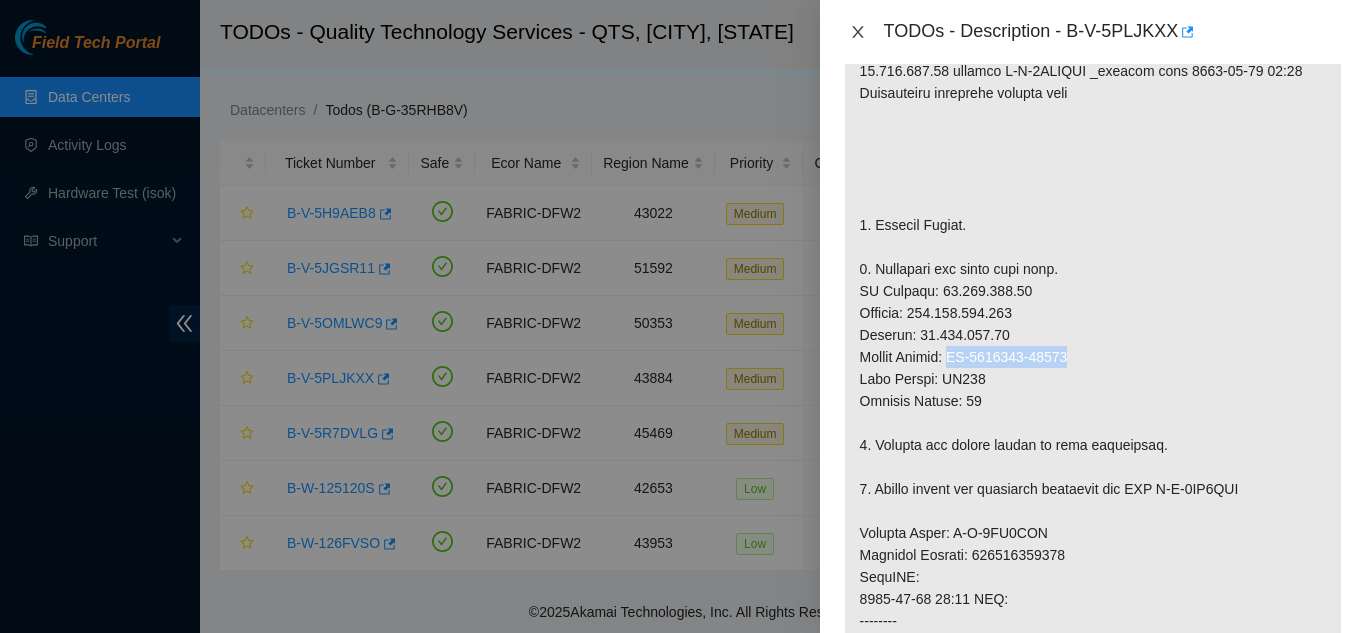 click 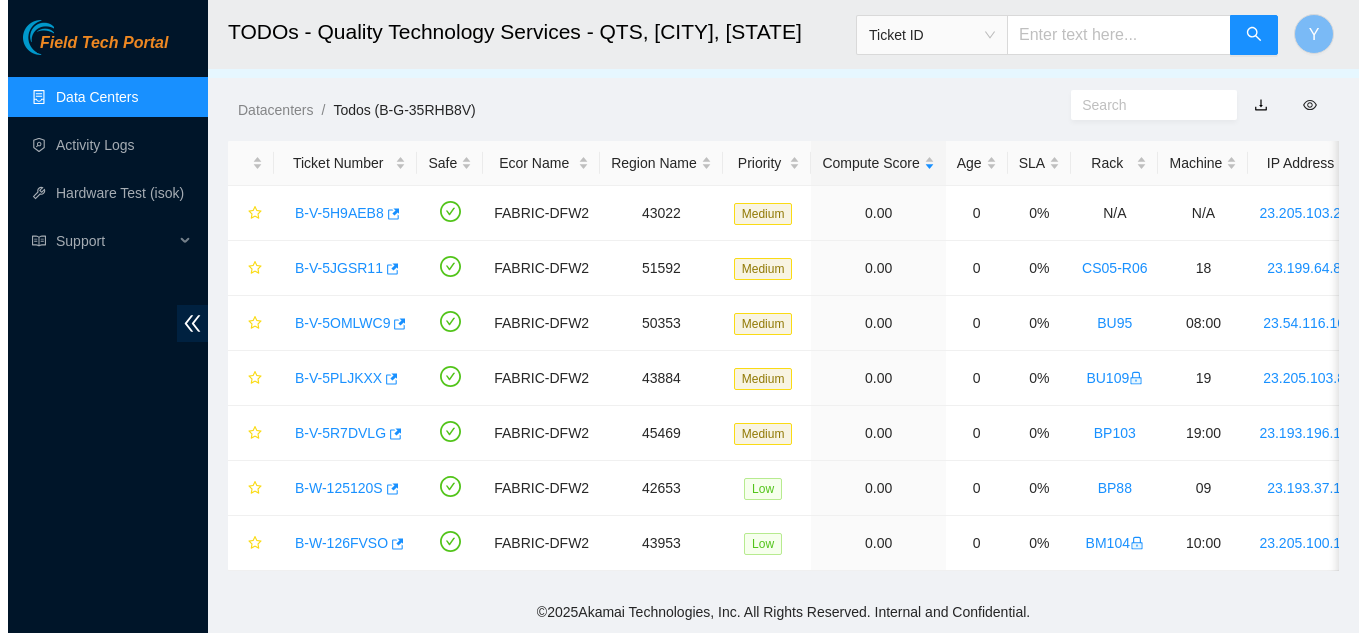 scroll, scrollTop: 522, scrollLeft: 0, axis: vertical 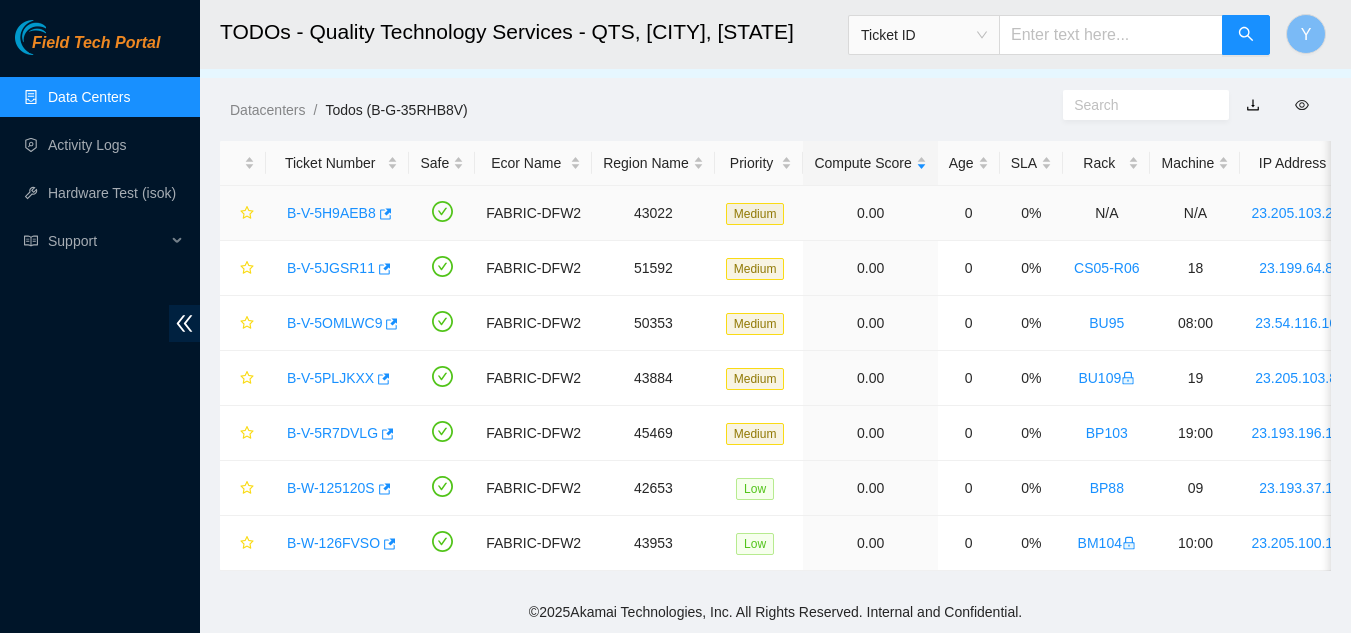 click on "B-V-5H9AEB8" at bounding box center [331, 213] 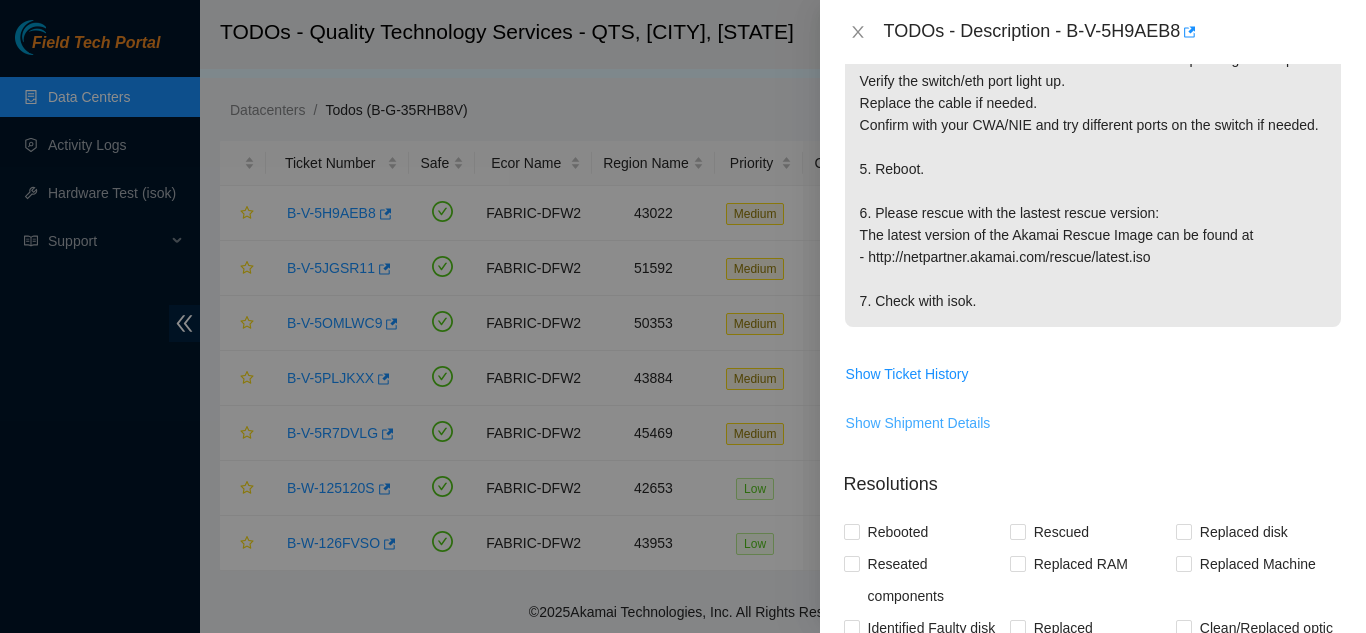 scroll, scrollTop: 600, scrollLeft: 0, axis: vertical 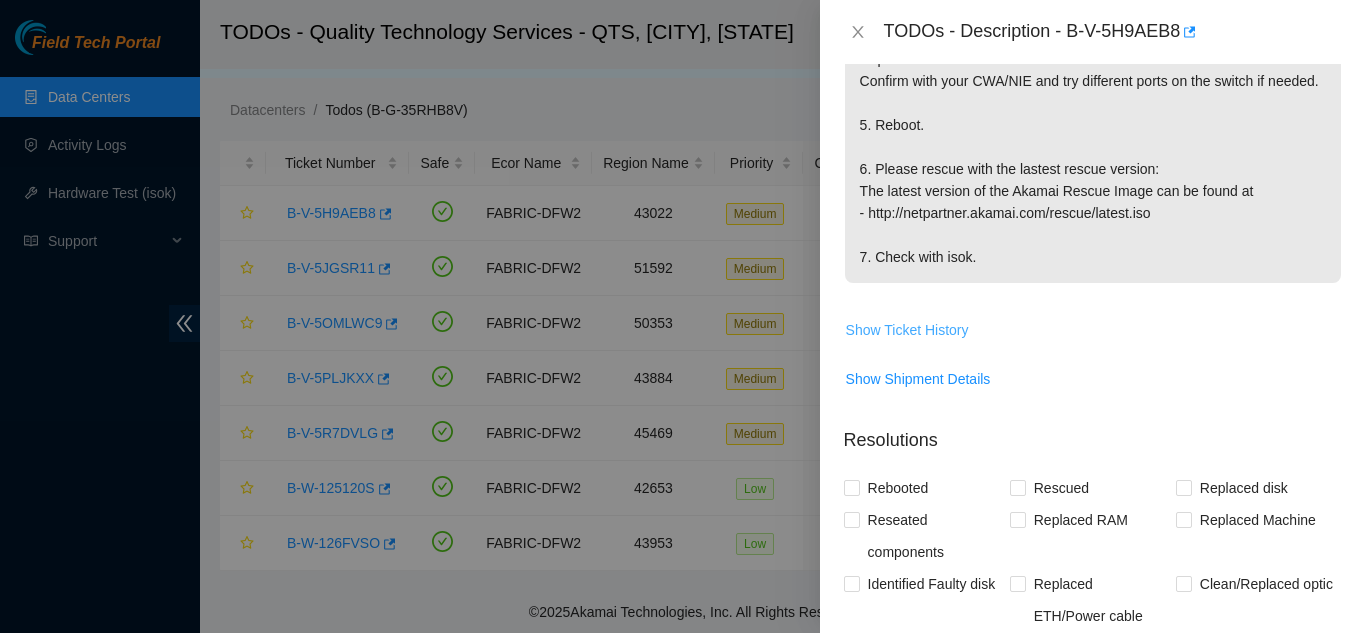 click on "Show Ticket History" at bounding box center (907, 330) 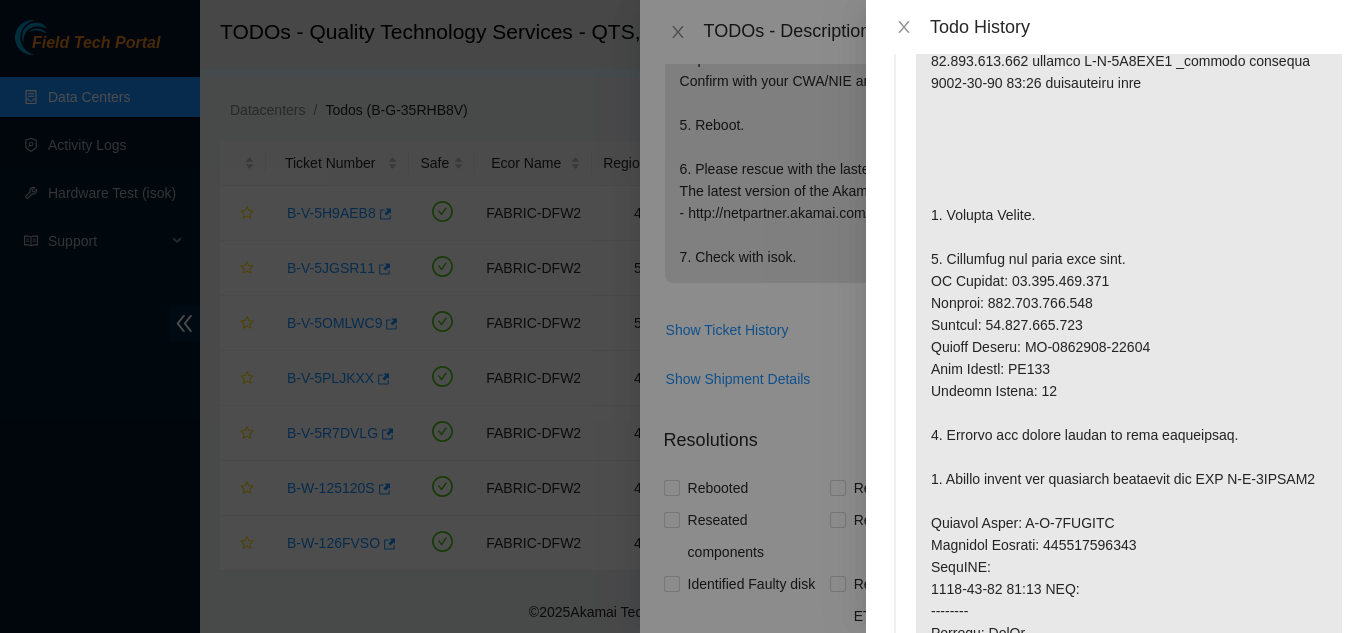 scroll, scrollTop: 2600, scrollLeft: 0, axis: vertical 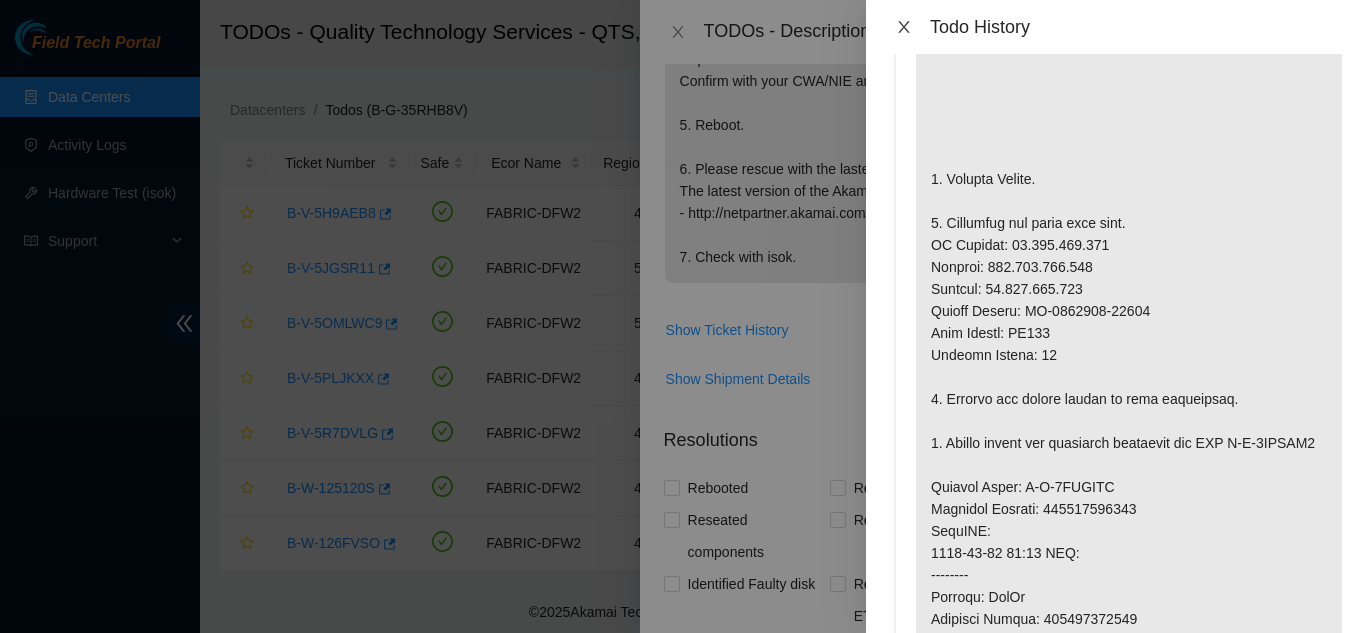 click 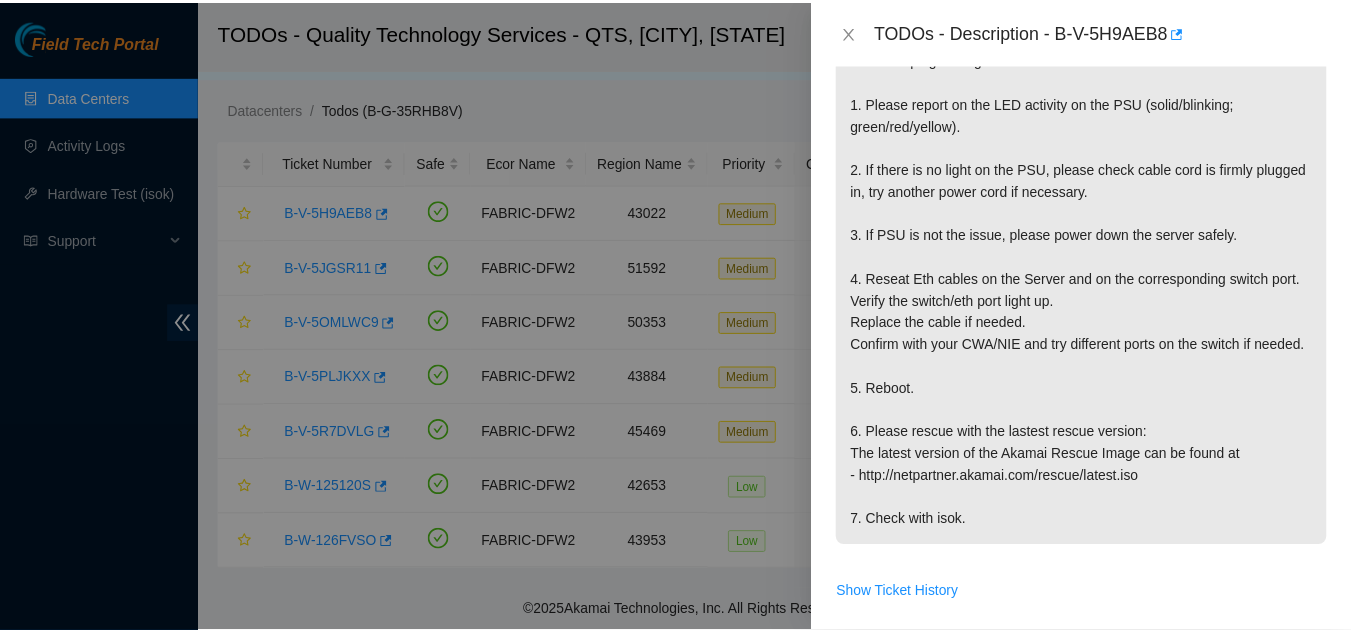 scroll, scrollTop: 300, scrollLeft: 0, axis: vertical 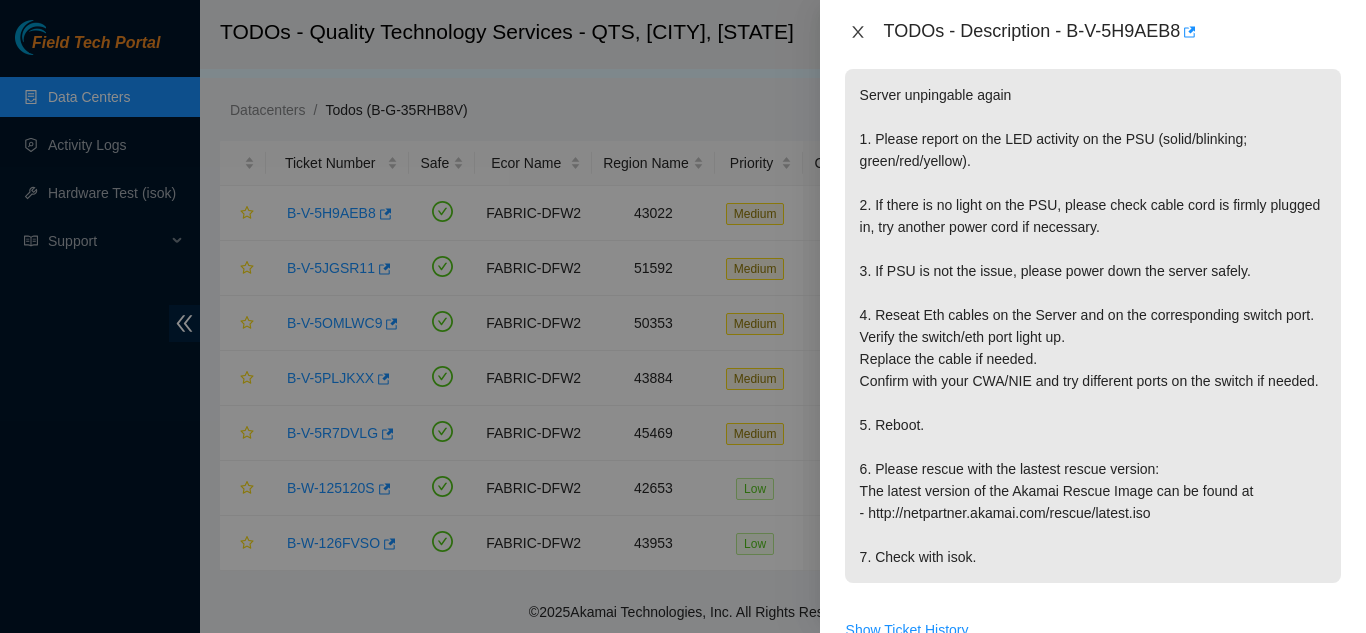 click 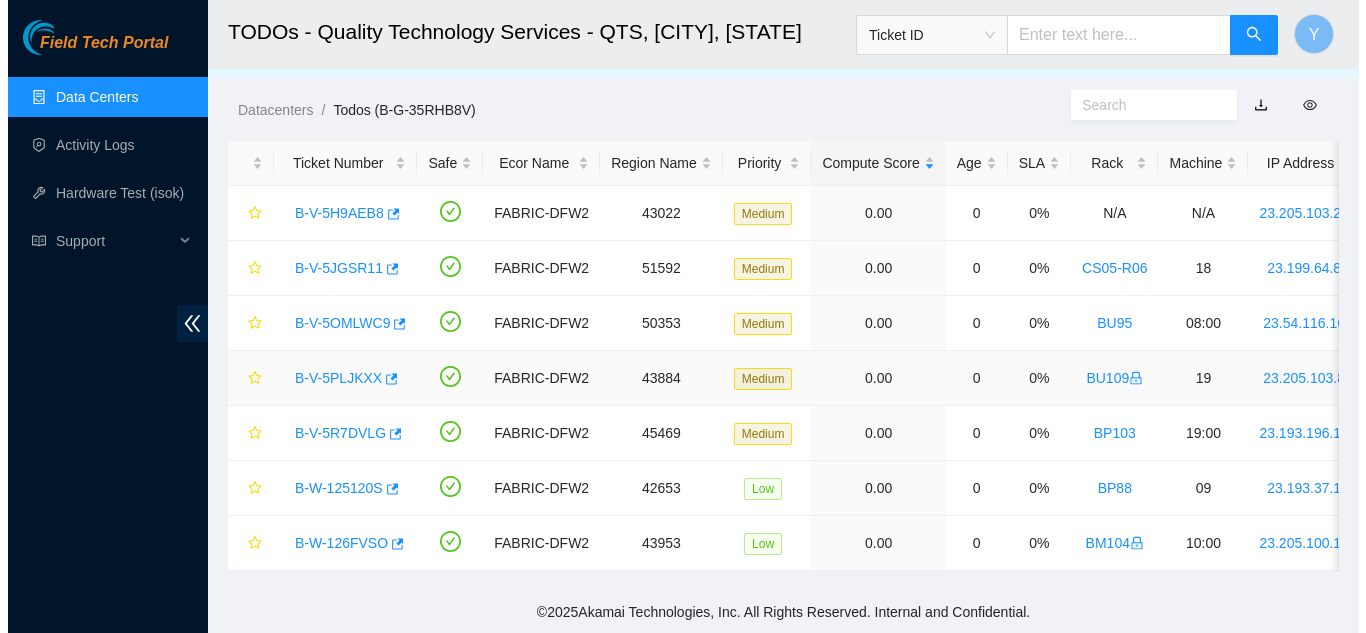 scroll, scrollTop: 366, scrollLeft: 0, axis: vertical 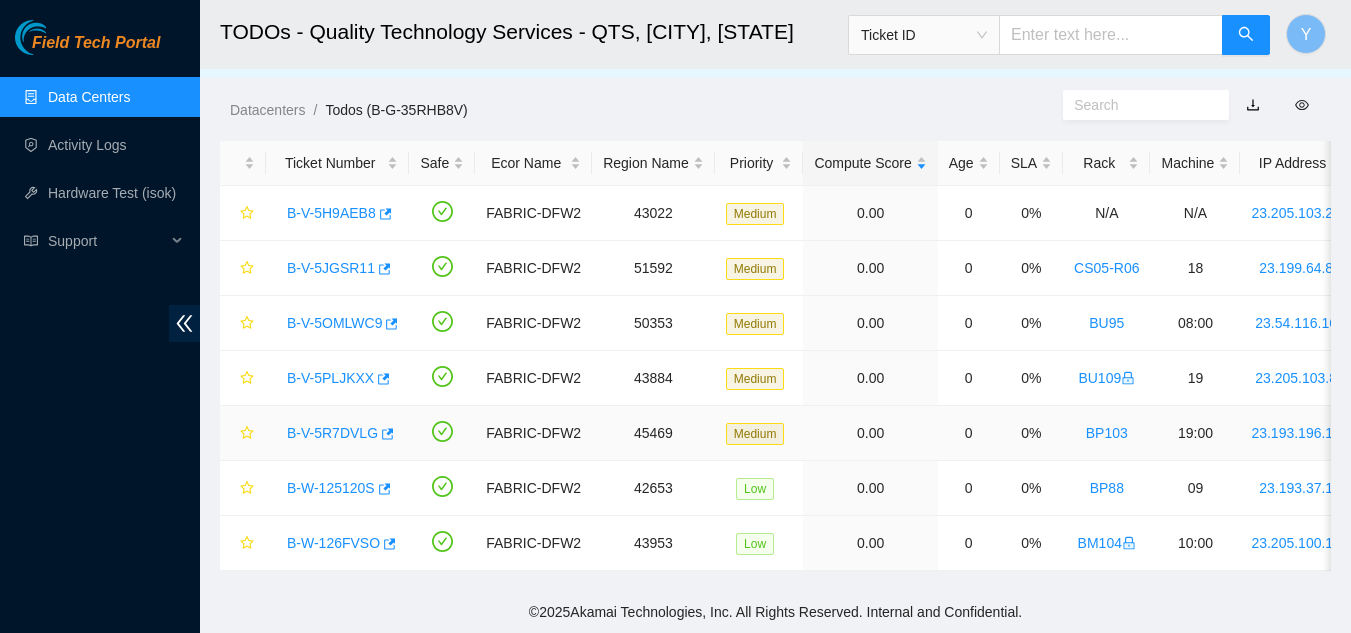 click on "B-V-5R7DVLG" at bounding box center [332, 433] 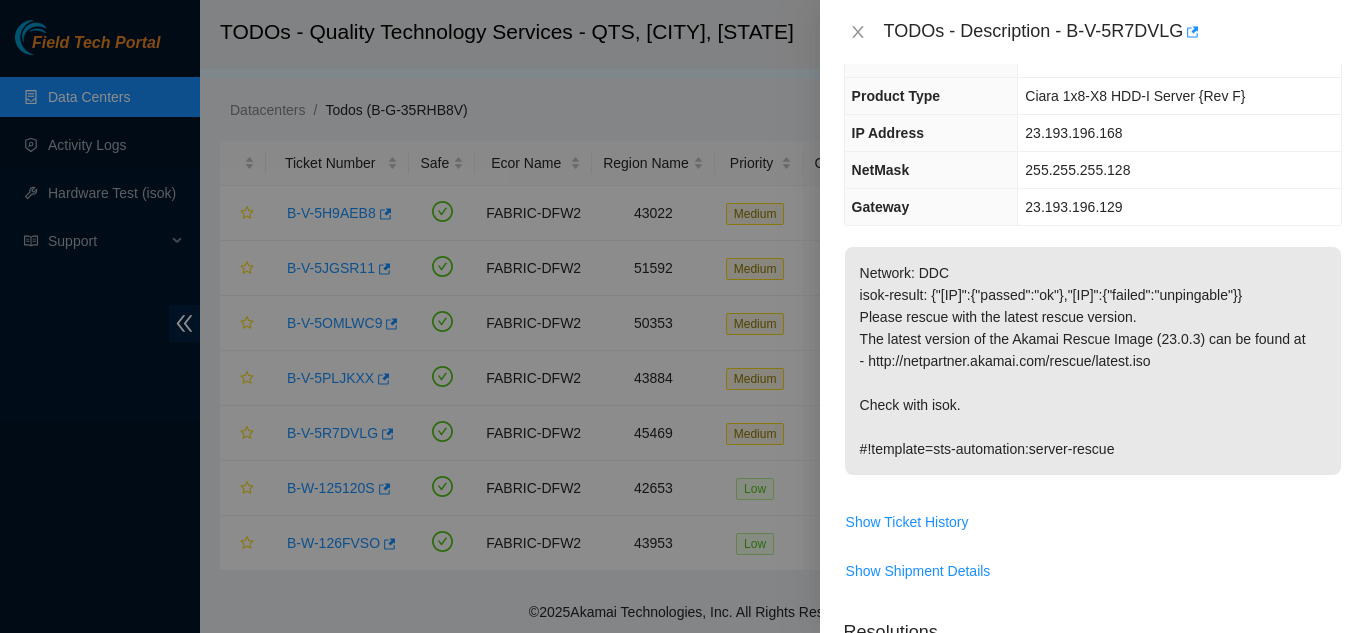 scroll, scrollTop: 0, scrollLeft: 0, axis: both 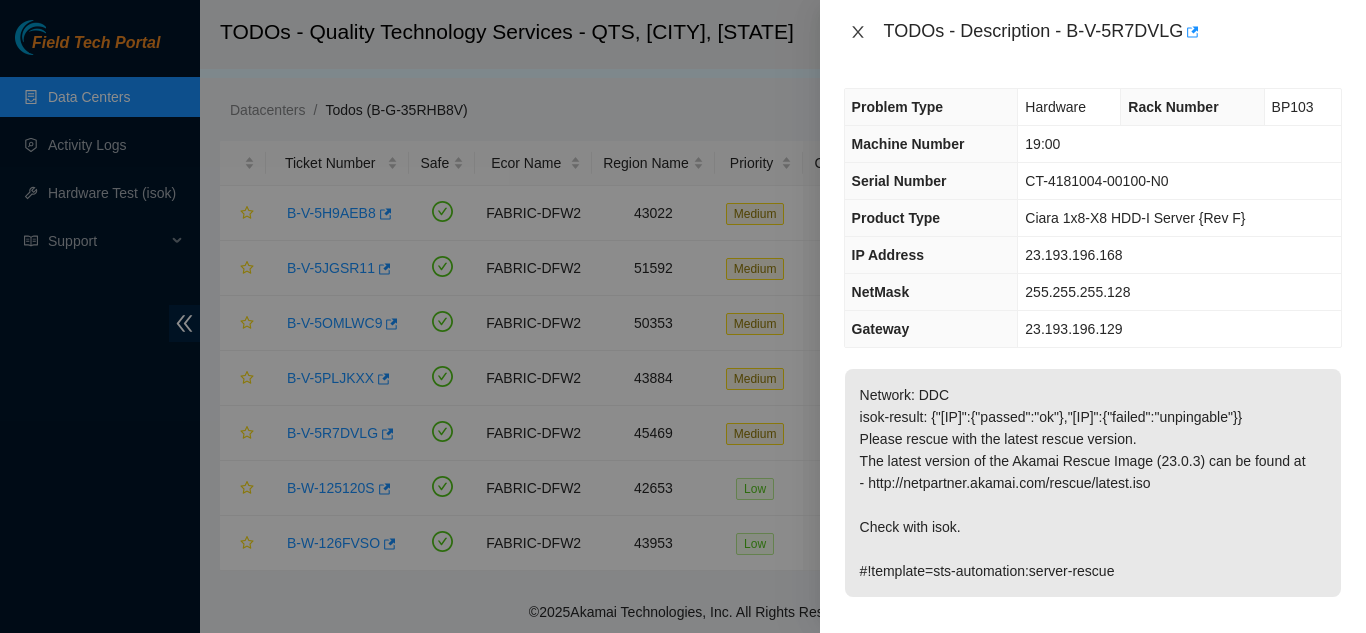 click 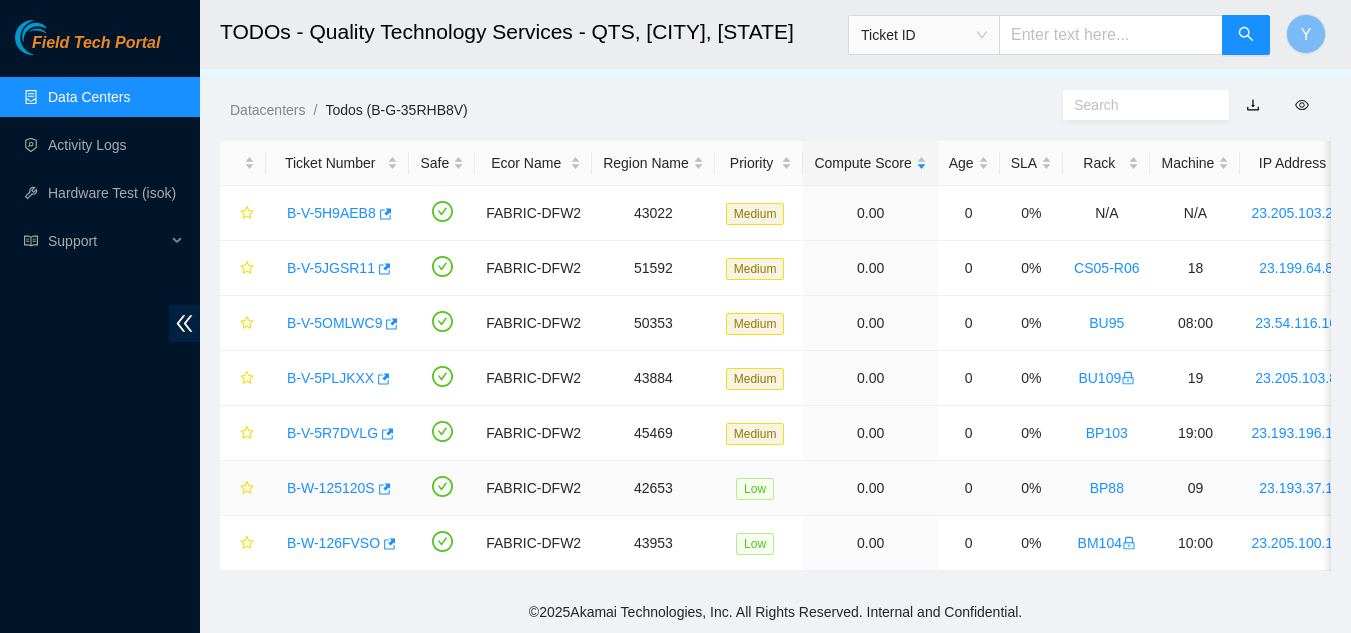 click on "B-W-125120S" at bounding box center [331, 488] 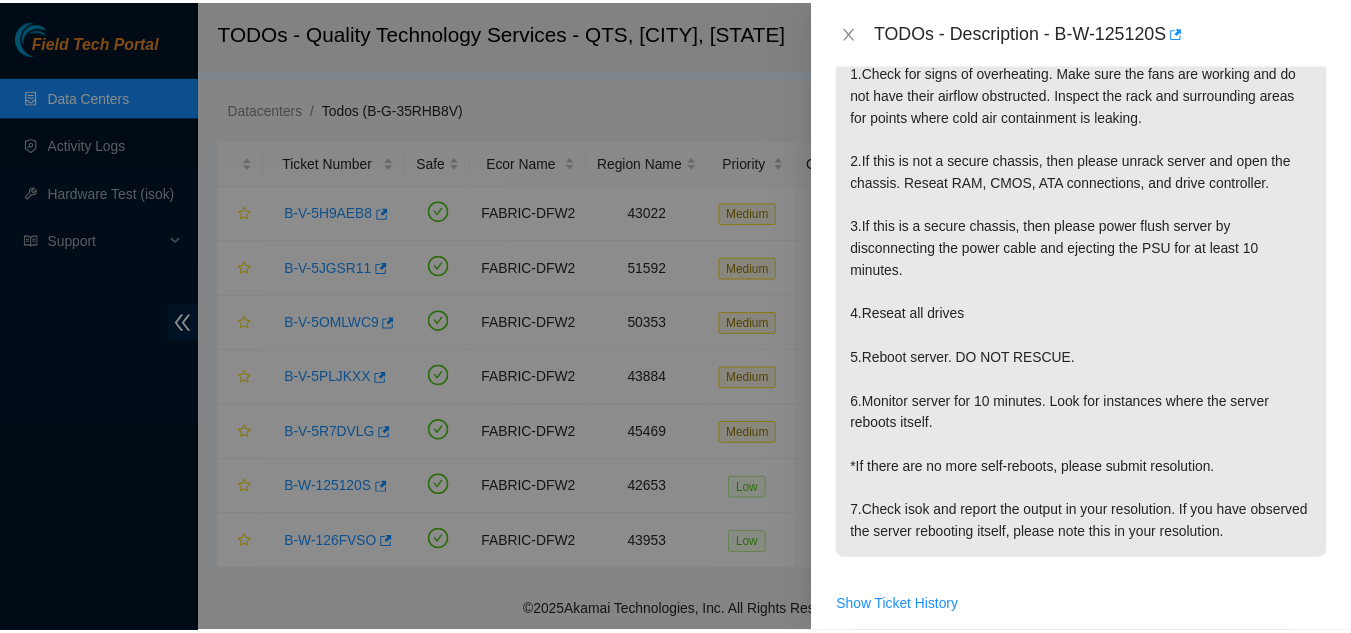 scroll, scrollTop: 407, scrollLeft: 0, axis: vertical 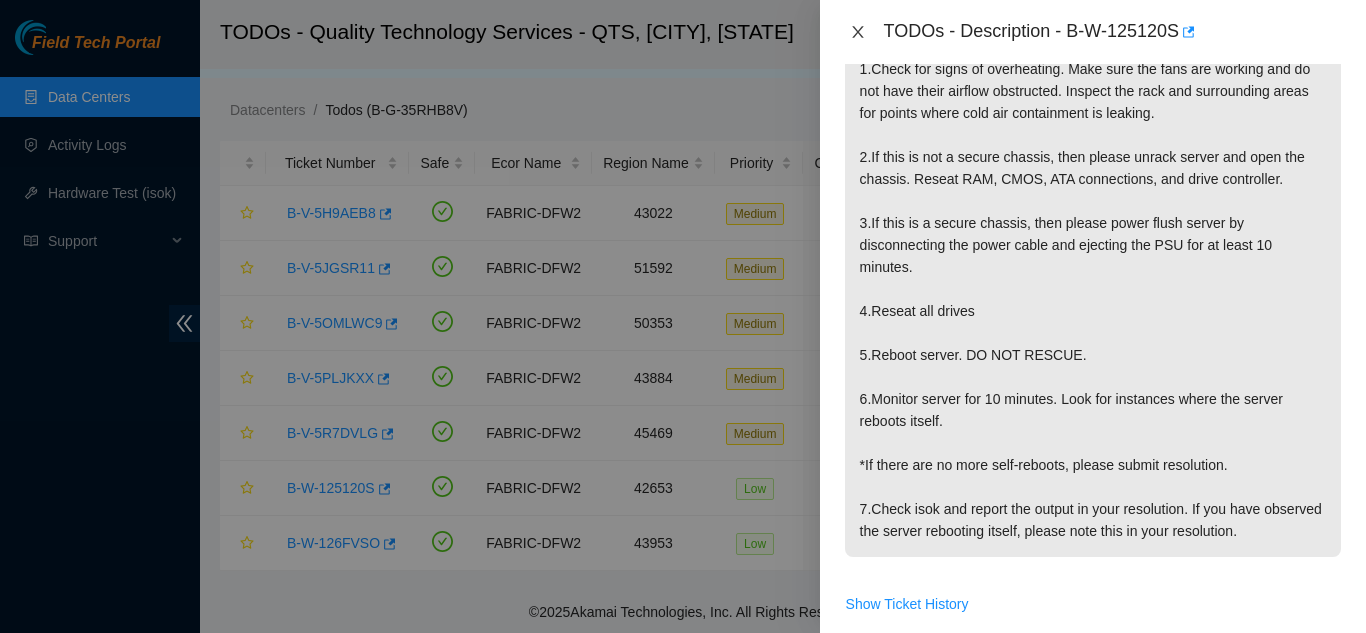 click 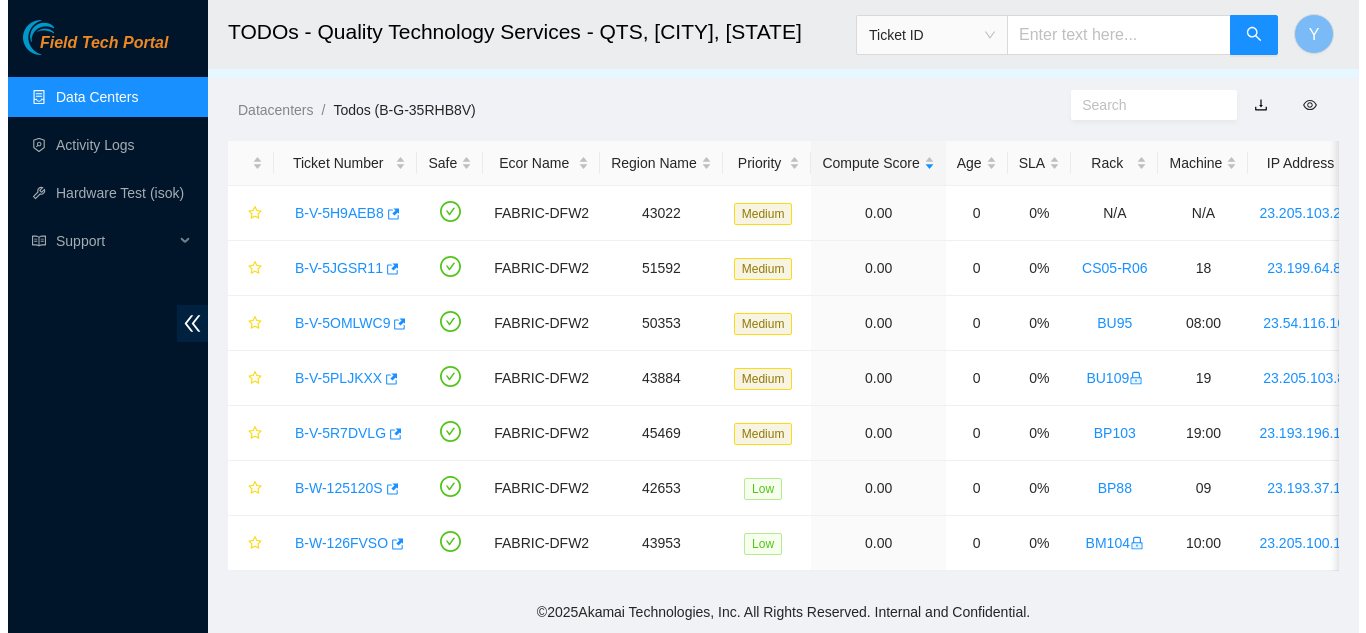 scroll, scrollTop: 392, scrollLeft: 0, axis: vertical 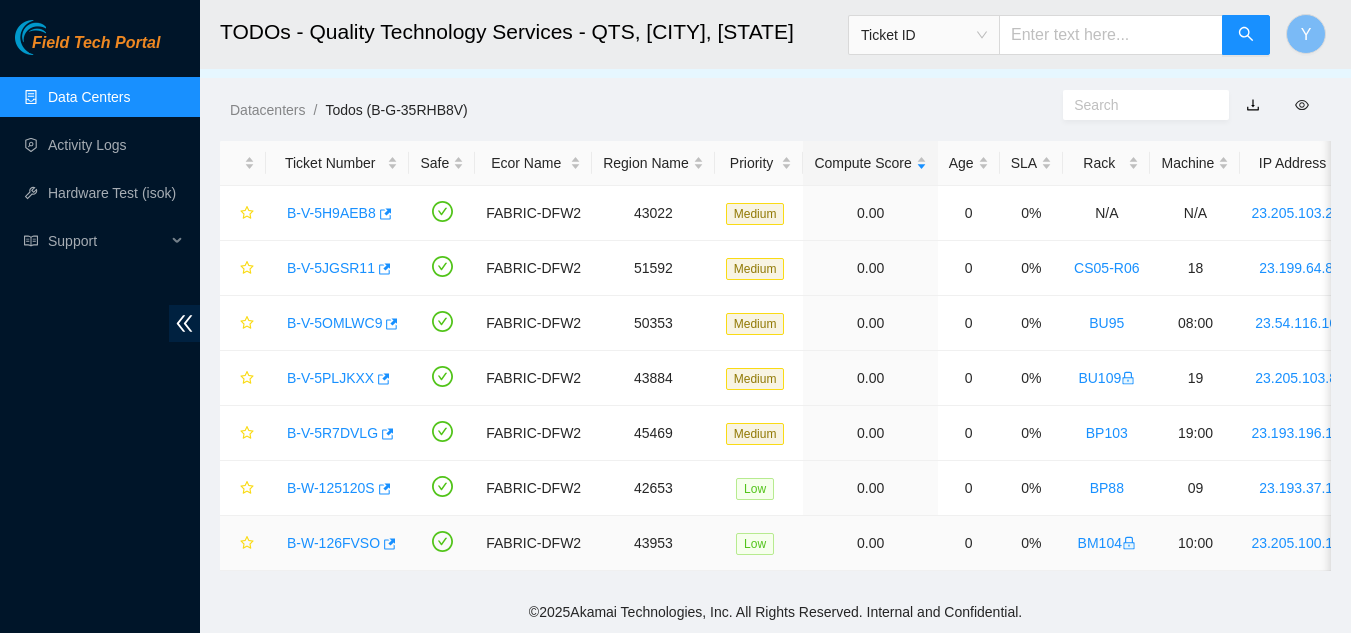 click on "B-W-126FVSO" at bounding box center [333, 543] 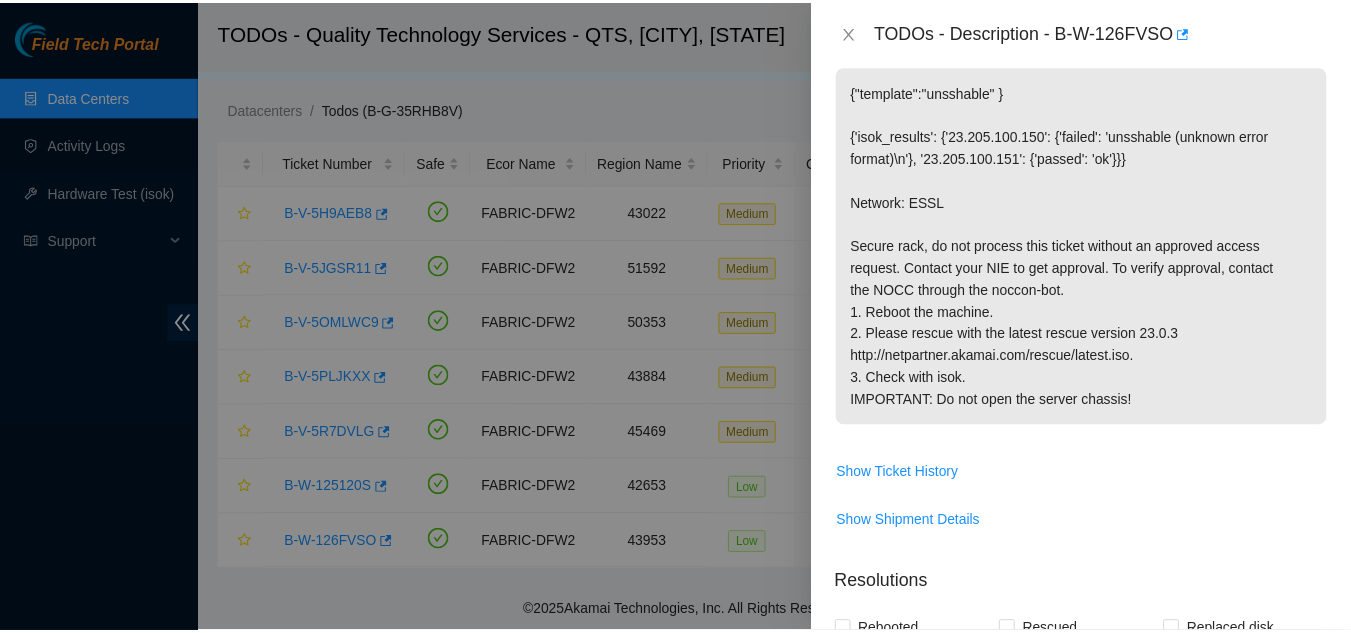 scroll, scrollTop: 363, scrollLeft: 0, axis: vertical 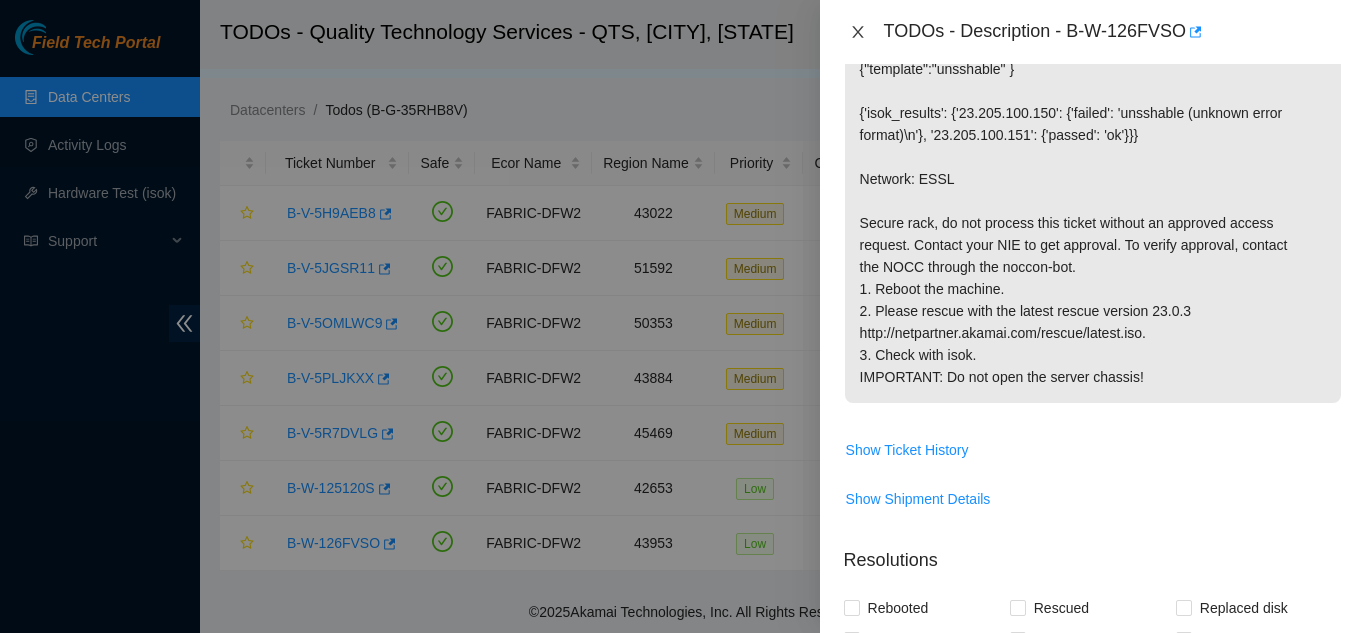 click 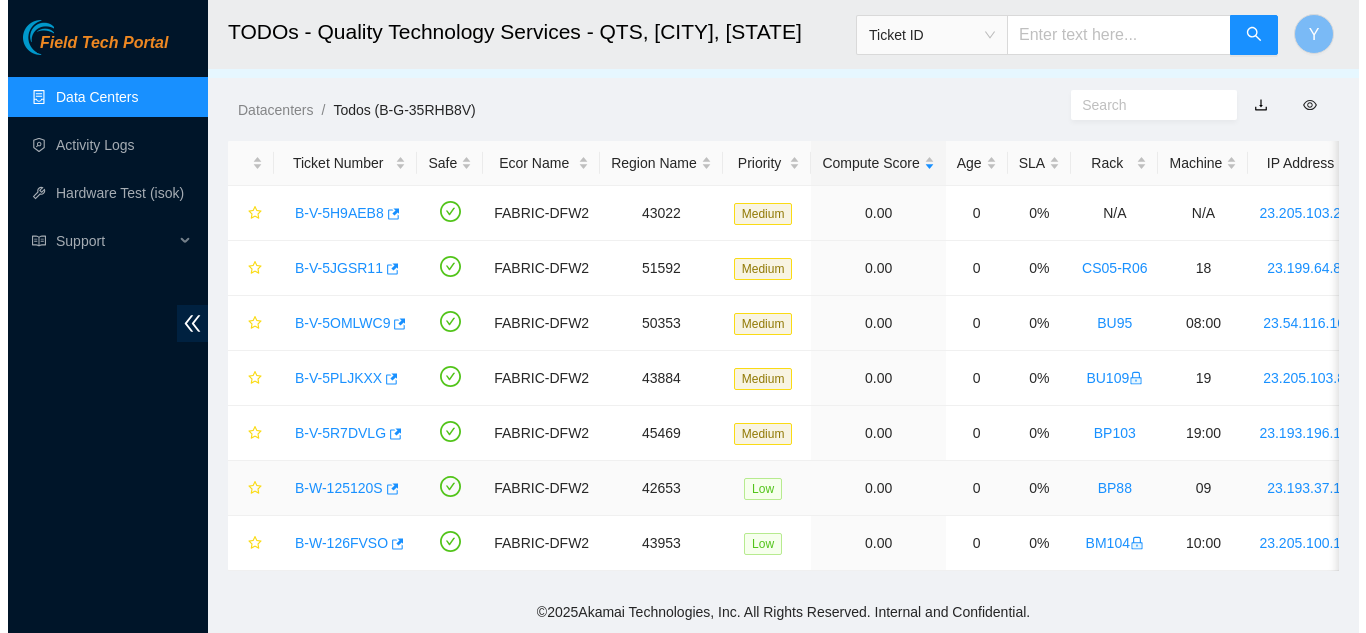 scroll, scrollTop: 392, scrollLeft: 0, axis: vertical 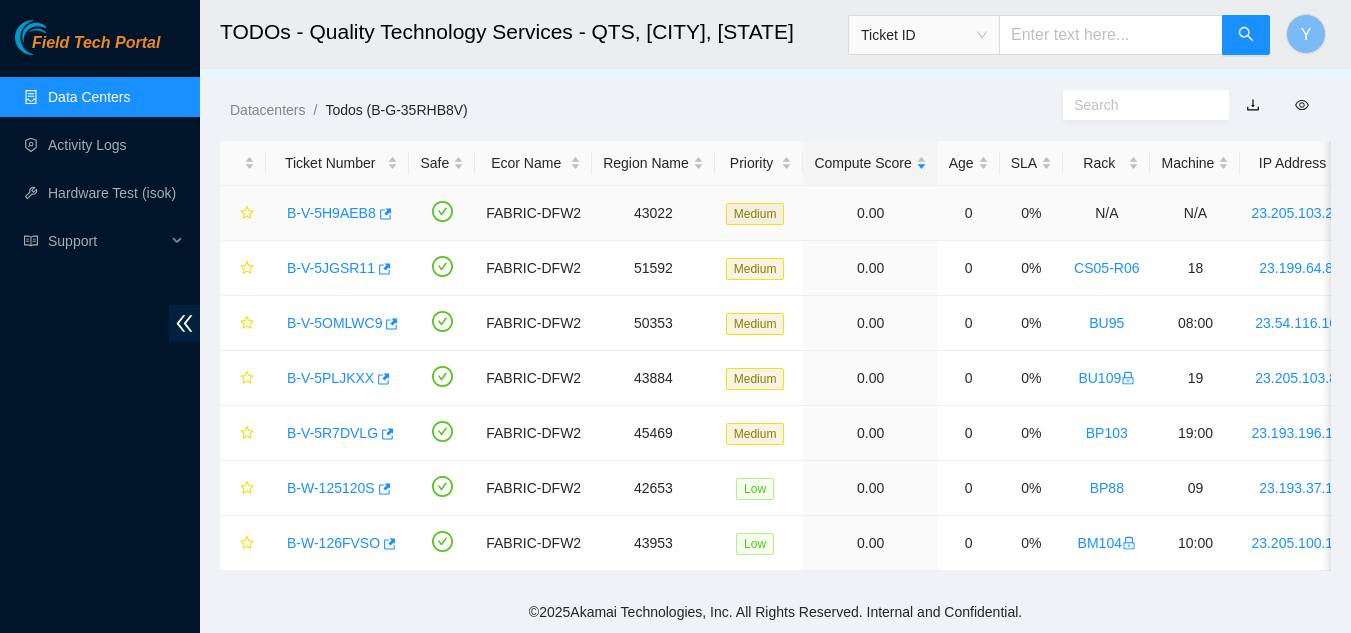 click on "B-V-5H9AEB8" at bounding box center [331, 213] 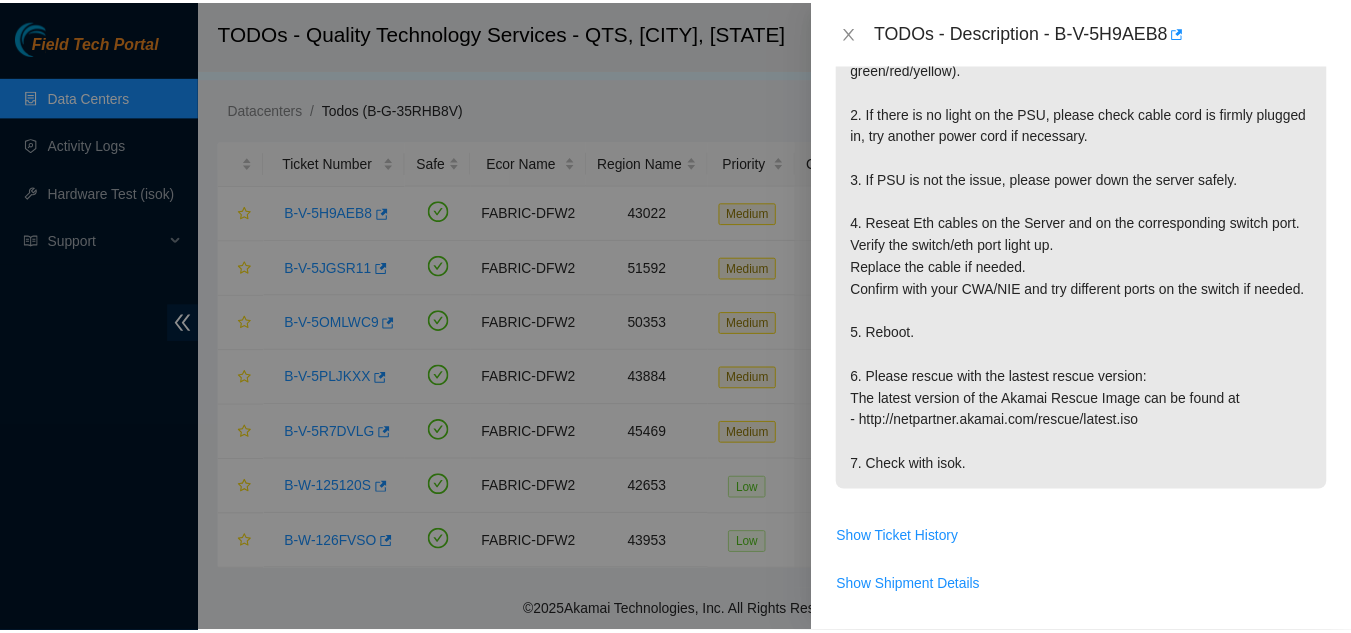scroll, scrollTop: 326, scrollLeft: 0, axis: vertical 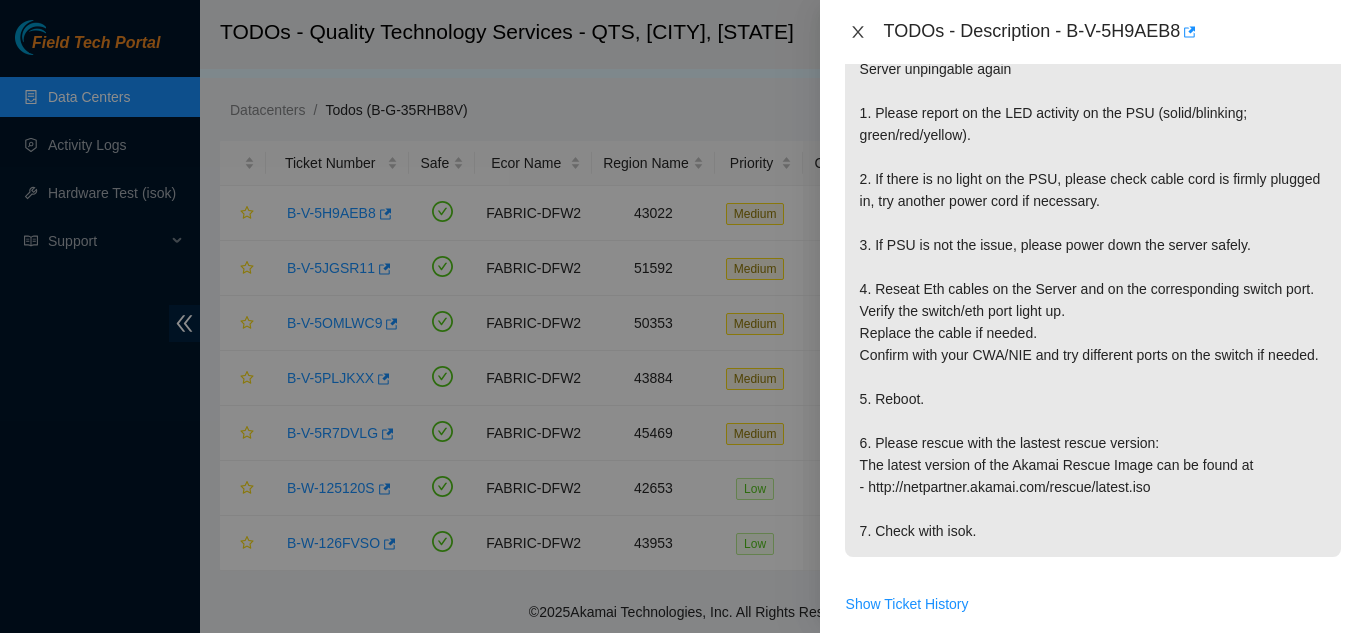 click 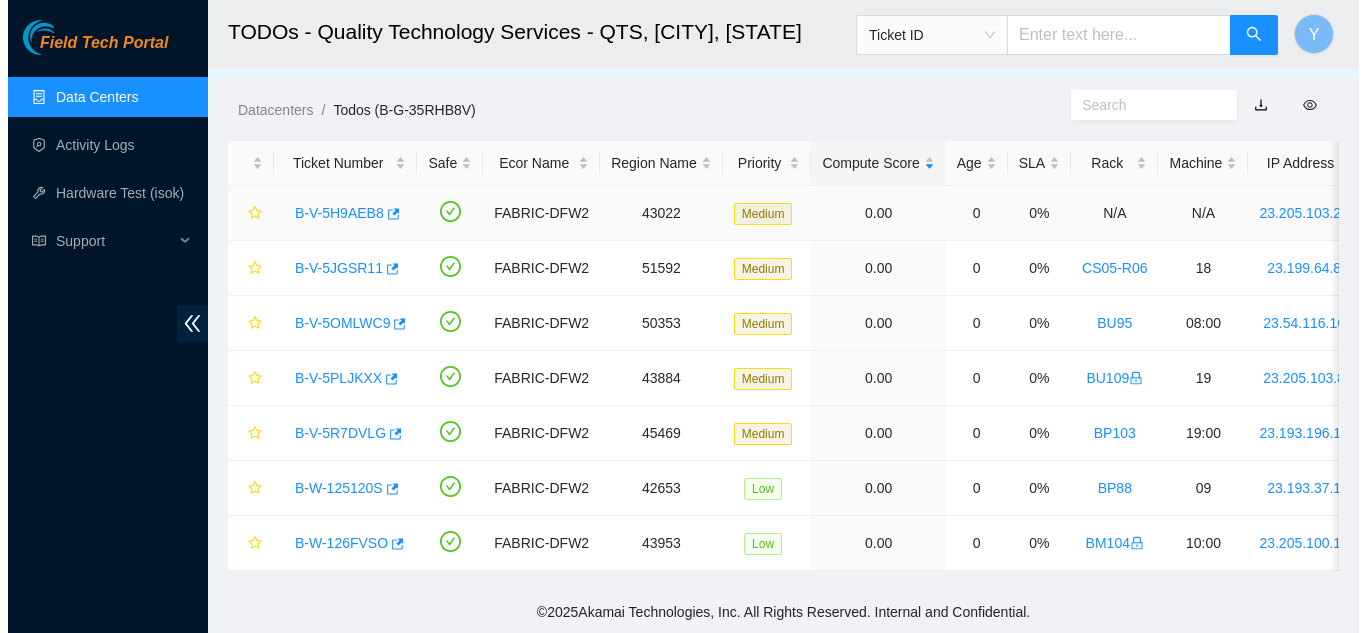 scroll, scrollTop: 392, scrollLeft: 0, axis: vertical 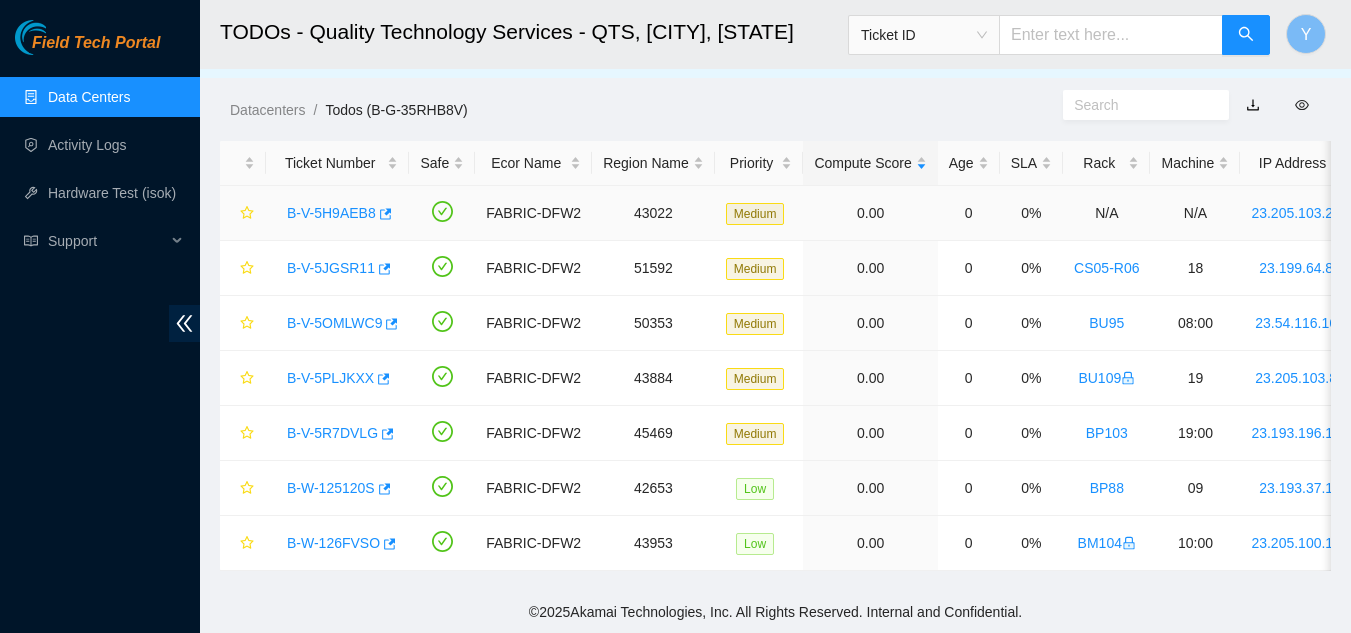 click on "B-V-5H9AEB8" at bounding box center (331, 213) 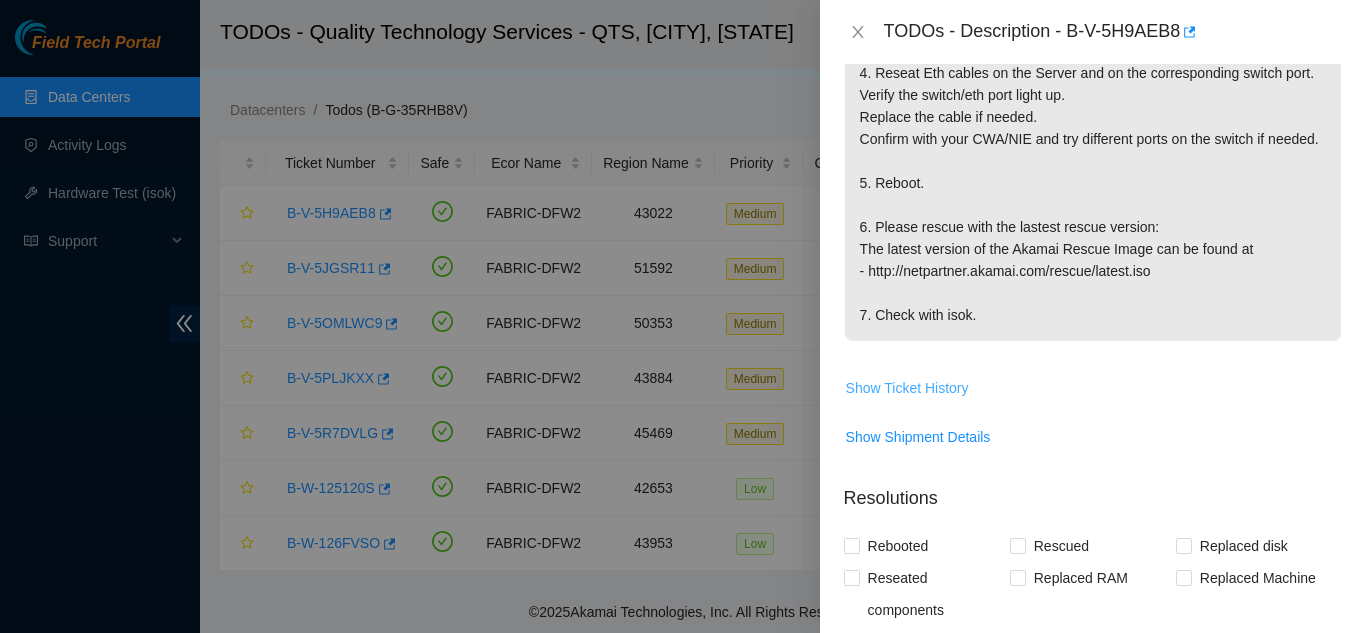 scroll, scrollTop: 526, scrollLeft: 0, axis: vertical 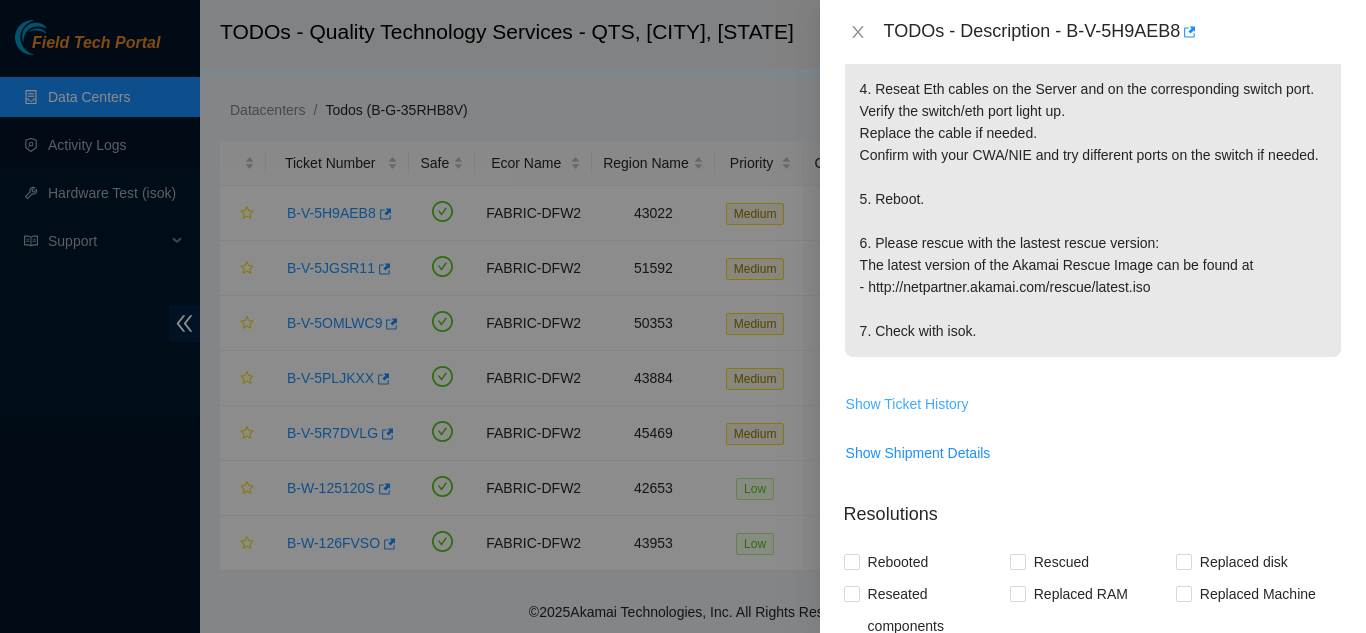 click on "Show Ticket History" at bounding box center [907, 404] 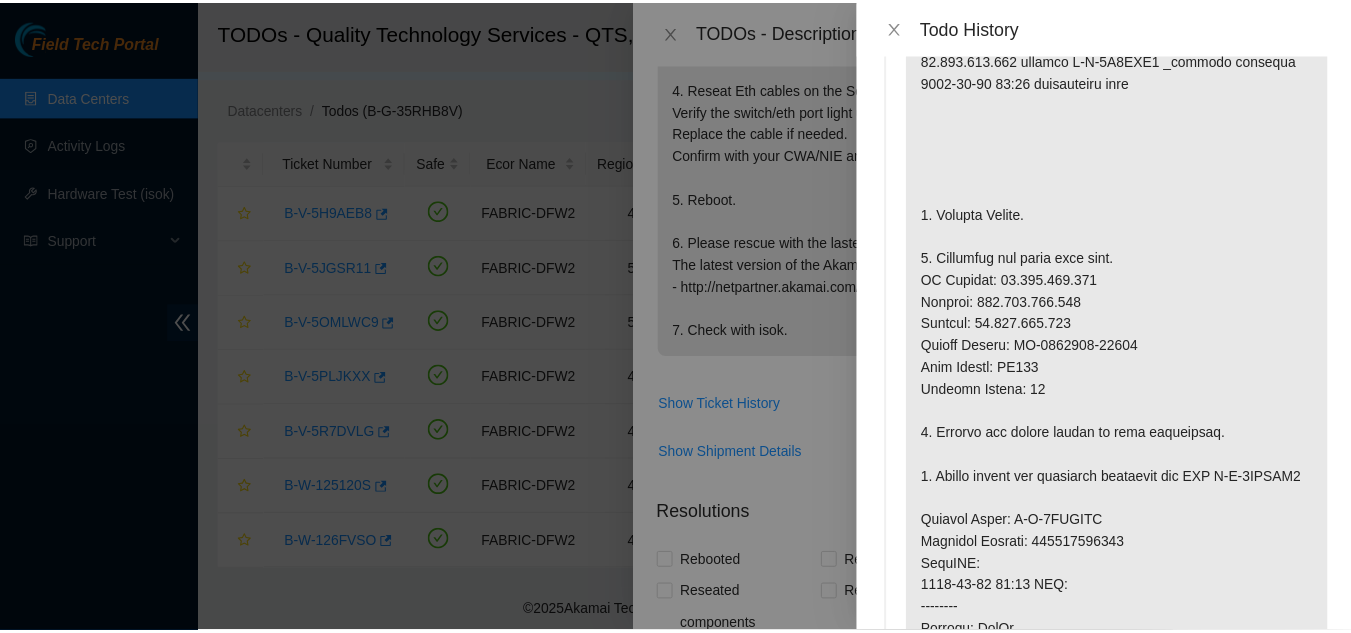 scroll, scrollTop: 2600, scrollLeft: 0, axis: vertical 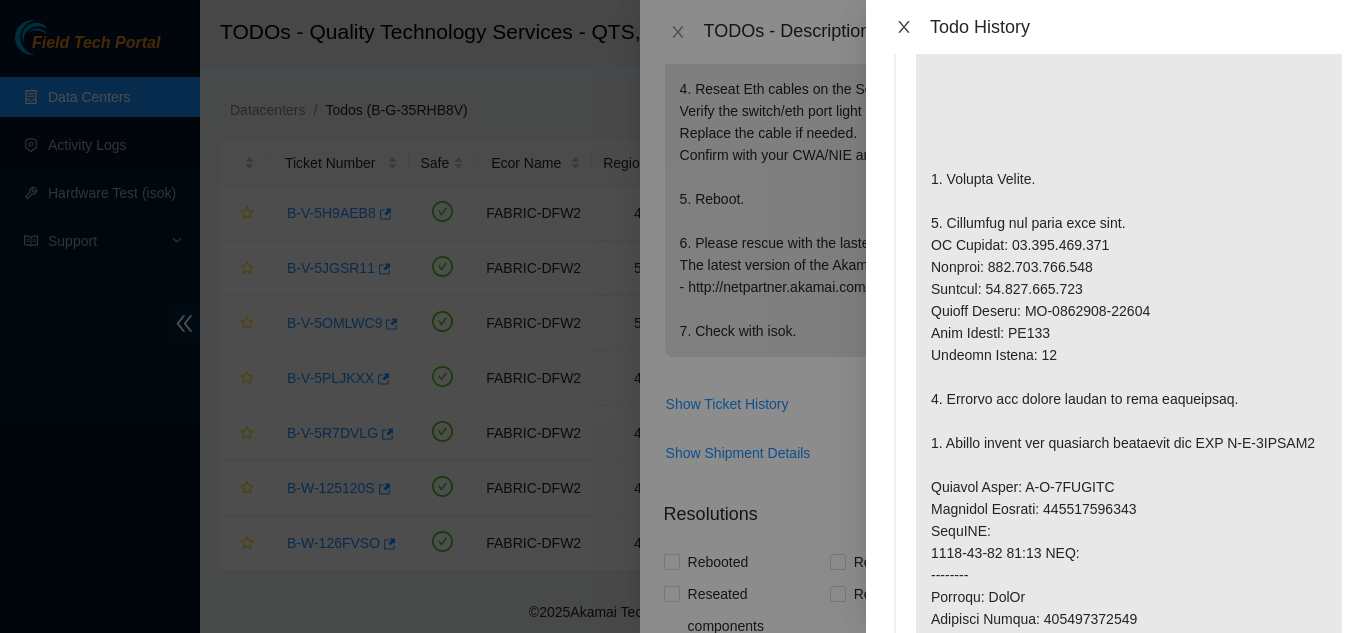 click 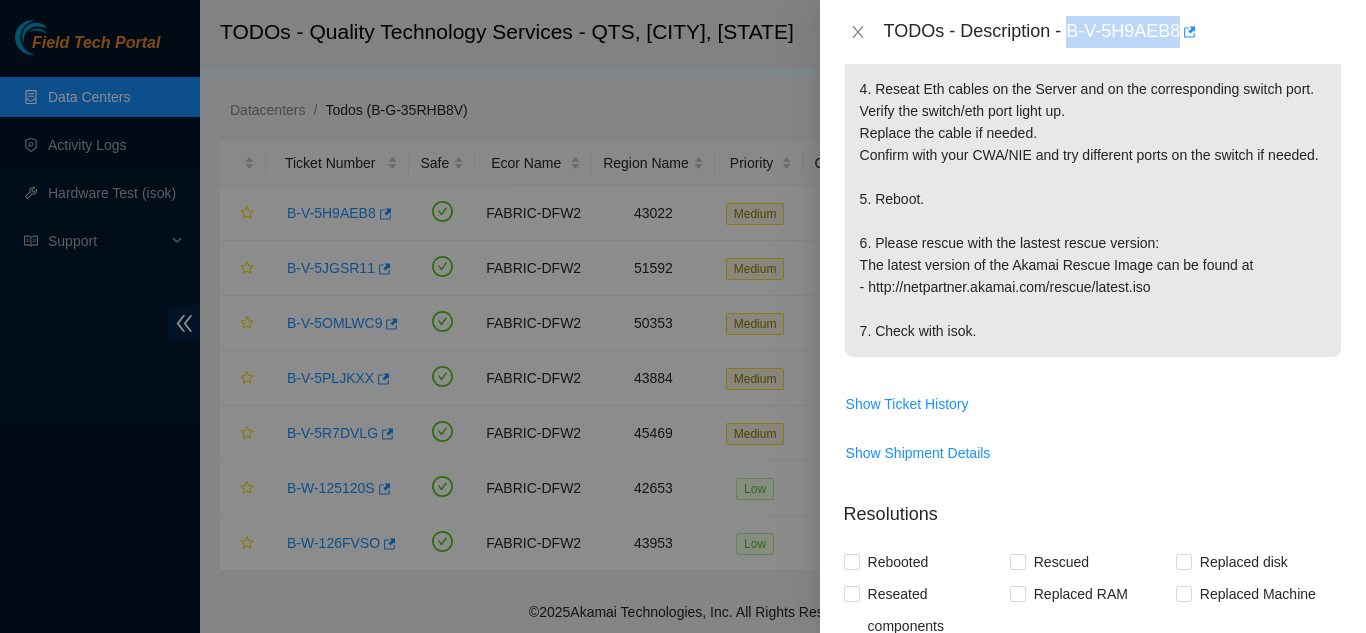drag, startPoint x: 1072, startPoint y: 33, endPoint x: 1179, endPoint y: 36, distance: 107.042046 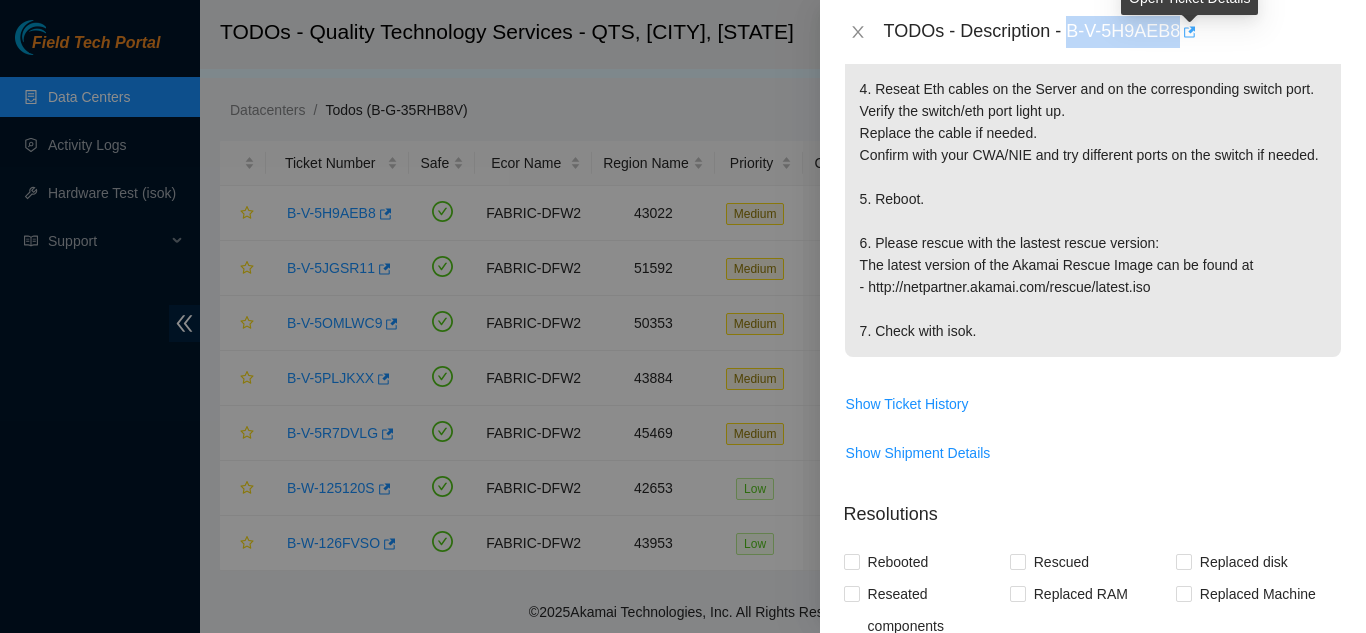 copy on "B-V-5H9AEB8" 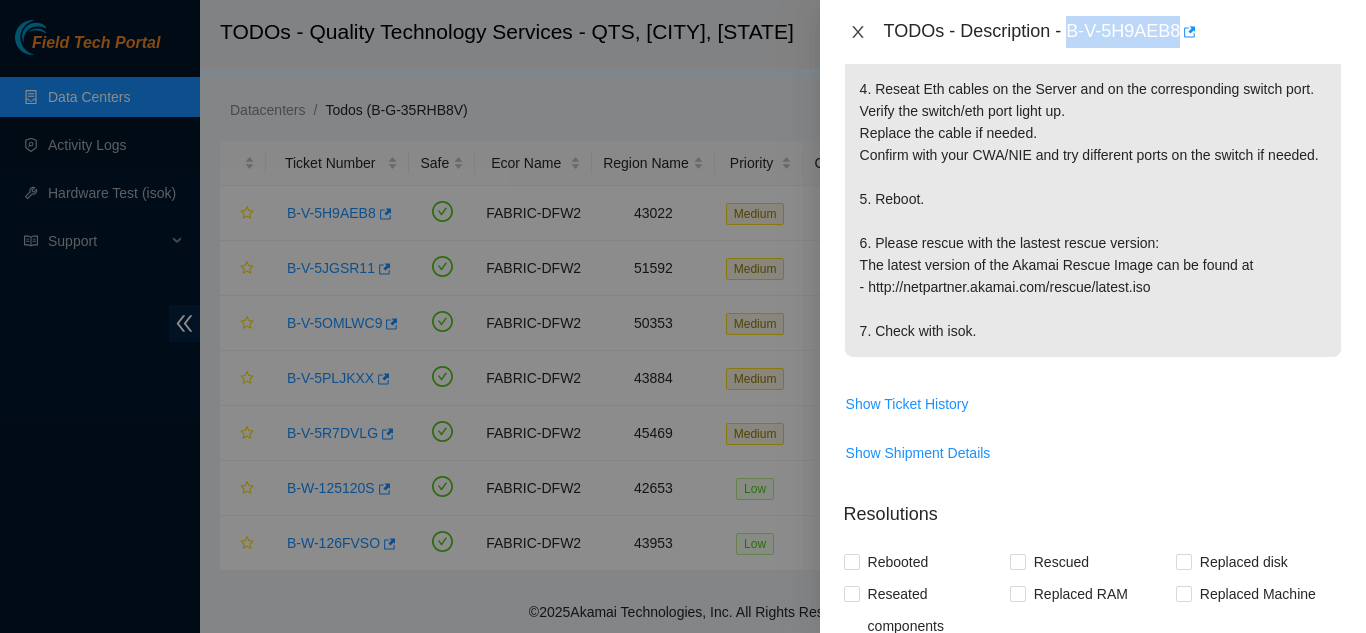 click 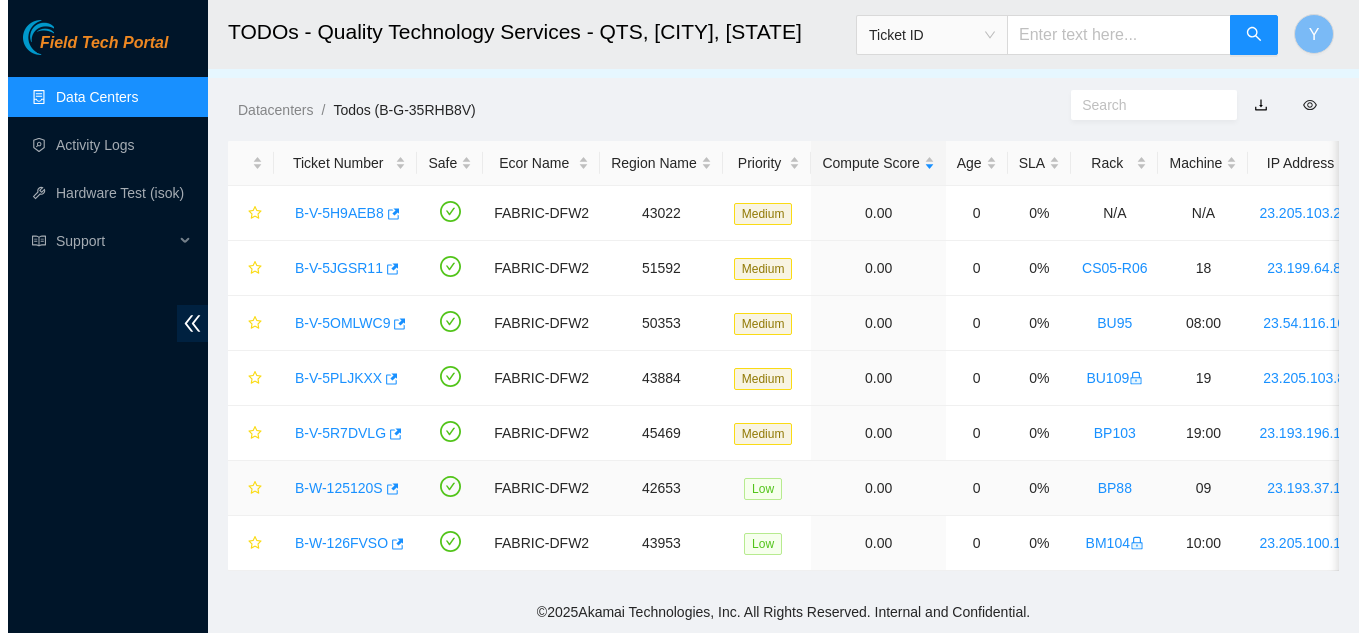 scroll, scrollTop: 592, scrollLeft: 0, axis: vertical 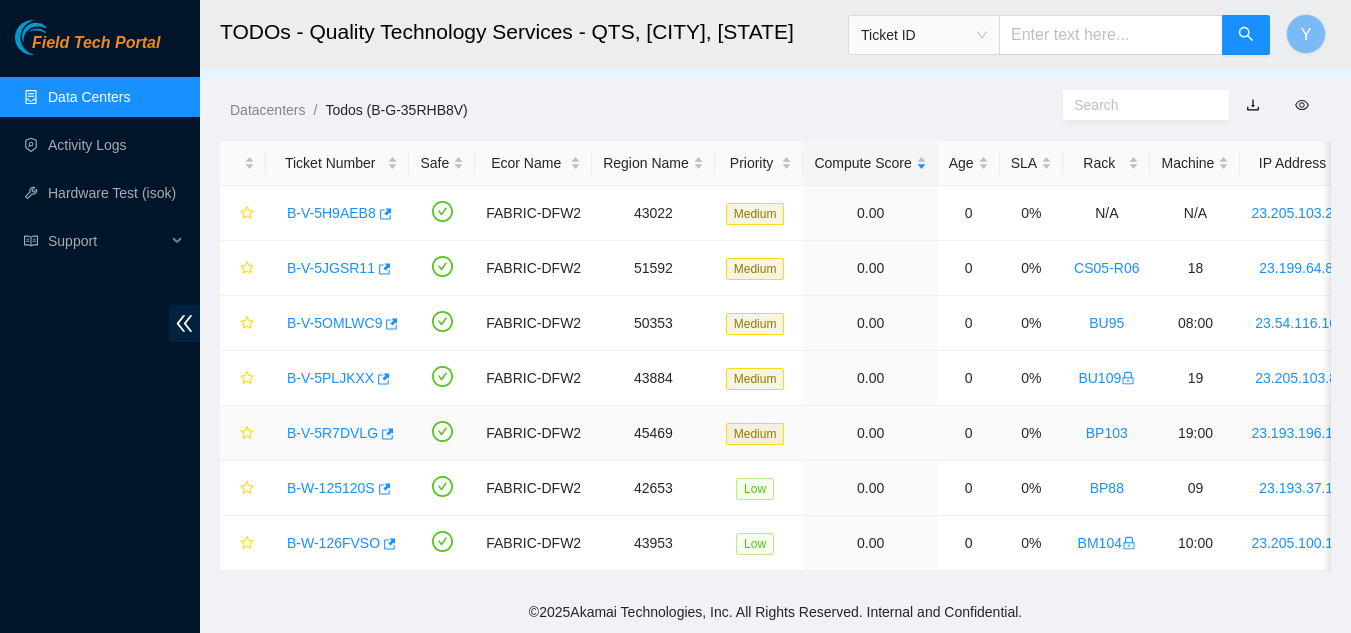 click on "B-V-5R7DVLG" at bounding box center (332, 433) 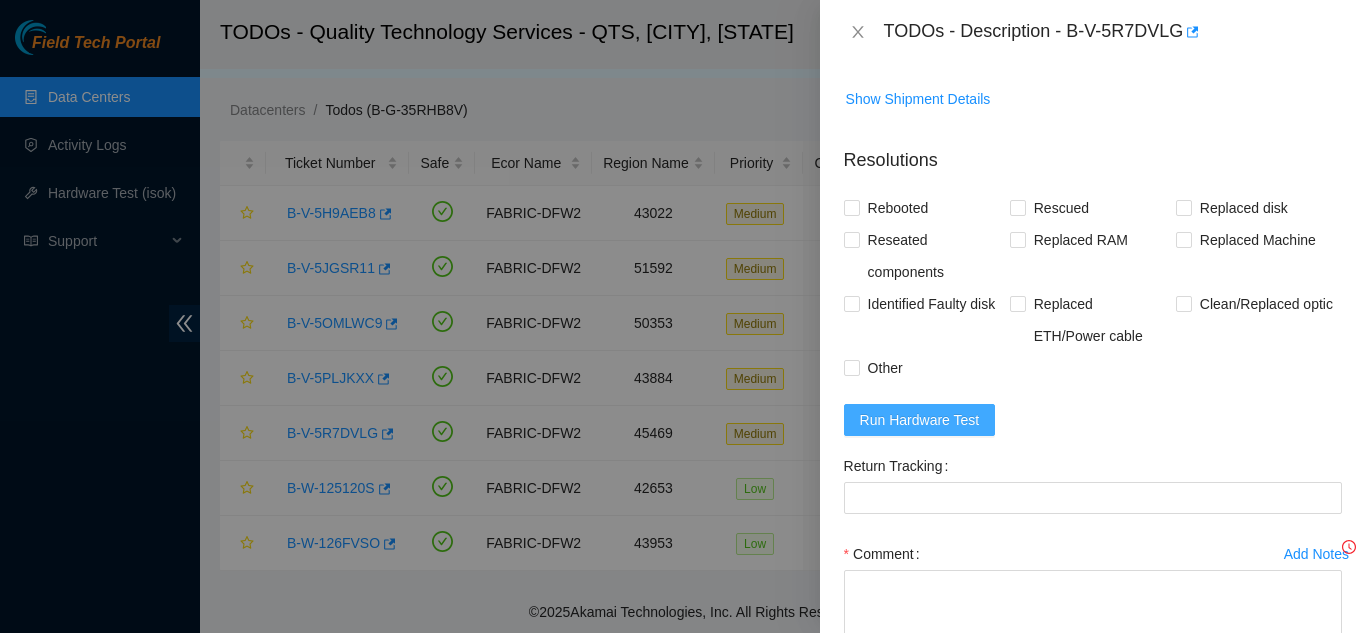 scroll, scrollTop: 626, scrollLeft: 0, axis: vertical 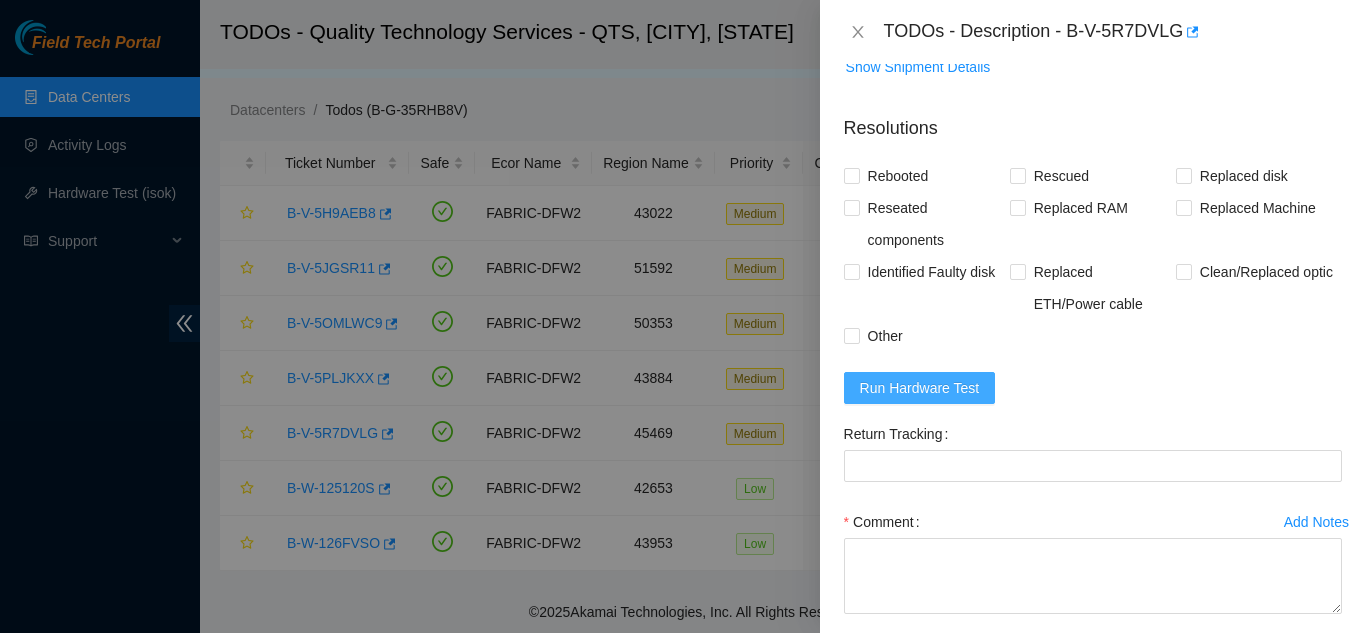 click on "Run Hardware Test" at bounding box center (920, 388) 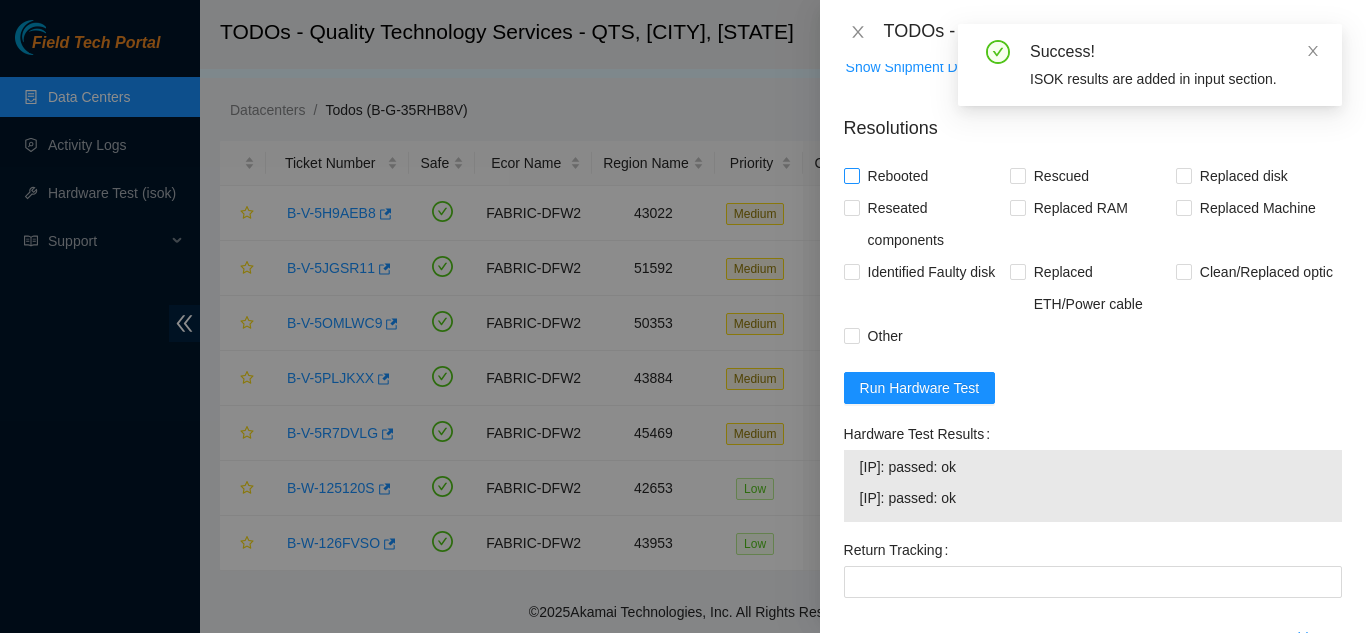 click on "Rebooted" at bounding box center [851, 175] 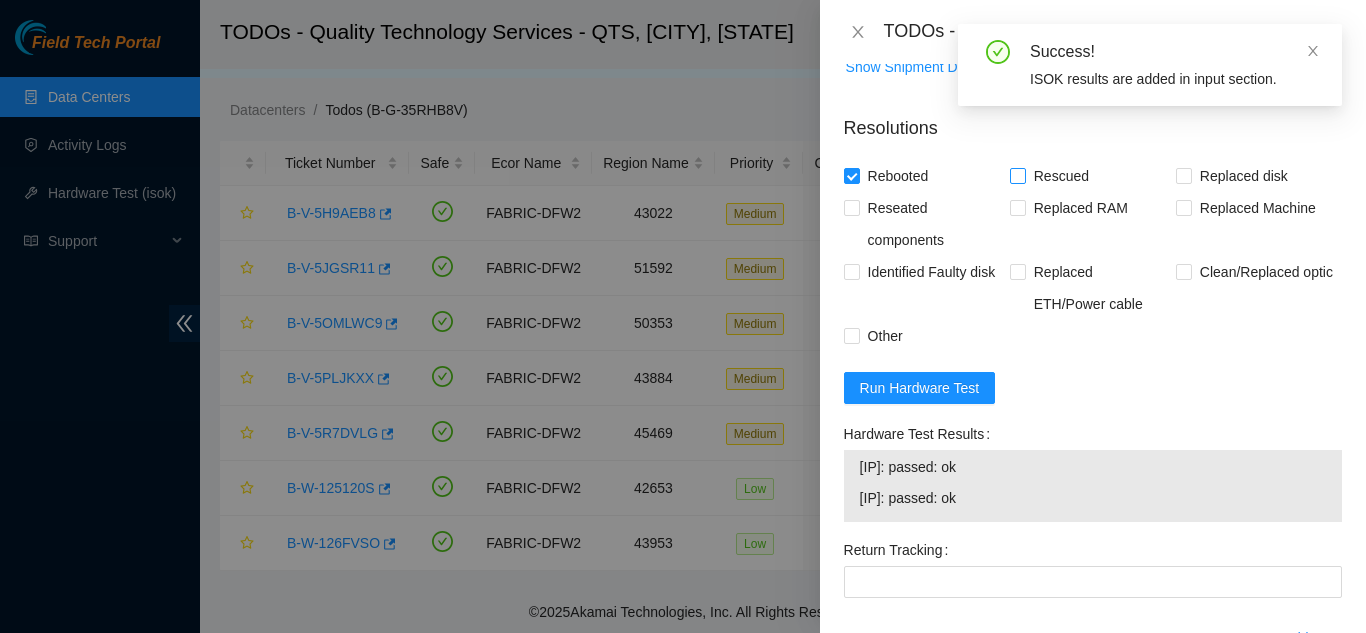 click on "Rescued" at bounding box center (1017, 175) 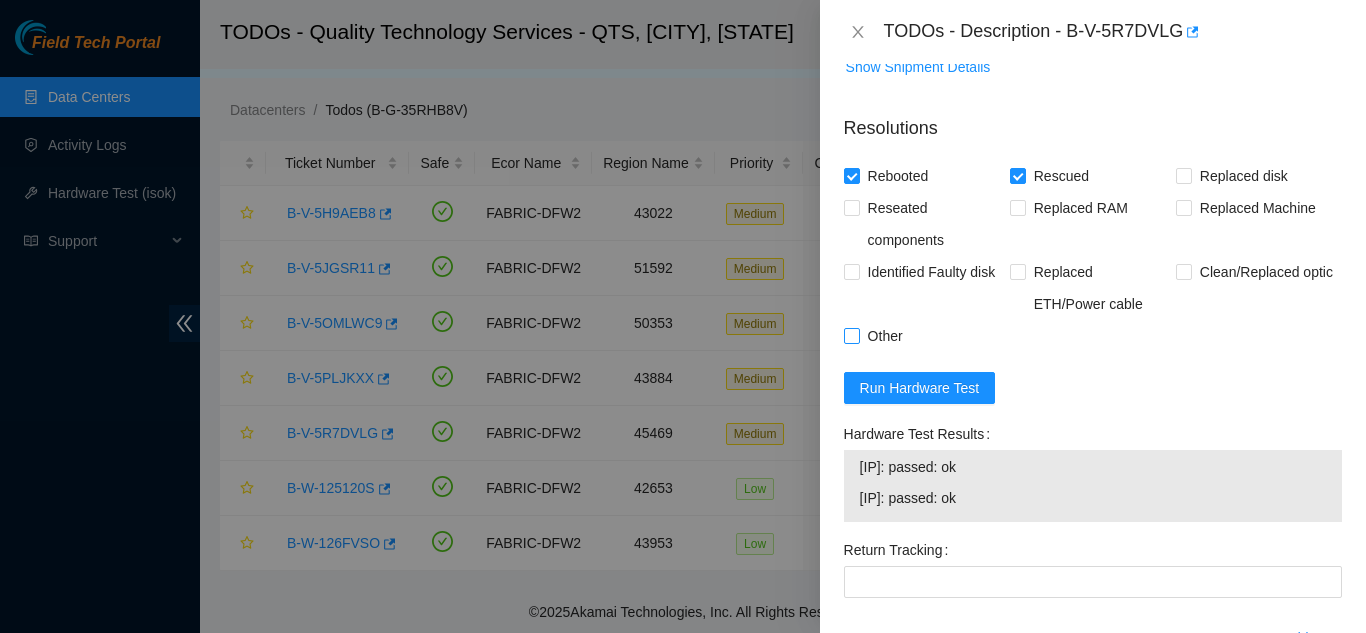 click on "Other" at bounding box center [851, 335] 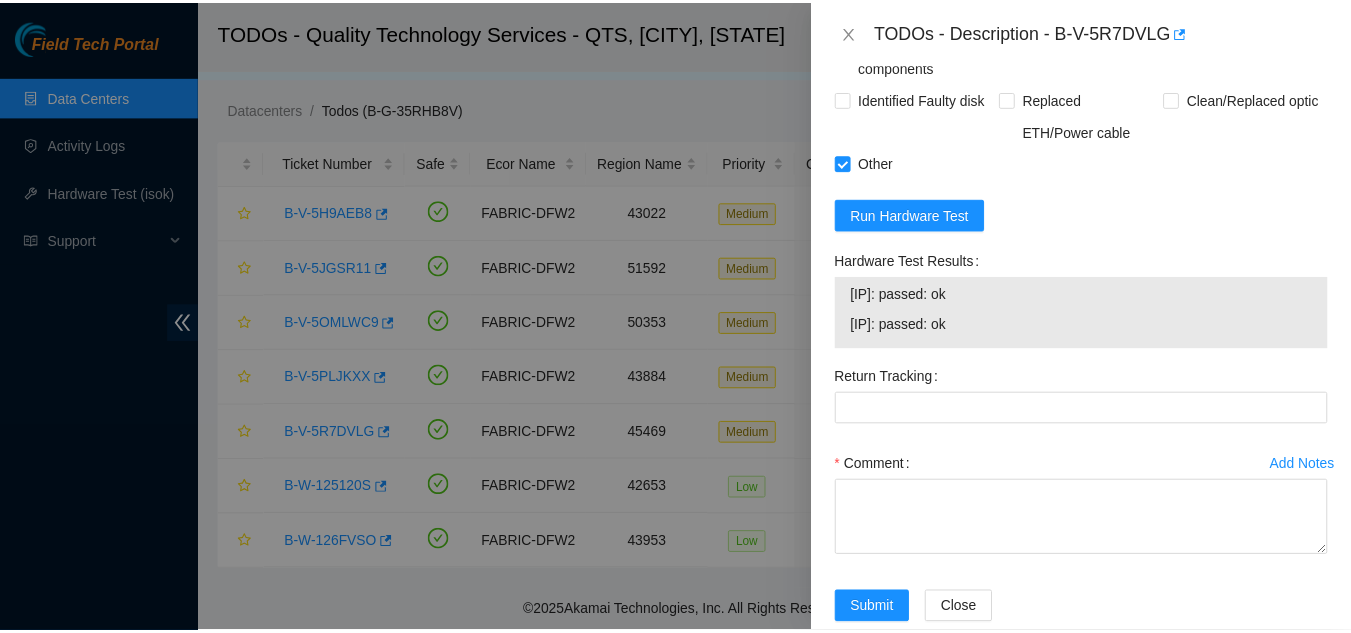 scroll, scrollTop: 826, scrollLeft: 0, axis: vertical 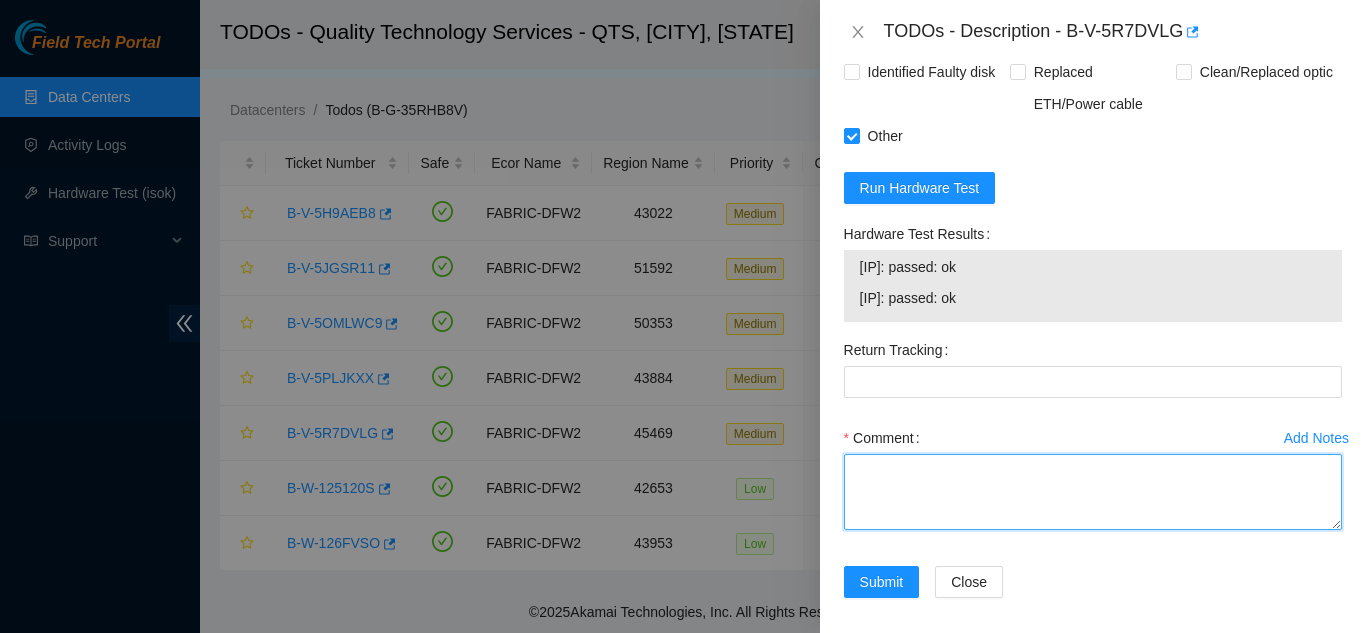 click on "Comment" at bounding box center [1093, 492] 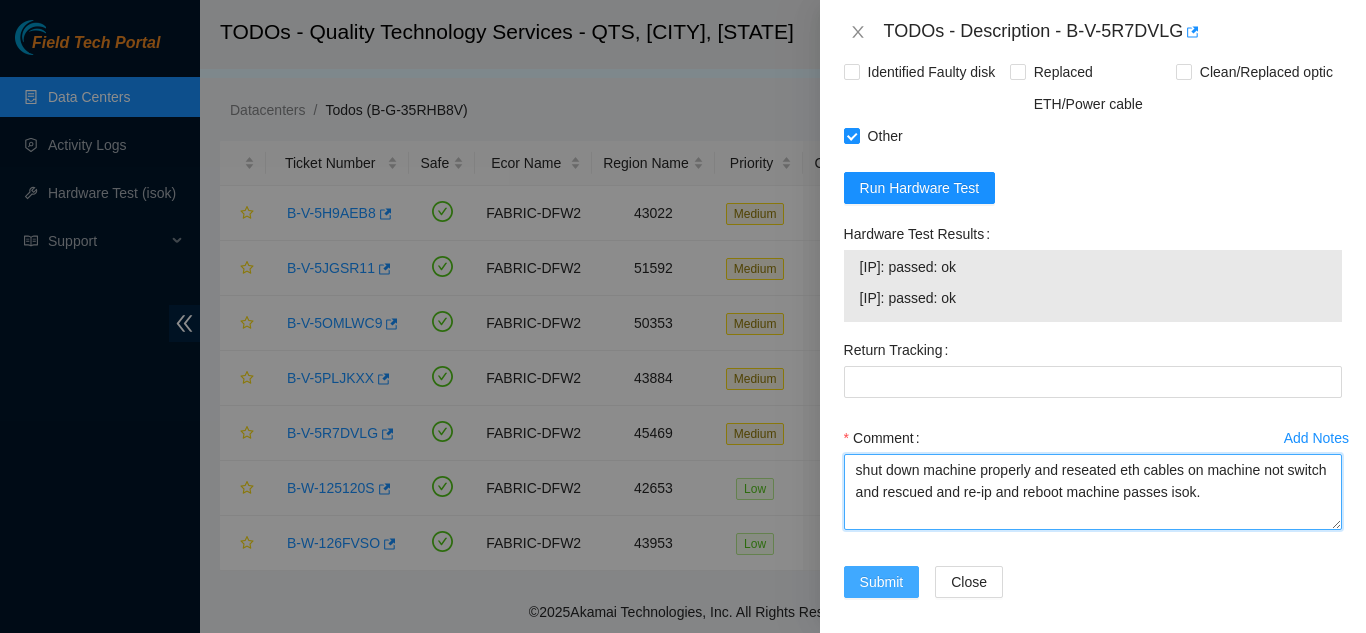 type on "shut down machine properly and reseated eth cables on machine not switch and rescued and re-ip and reboot machine passes isok." 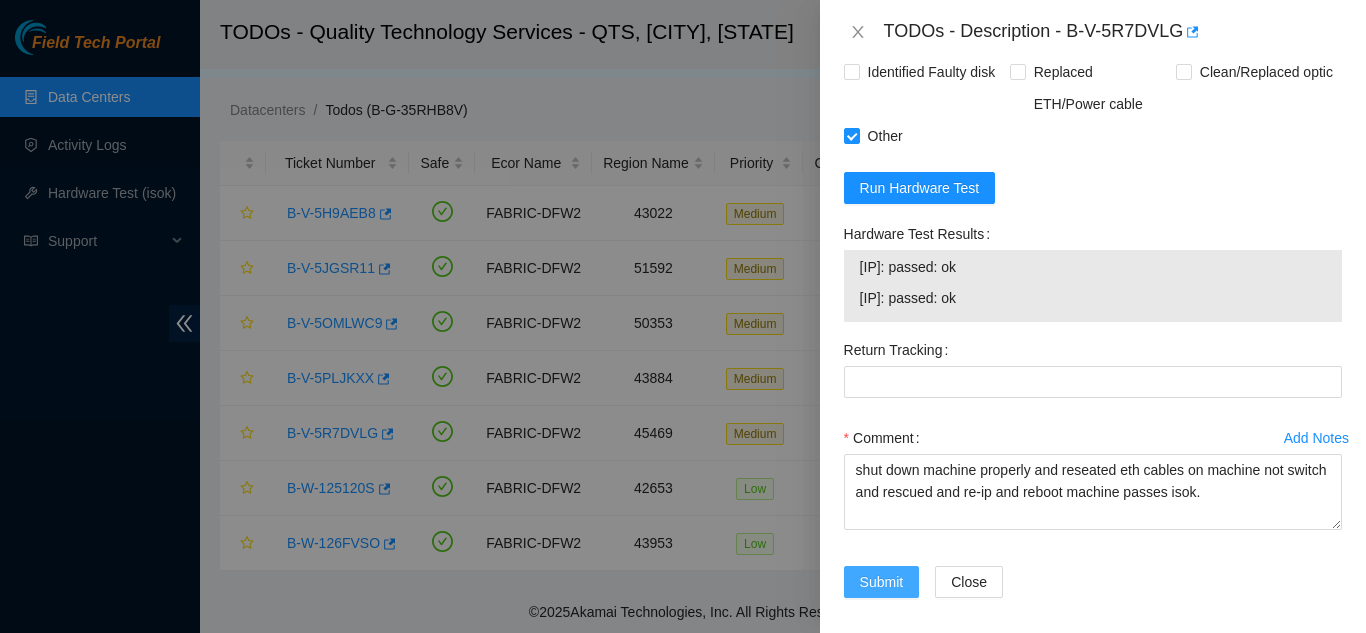 click on "Submit" at bounding box center (882, 582) 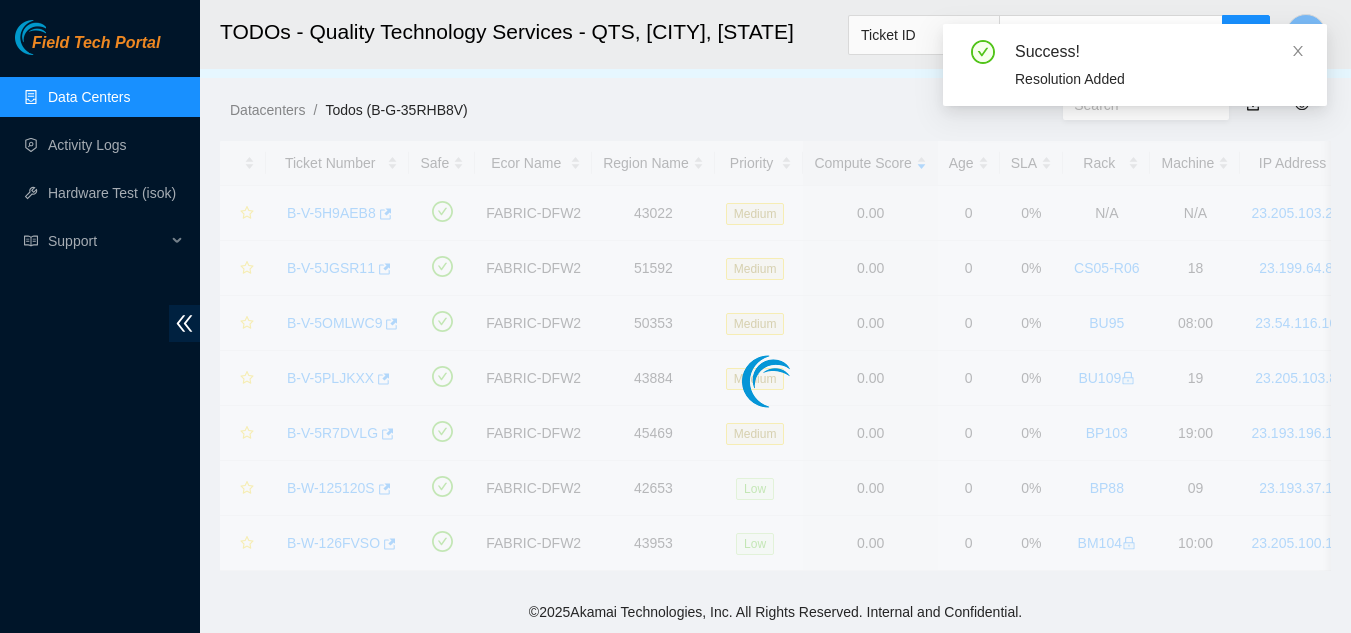 scroll, scrollTop: 578, scrollLeft: 0, axis: vertical 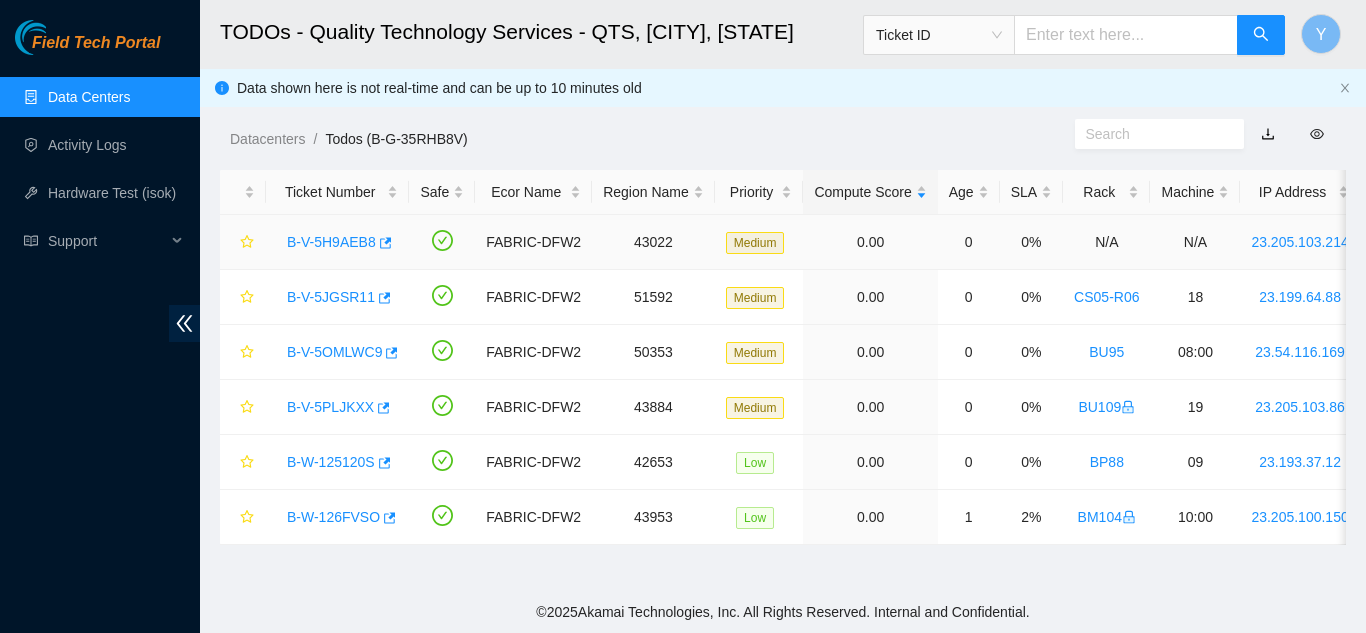 click on "B-V-5H9AEB8" at bounding box center (331, 242) 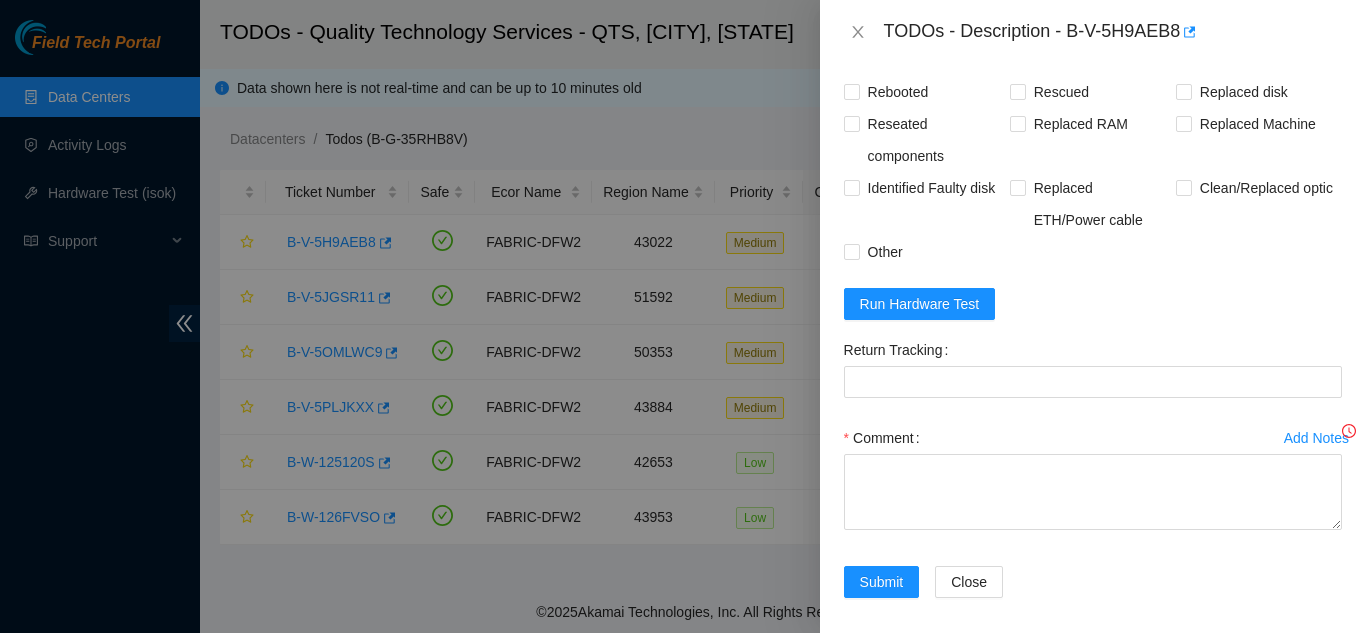 scroll, scrollTop: 1109, scrollLeft: 0, axis: vertical 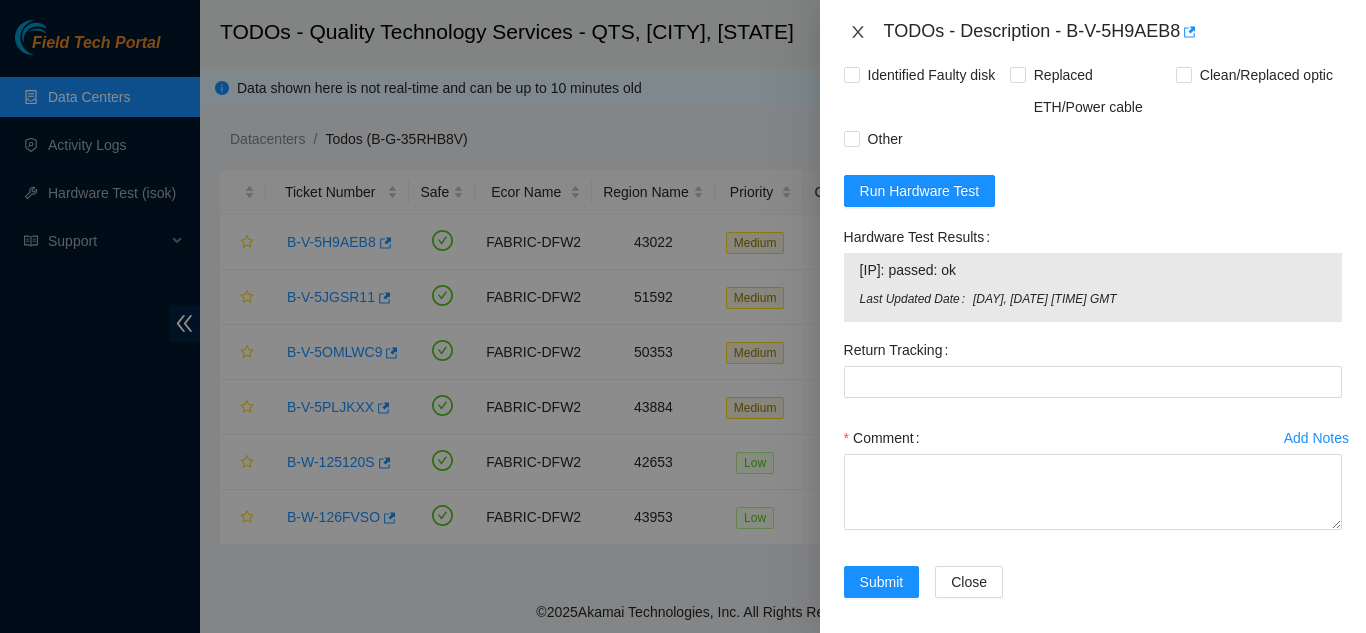 click 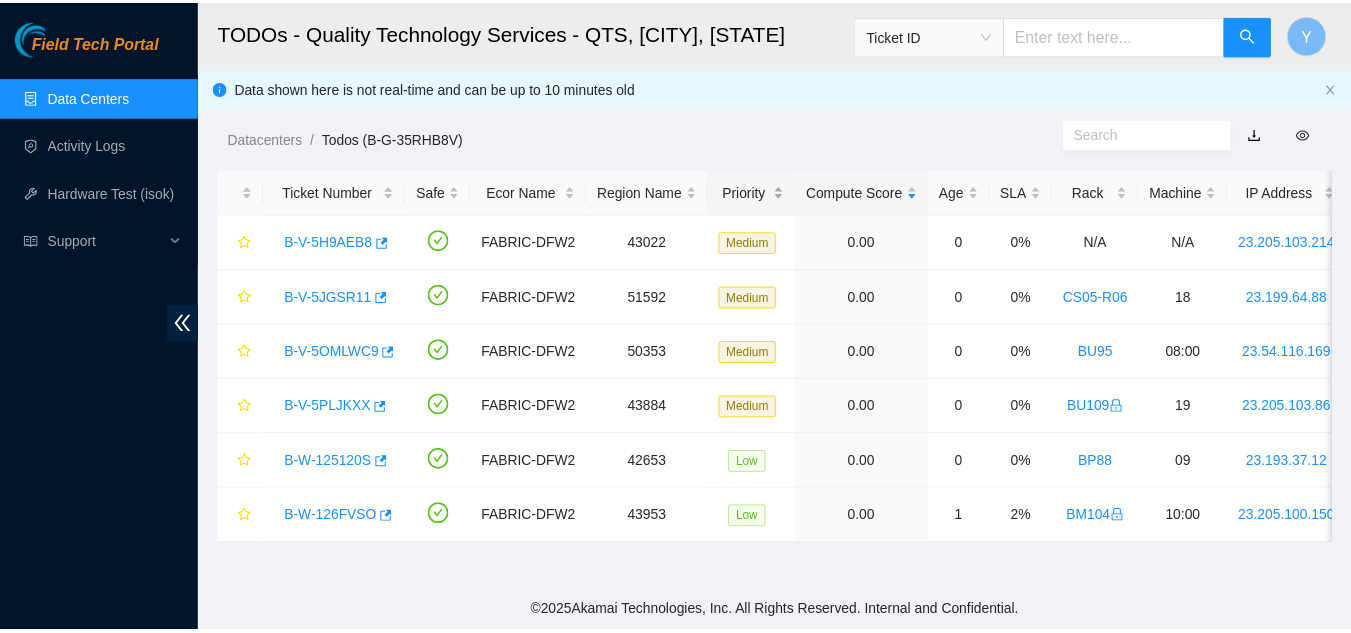 scroll, scrollTop: 578, scrollLeft: 0, axis: vertical 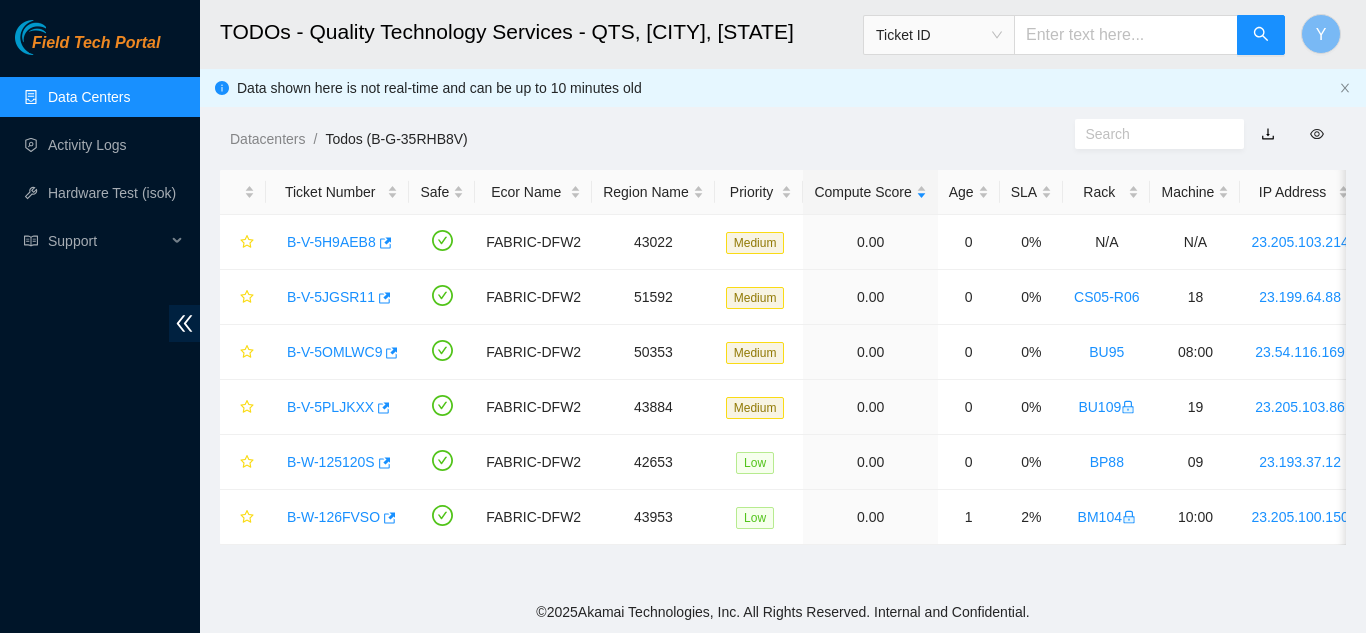 click on "Data Centers" at bounding box center [89, 97] 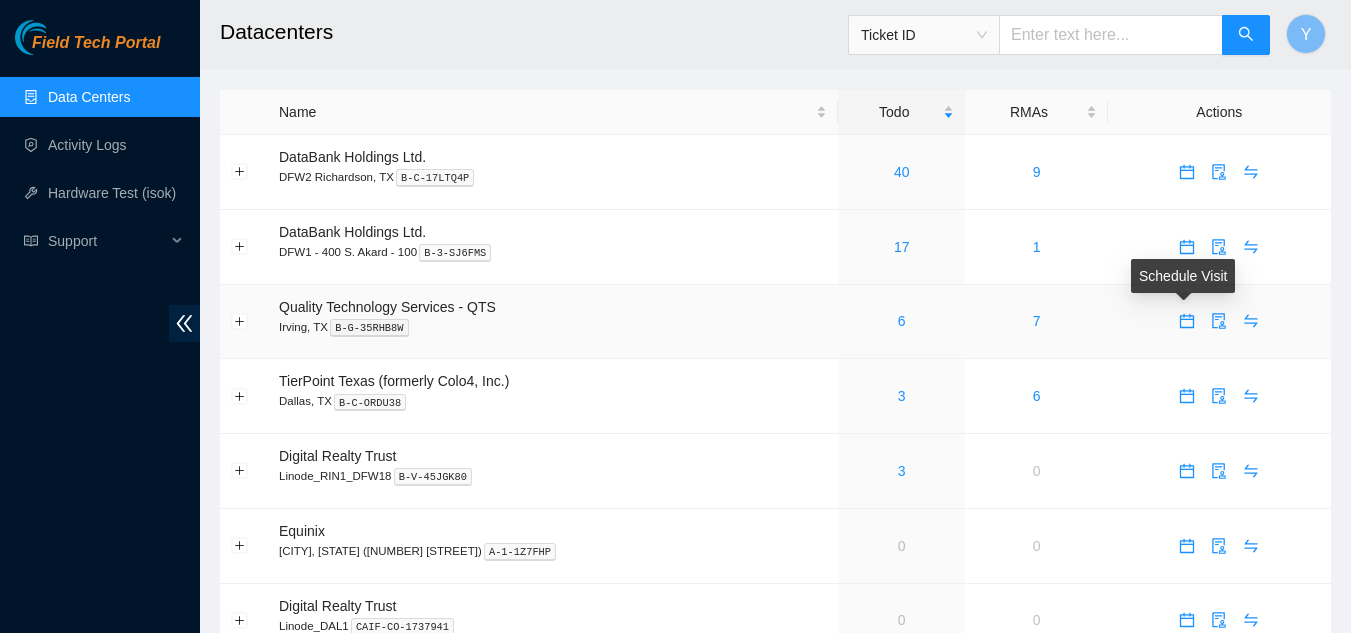 click 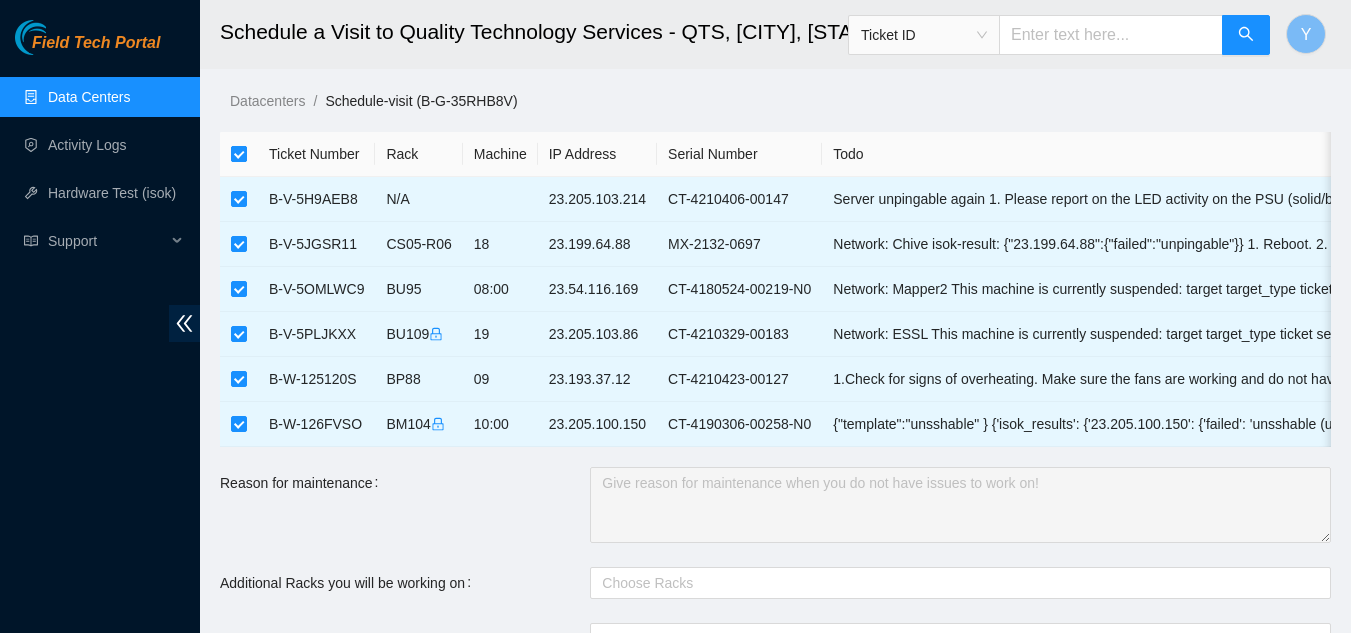 click at bounding box center (239, 154) 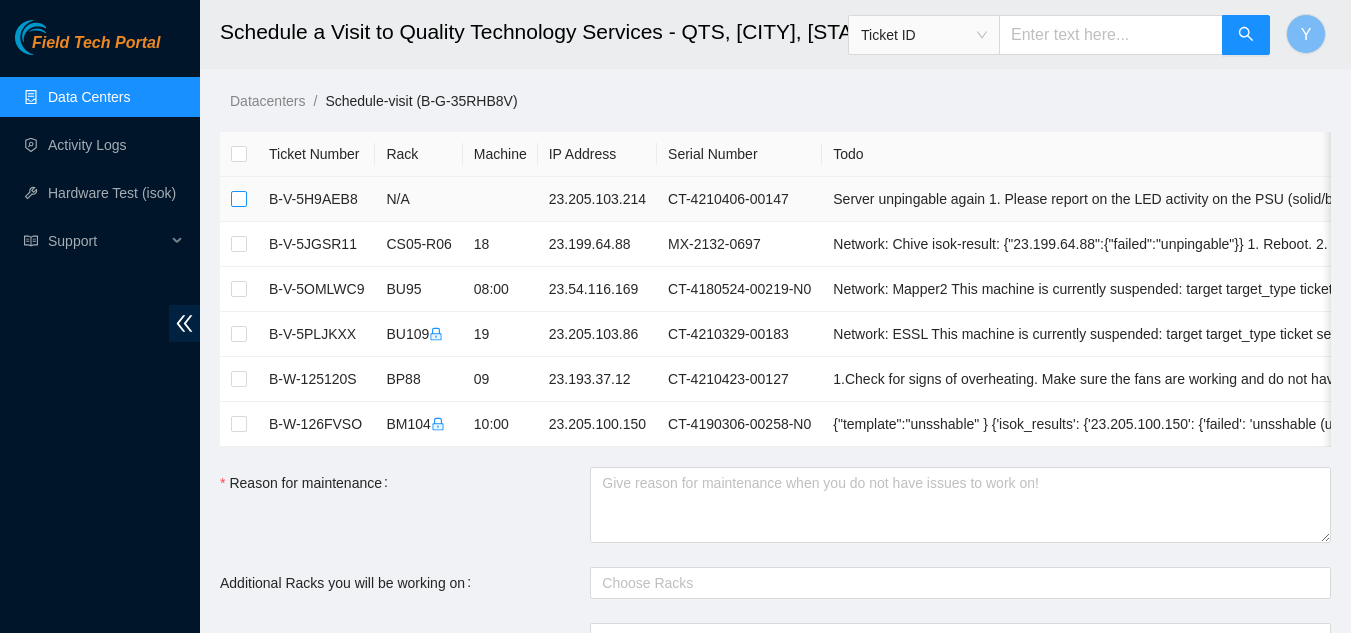 click at bounding box center [239, 199] 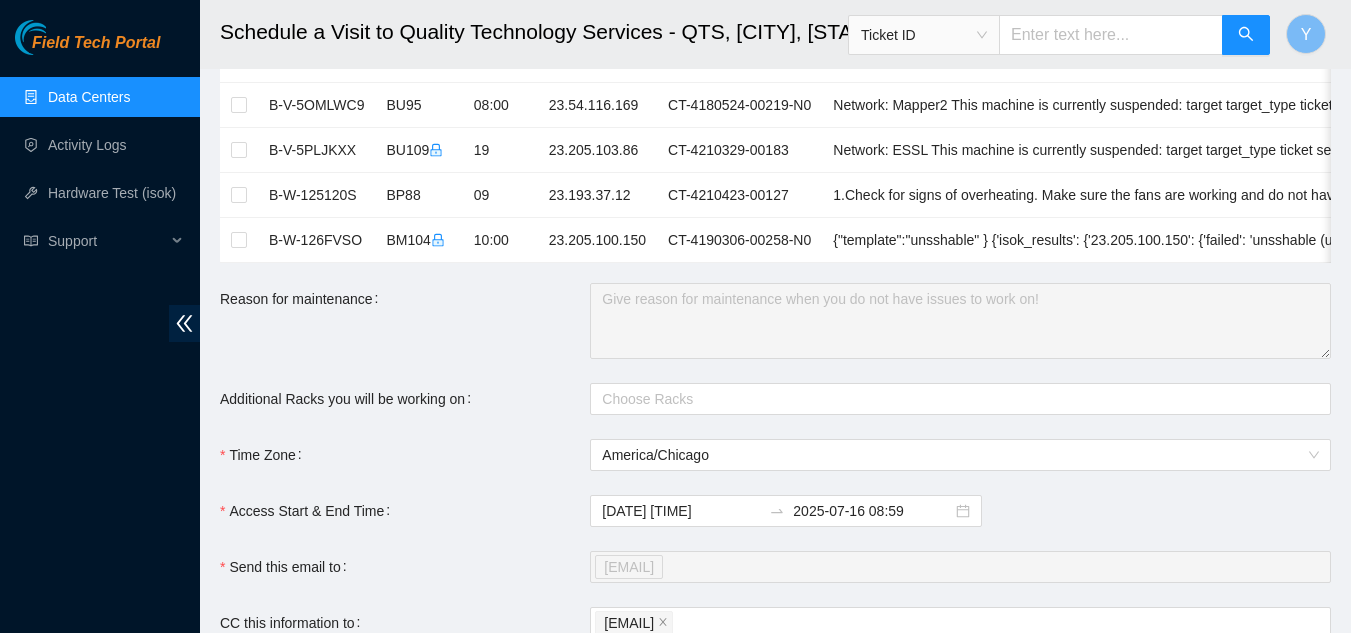 scroll, scrollTop: 200, scrollLeft: 0, axis: vertical 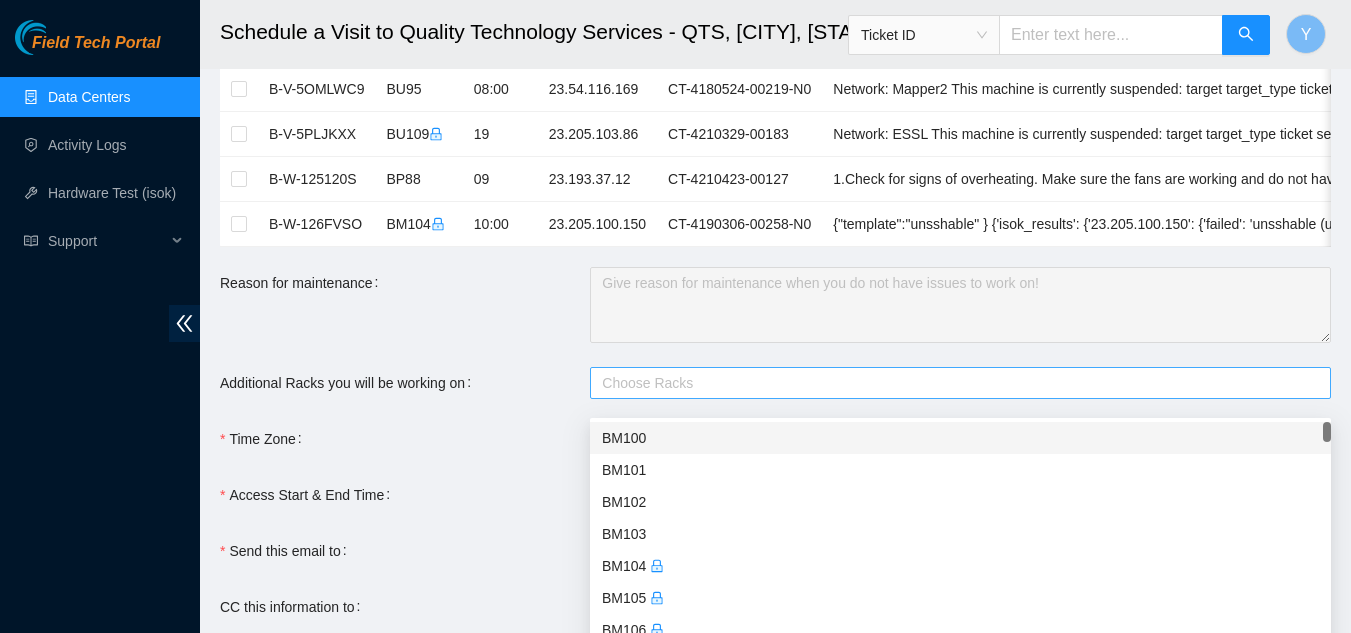 click at bounding box center (950, 383) 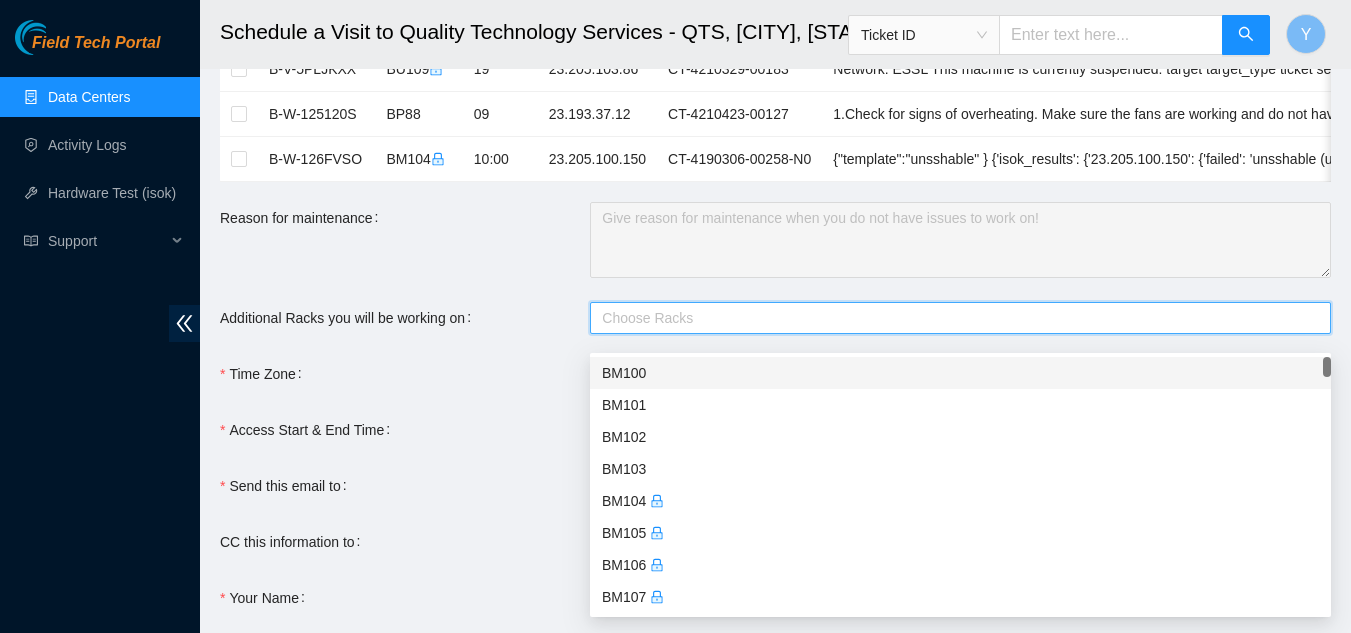 scroll, scrollTop: 300, scrollLeft: 0, axis: vertical 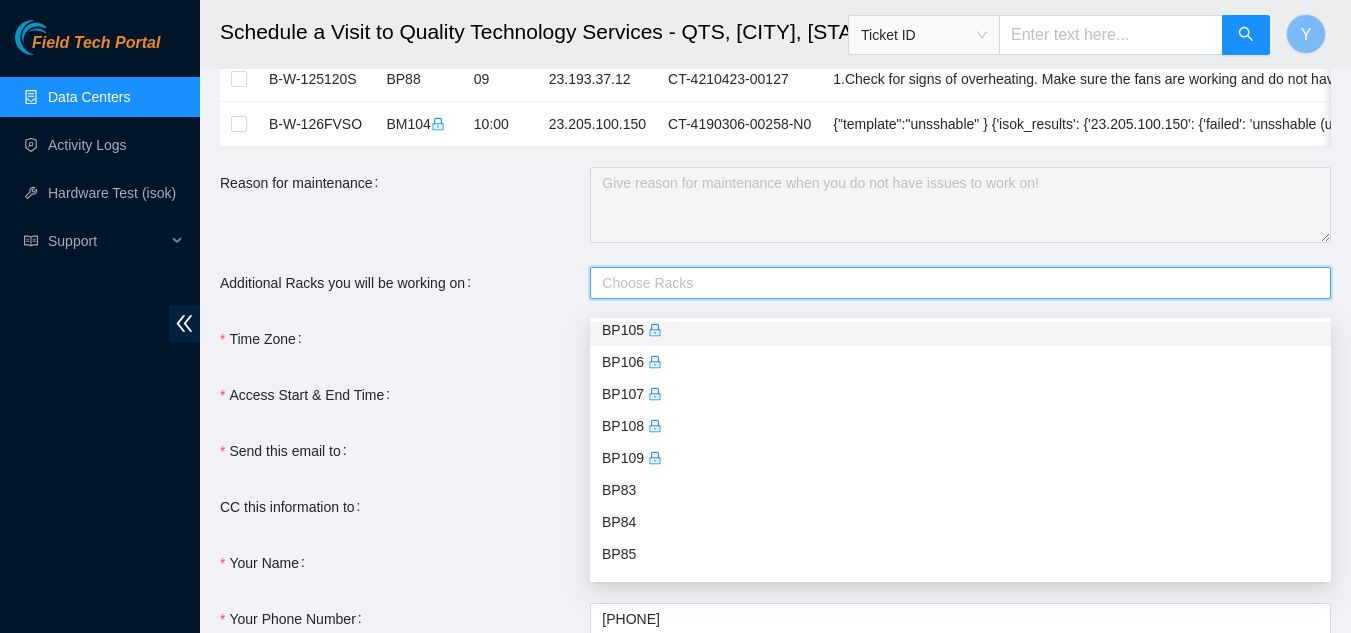 click on "BP105" at bounding box center [960, 330] 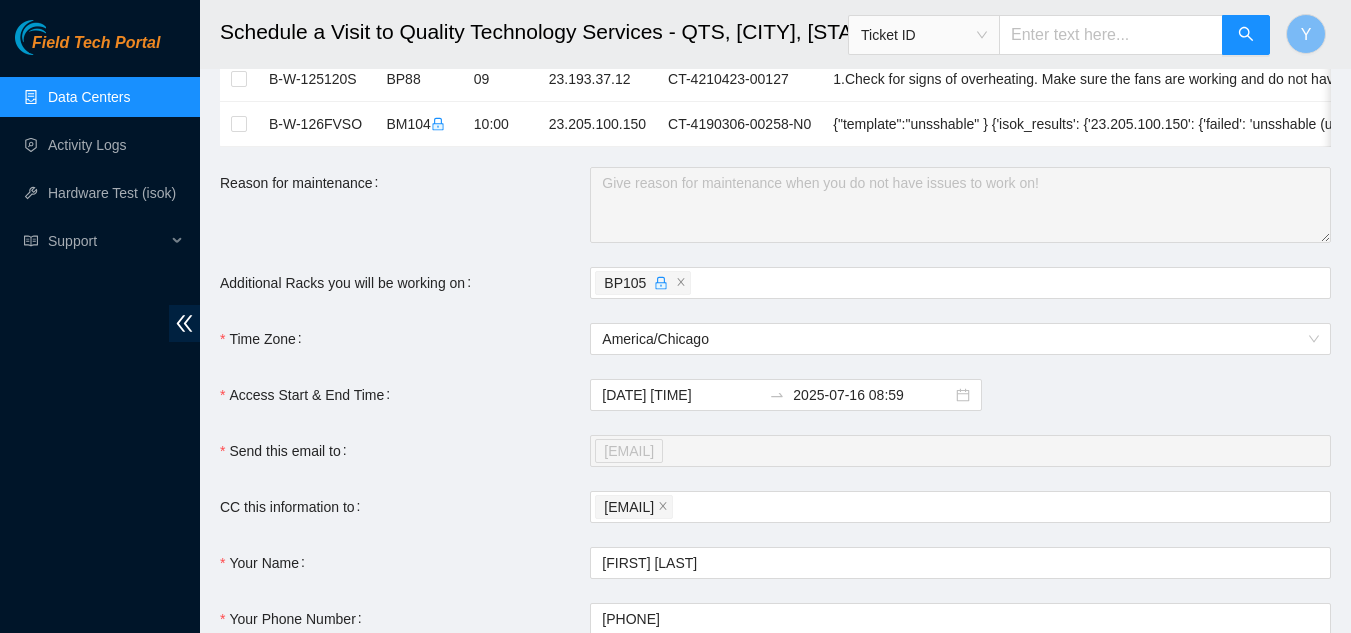click on "Time Zone" at bounding box center [405, 339] 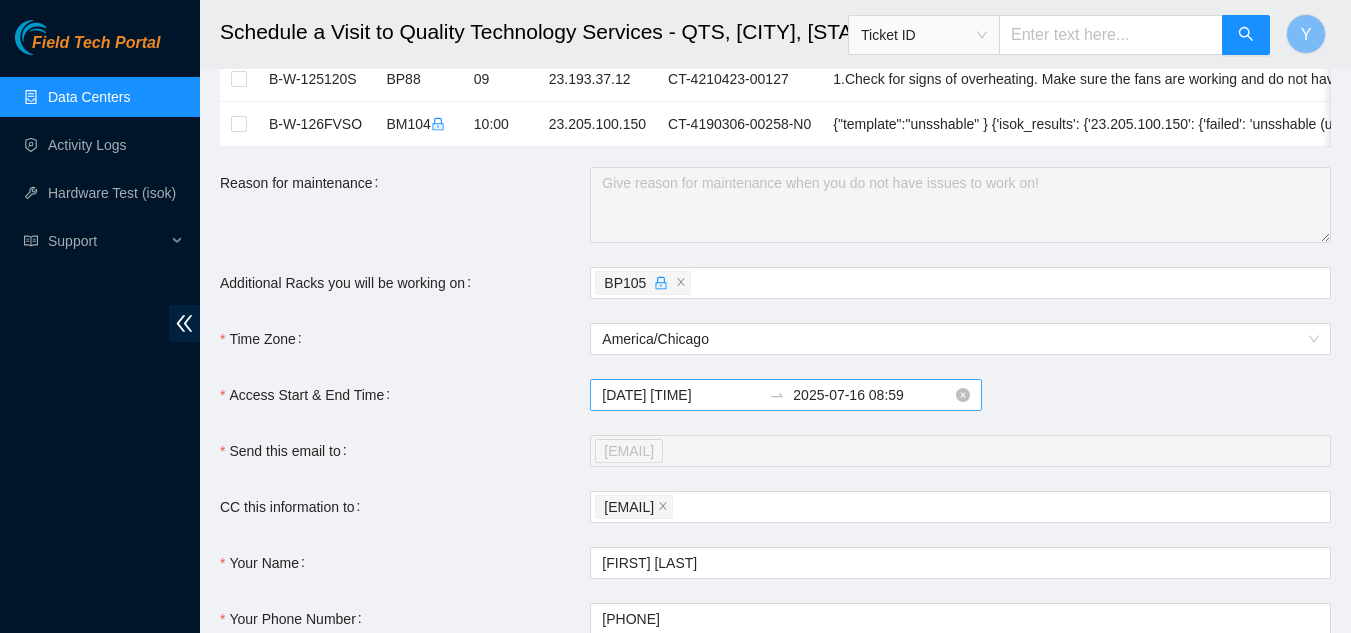 click on "2025-07-16 08:59" at bounding box center [872, 395] 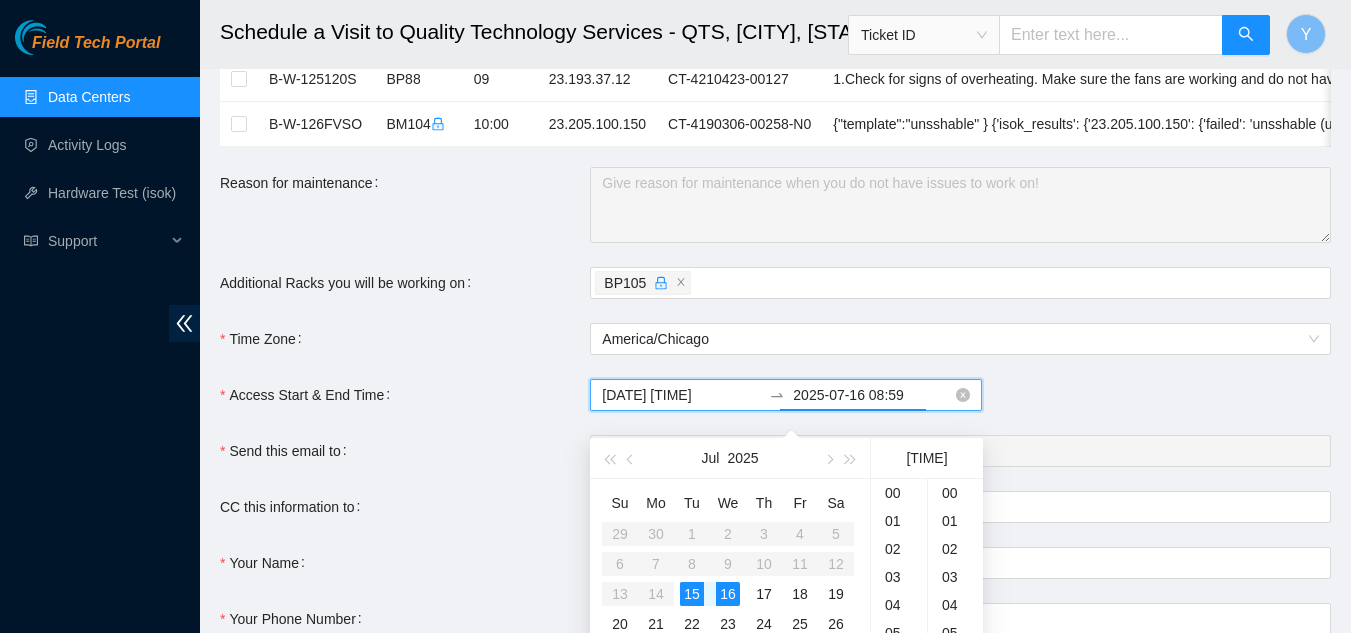 scroll, scrollTop: 224, scrollLeft: 0, axis: vertical 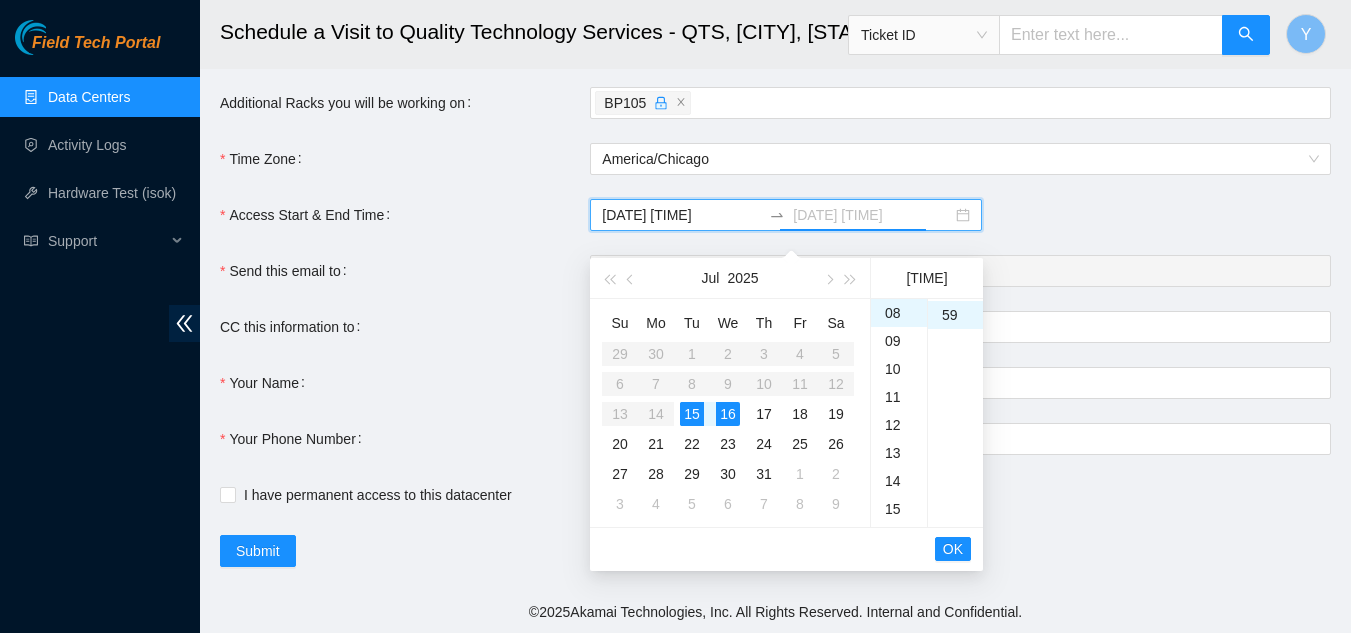 click on "15" at bounding box center [692, 414] 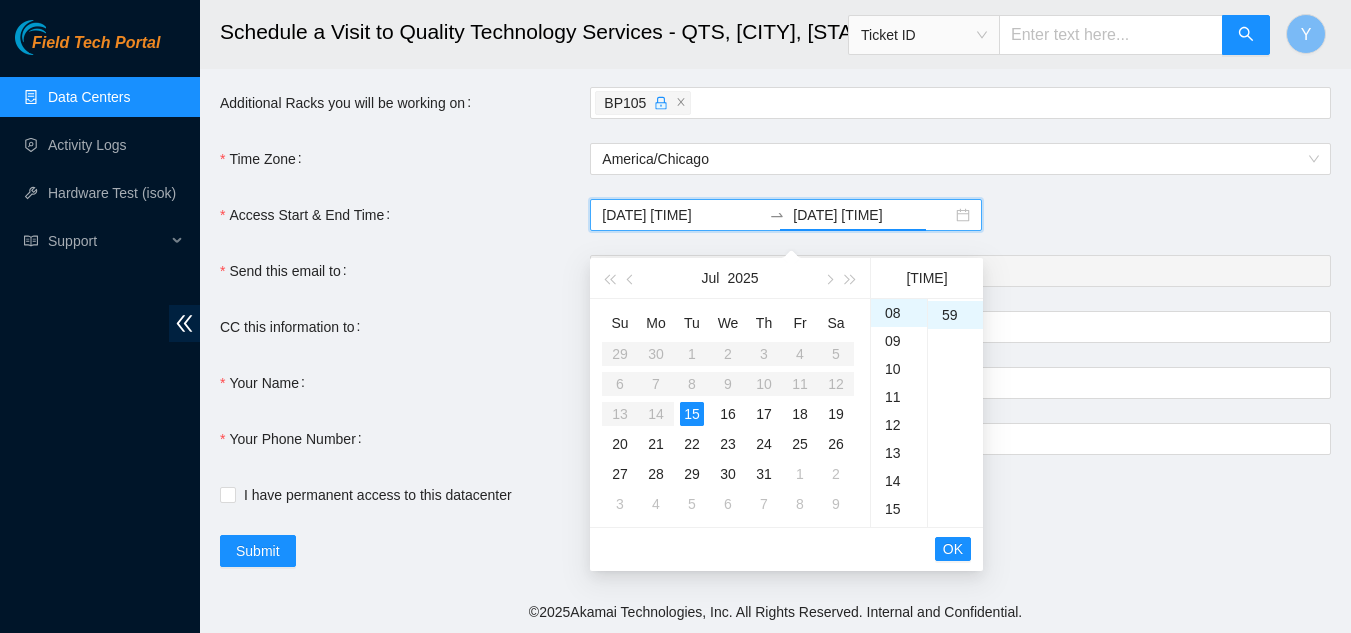 drag, startPoint x: 891, startPoint y: 495, endPoint x: 899, endPoint y: 483, distance: 14.422205 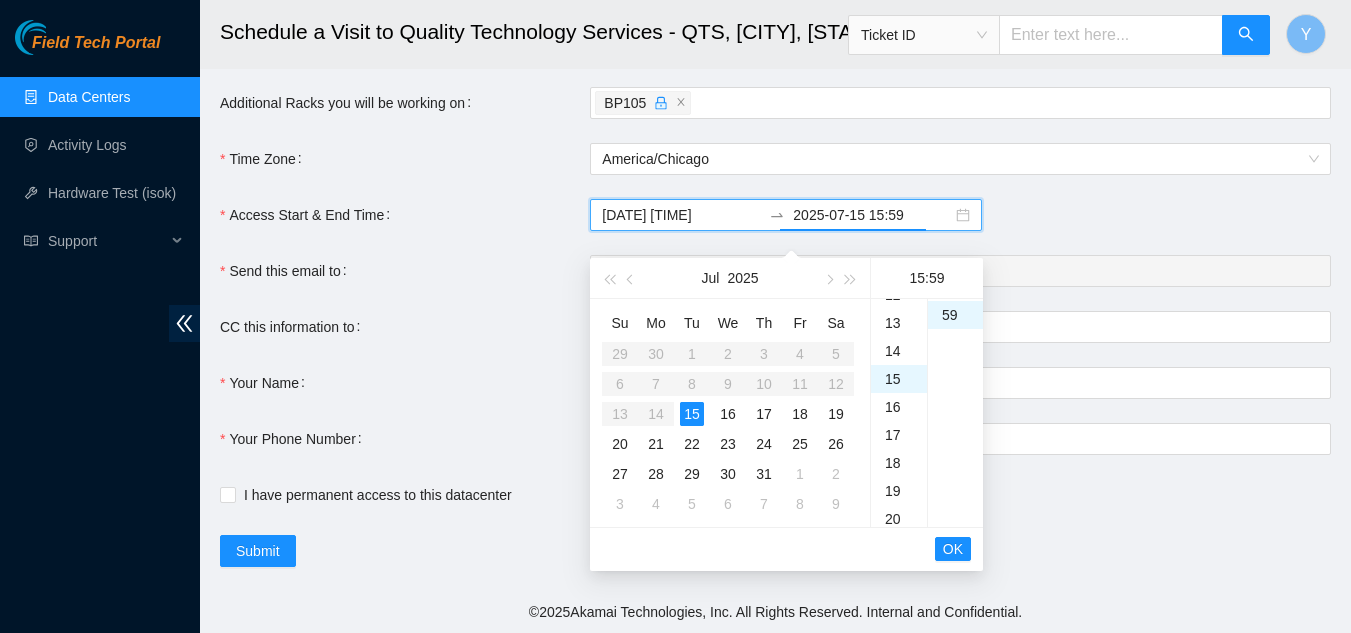 scroll, scrollTop: 420, scrollLeft: 0, axis: vertical 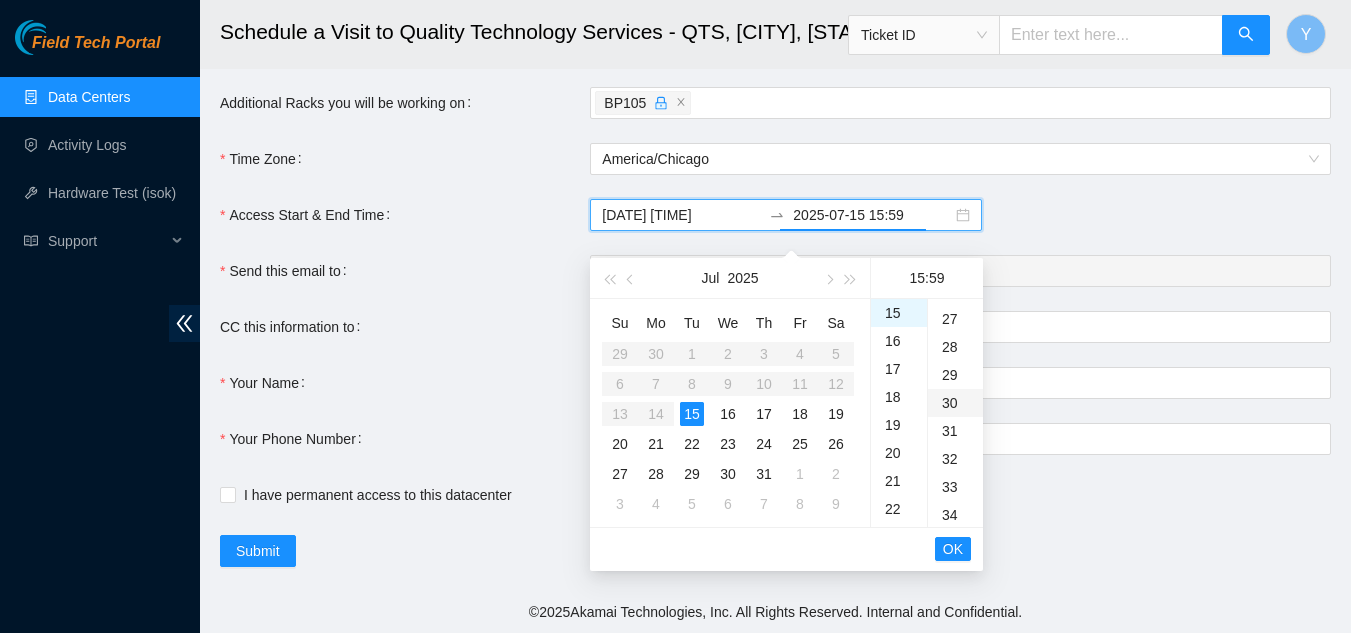 click on "30" at bounding box center (955, 403) 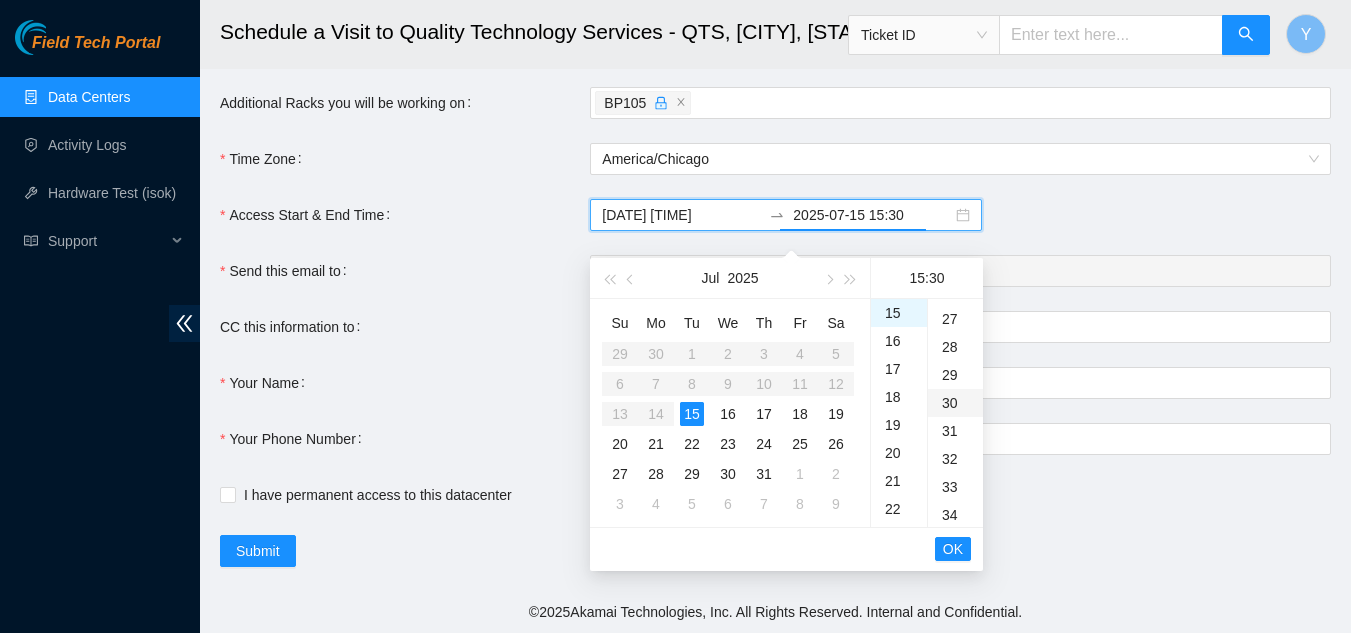 scroll, scrollTop: 840, scrollLeft: 0, axis: vertical 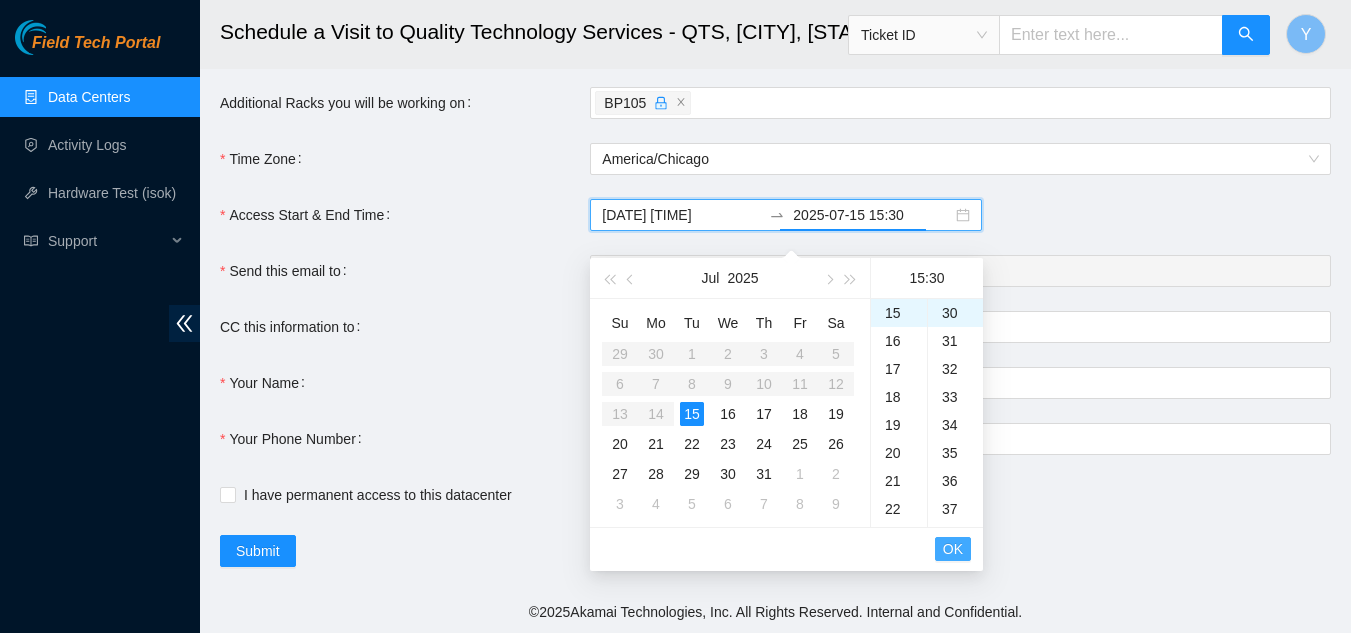 click on "OK" at bounding box center (953, 549) 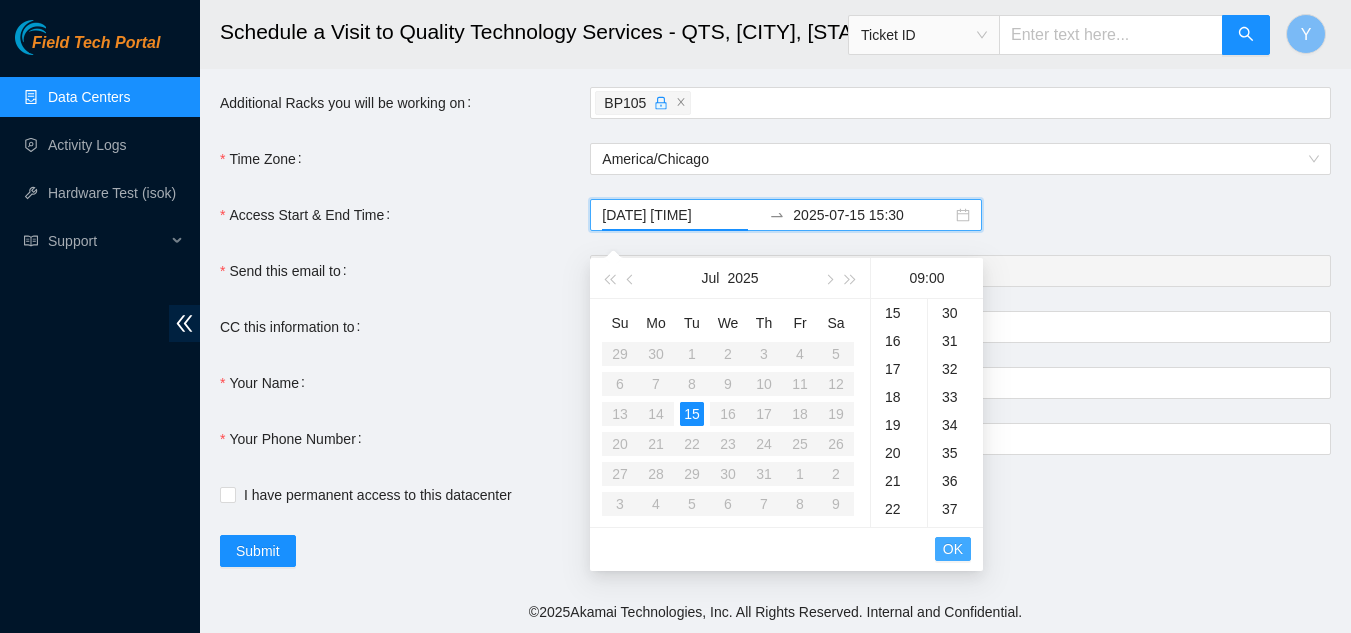 scroll, scrollTop: 294, scrollLeft: 0, axis: vertical 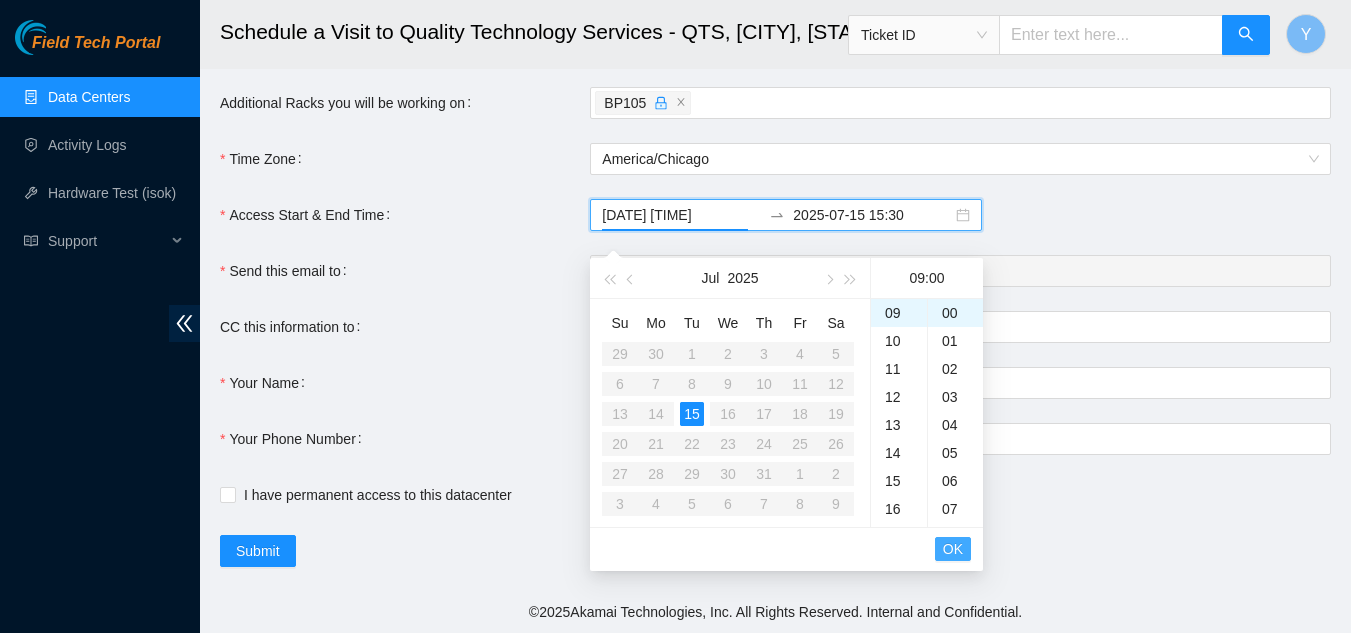click on "OK" at bounding box center [953, 549] 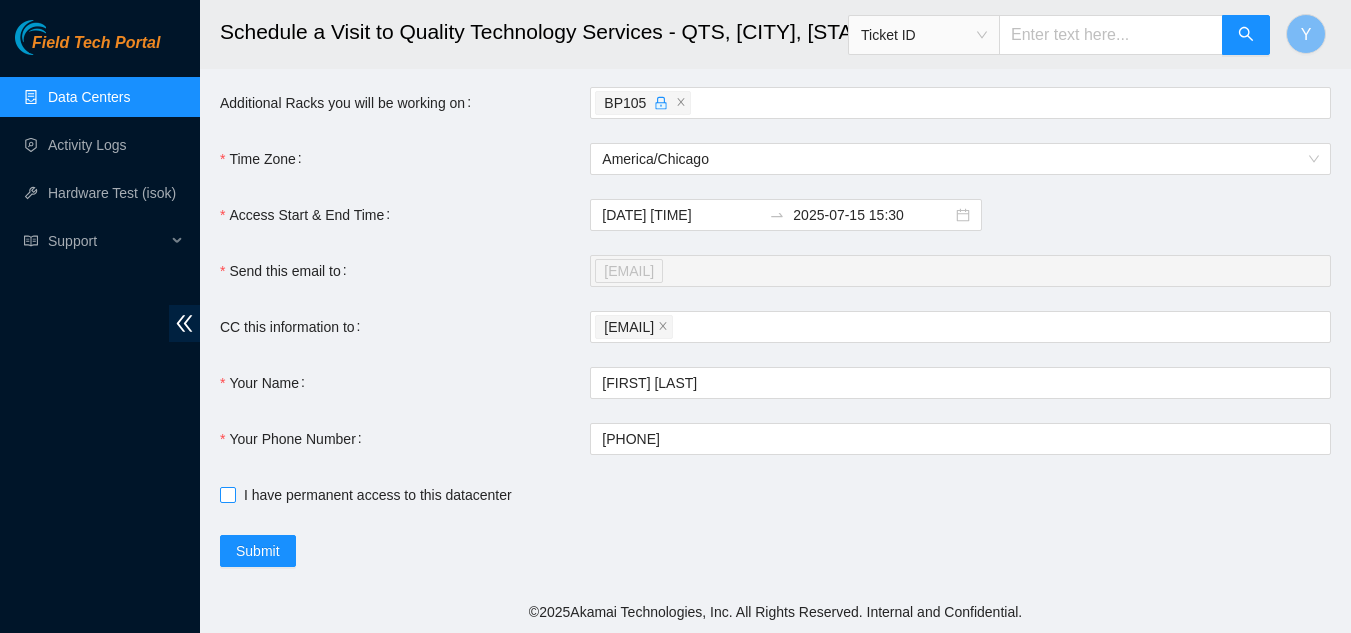 click on "I have permanent access to this datacenter" at bounding box center (227, 494) 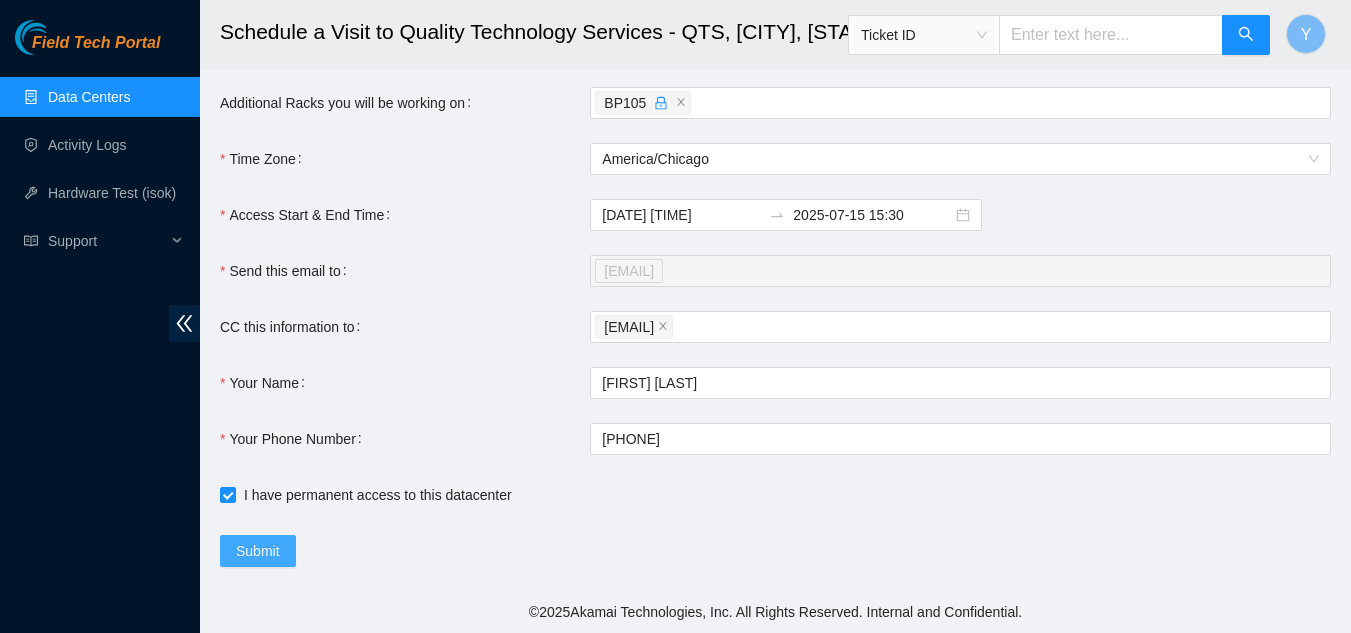 click on "Submit" at bounding box center [258, 551] 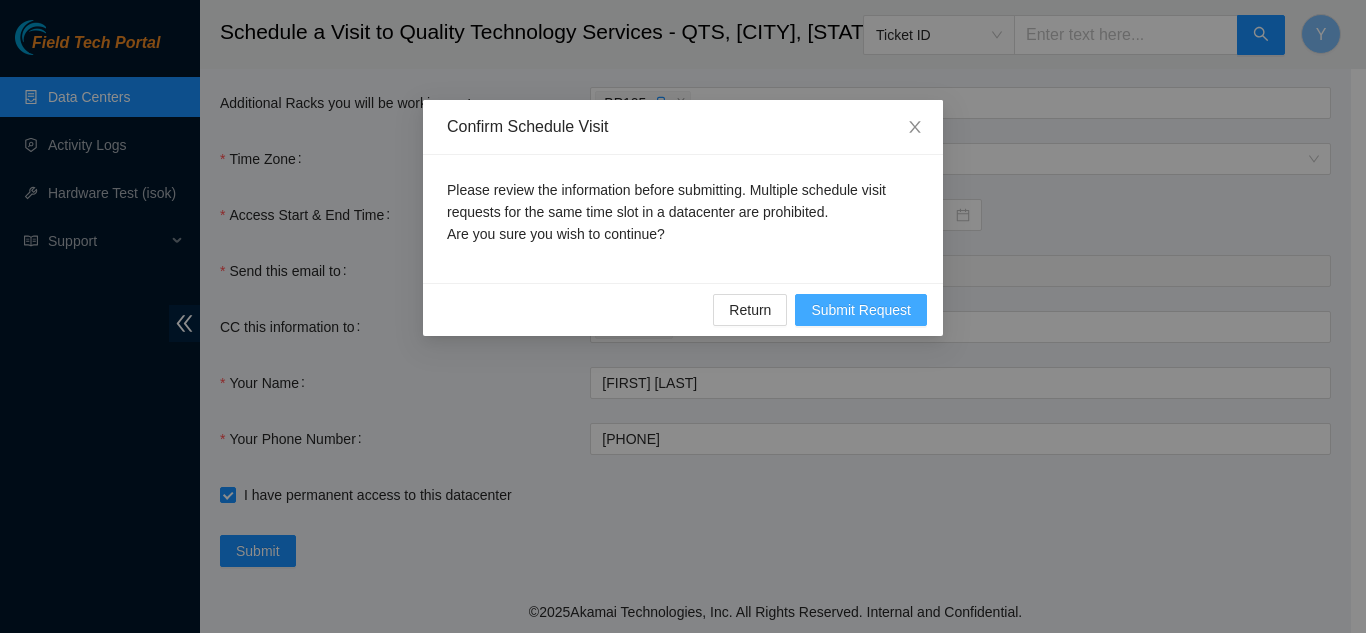 click on "Submit Request" at bounding box center [861, 310] 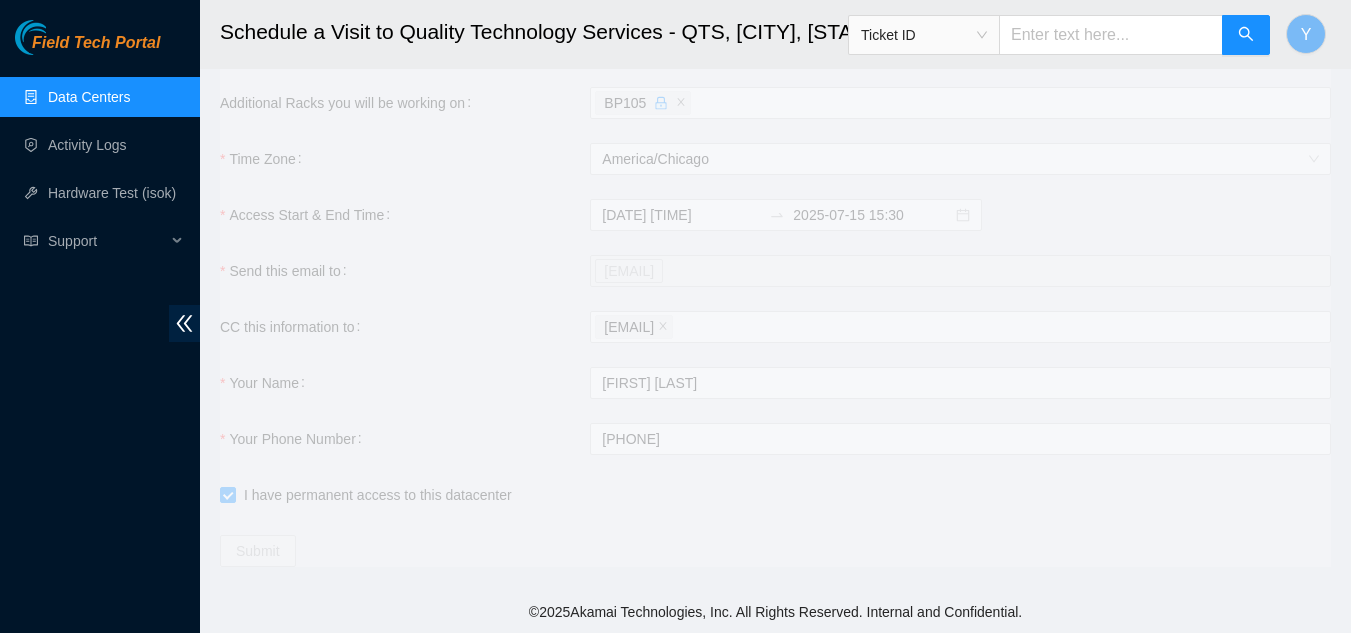 type on "[DATE] [TIME]" 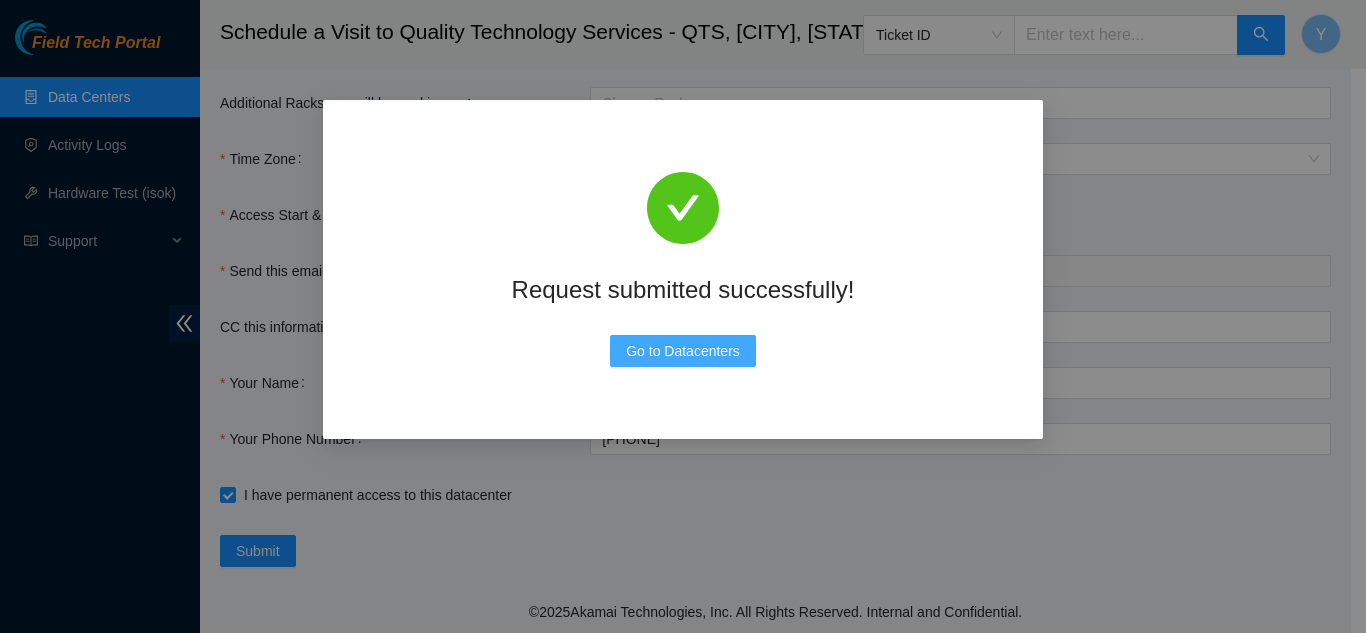 click on "Go to Datacenters" at bounding box center [683, 351] 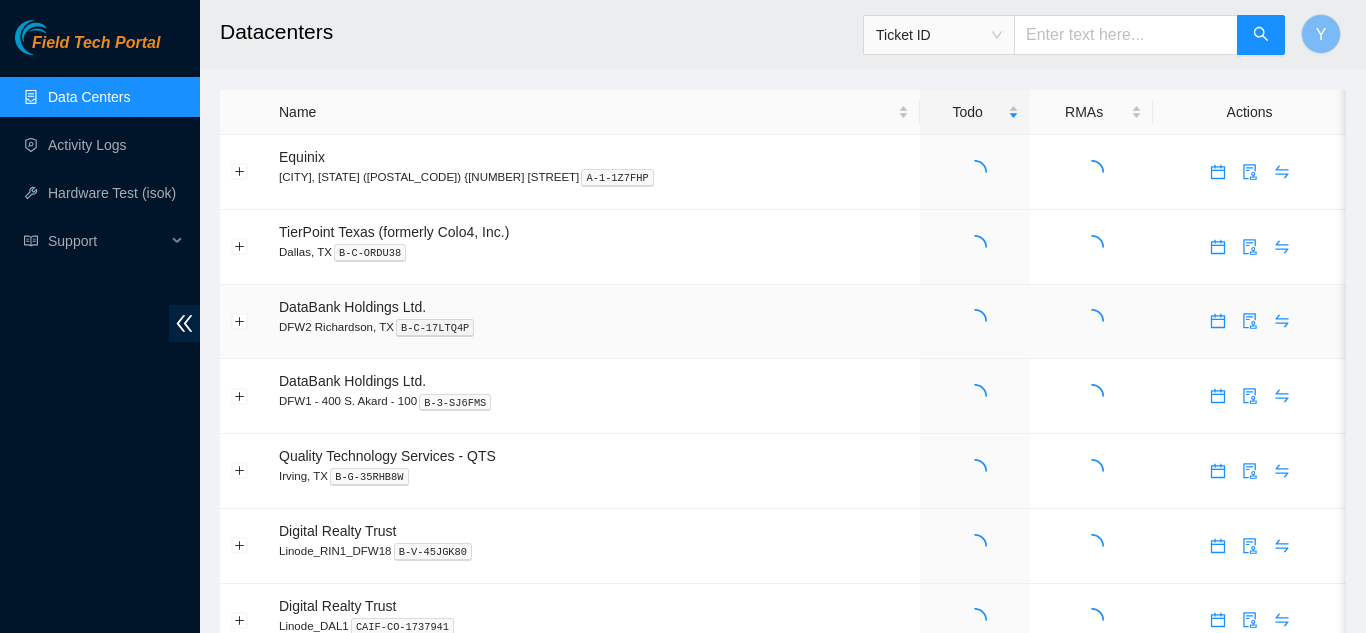 scroll, scrollTop: 0, scrollLeft: 0, axis: both 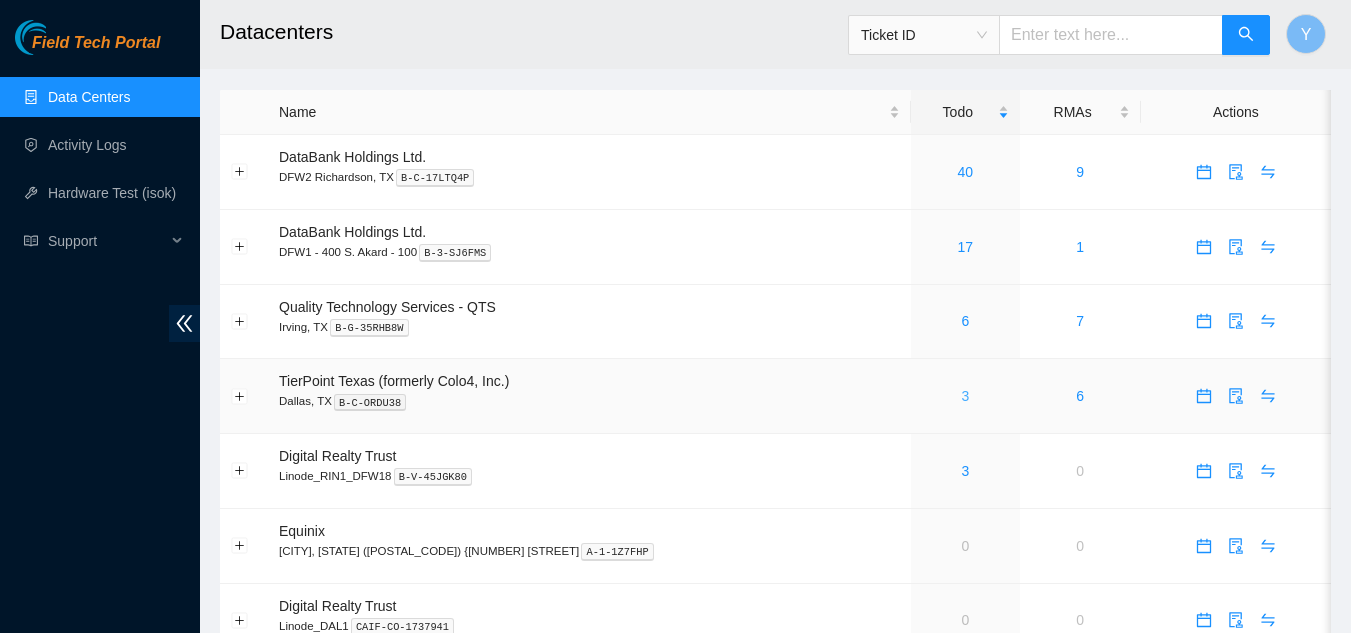 click on "3" at bounding box center [965, 396] 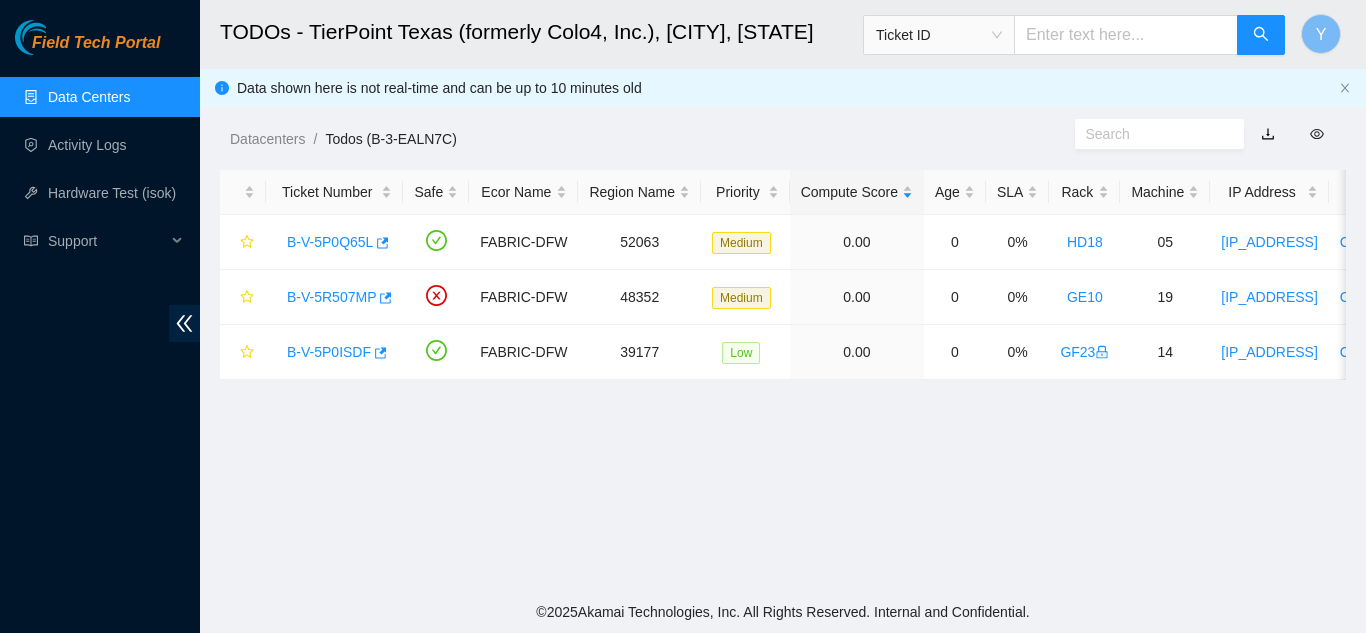 click on "Data Centers" at bounding box center (89, 97) 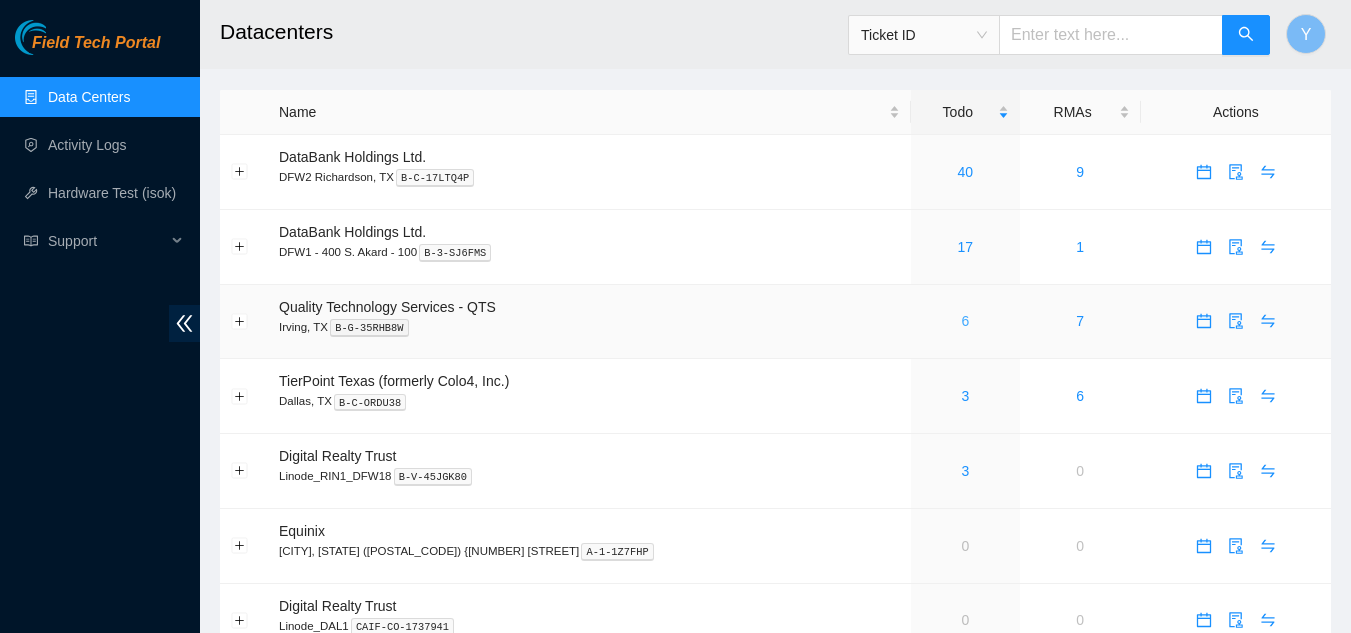 click on "6" at bounding box center (965, 321) 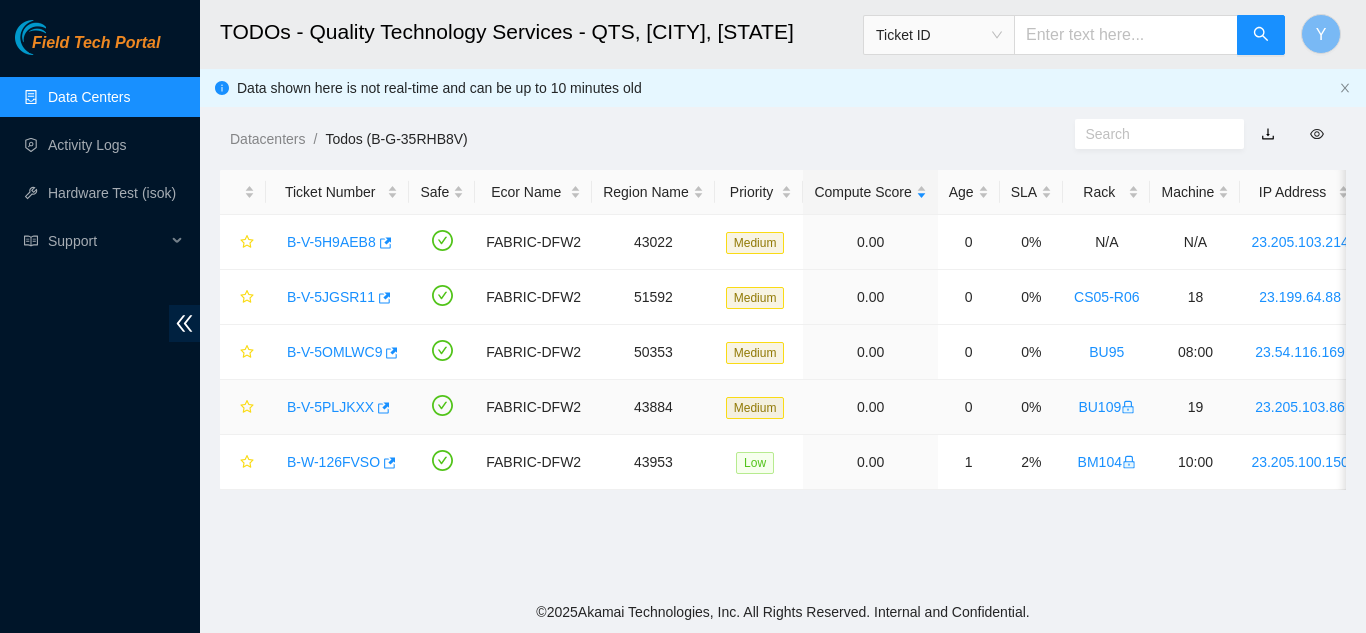 click on "B-V-5PLJKXX" at bounding box center (330, 407) 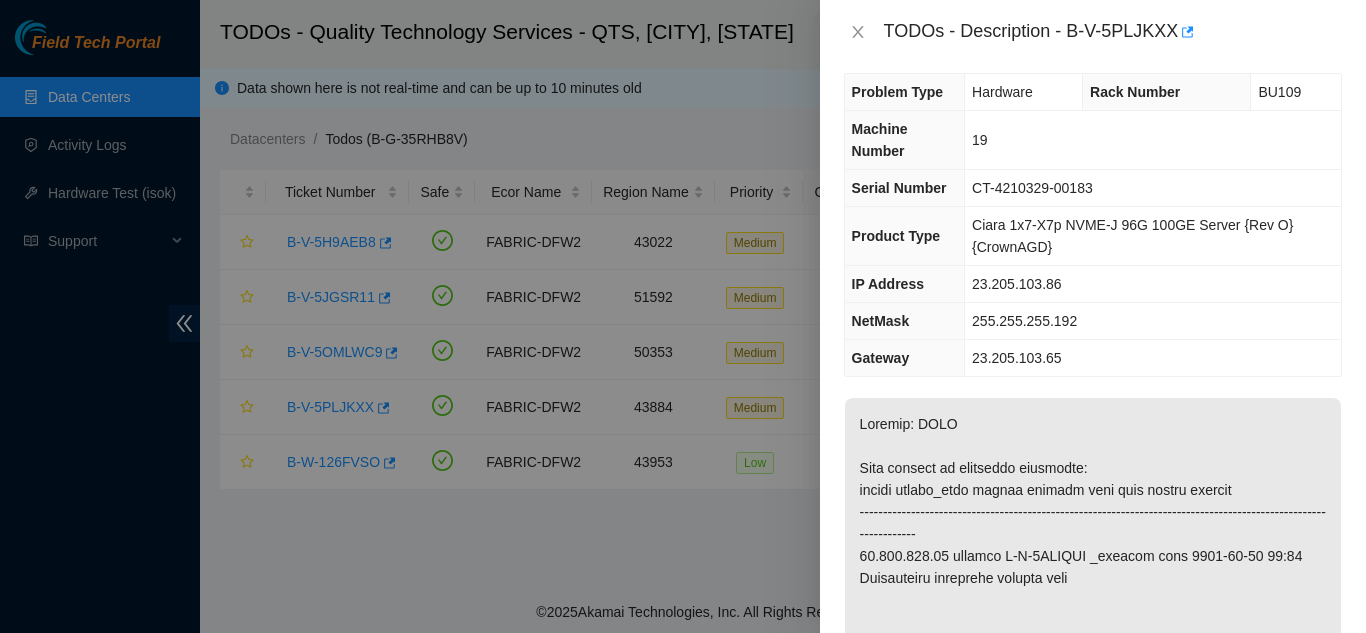 scroll, scrollTop: 0, scrollLeft: 0, axis: both 